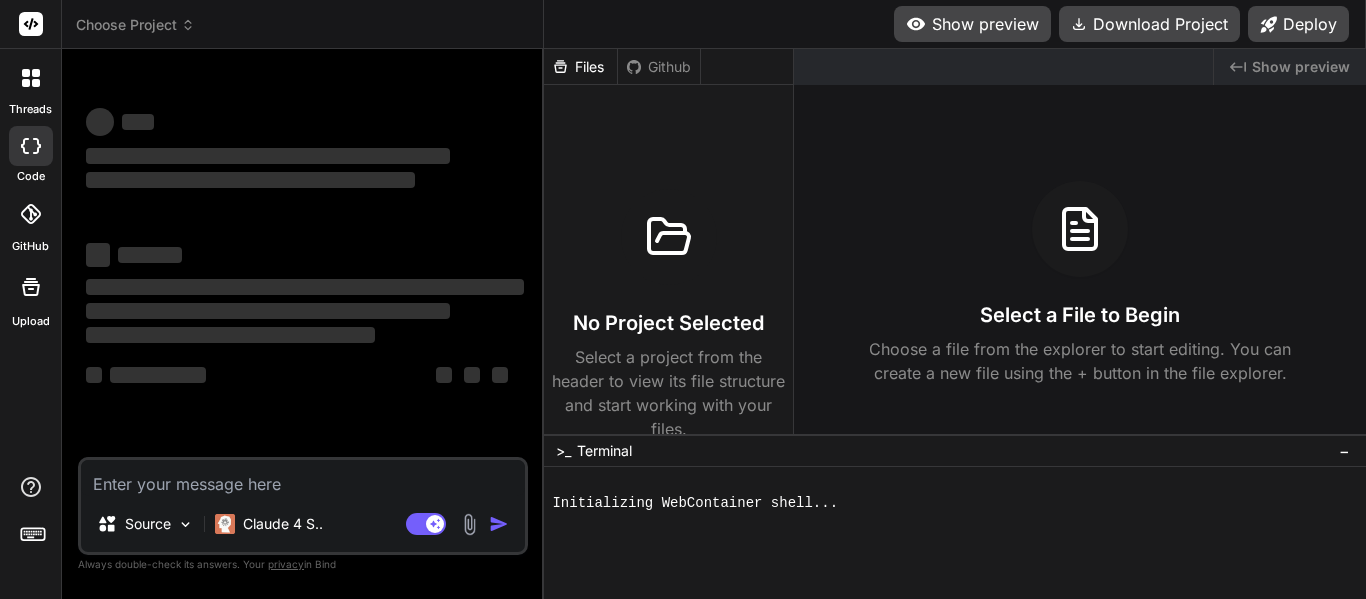 scroll, scrollTop: 0, scrollLeft: 0, axis: both 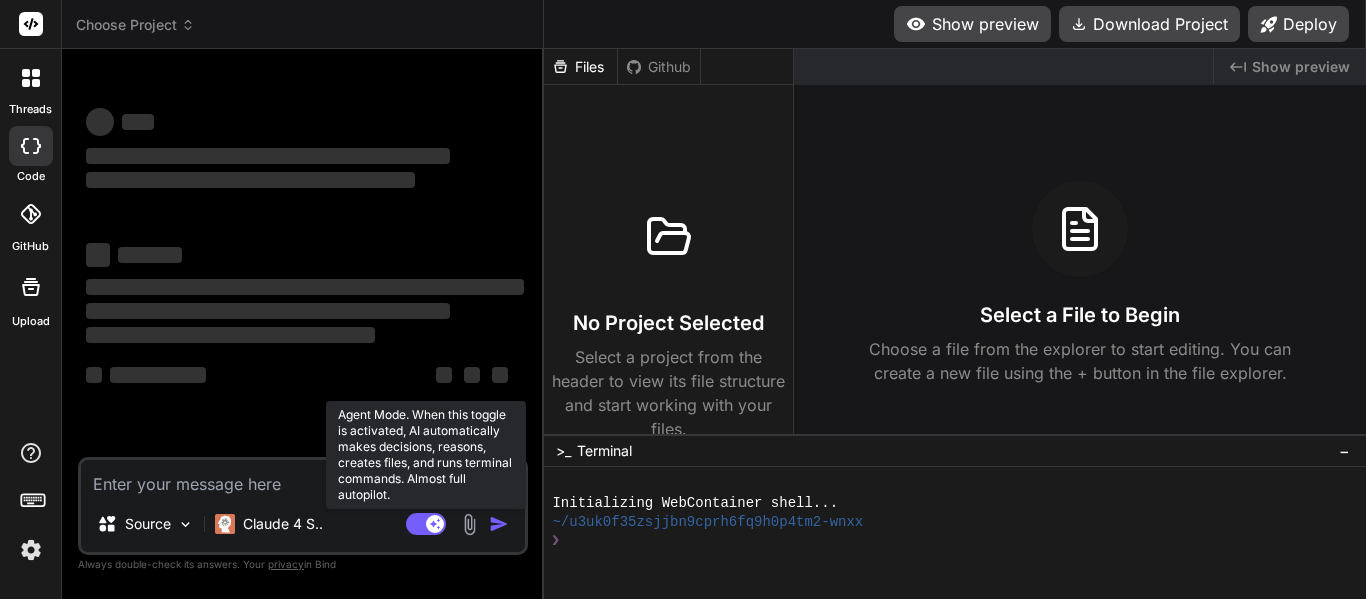 click 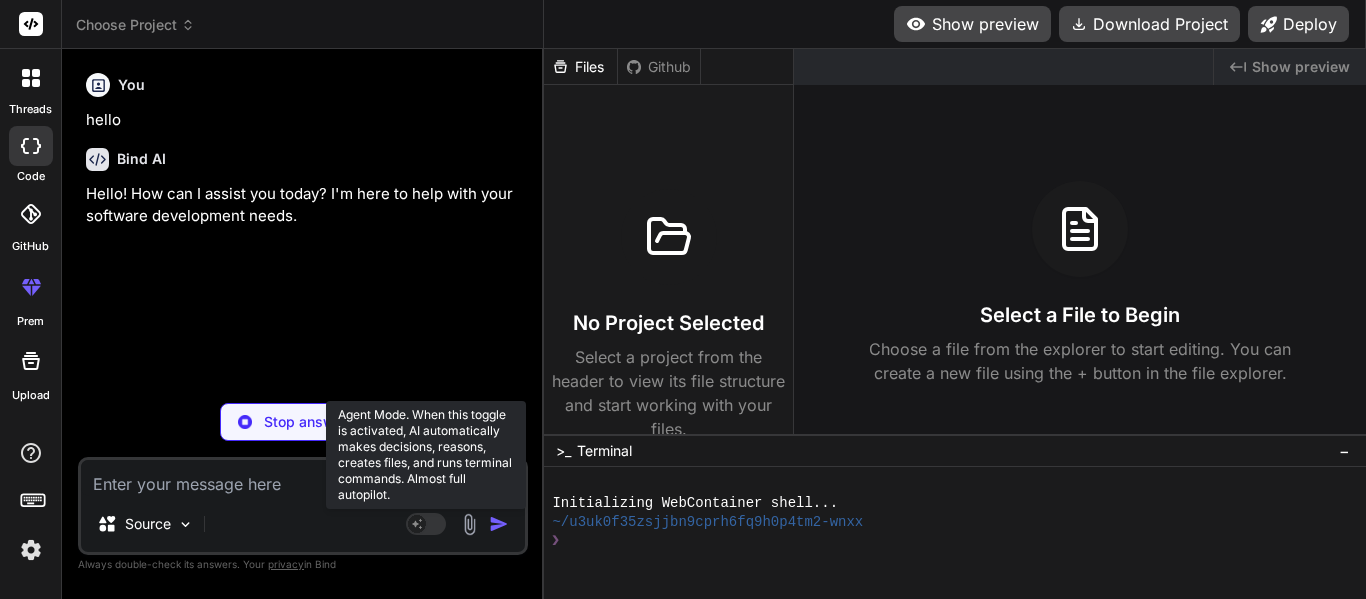 type on "x" 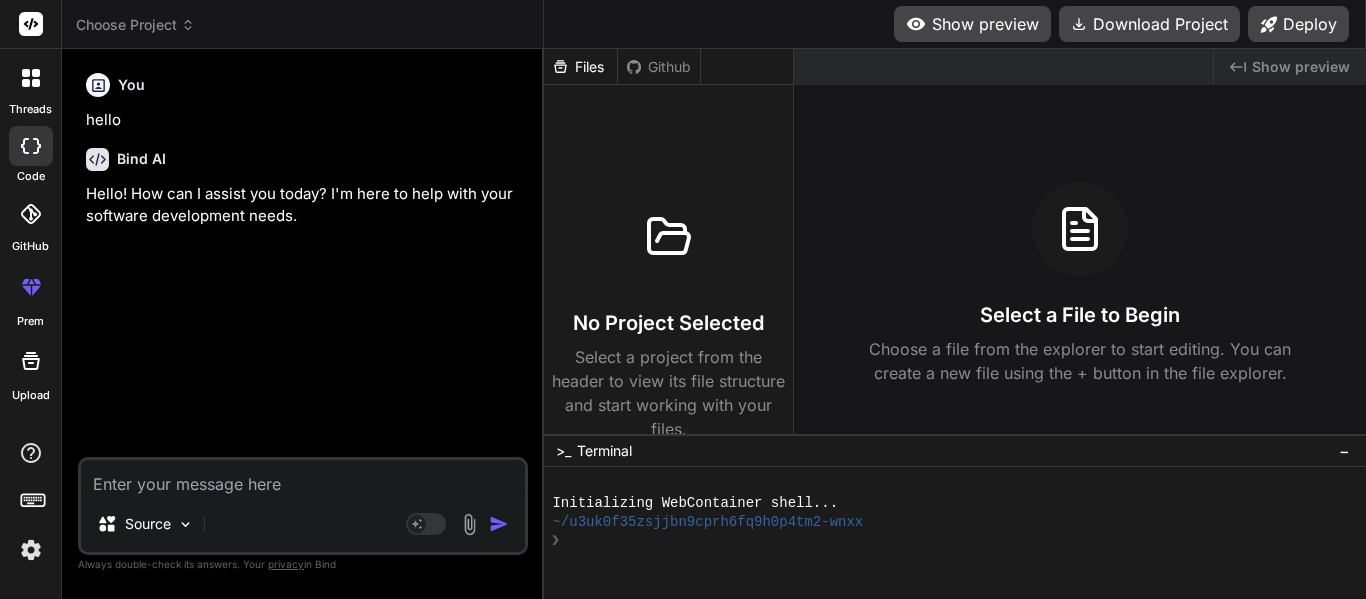 click on "Source Agent Mode. When this toggle is activated, AI automatically makes decisions, reasons, creates files, and runs terminal commands. Almost full autopilot." at bounding box center [303, 506] 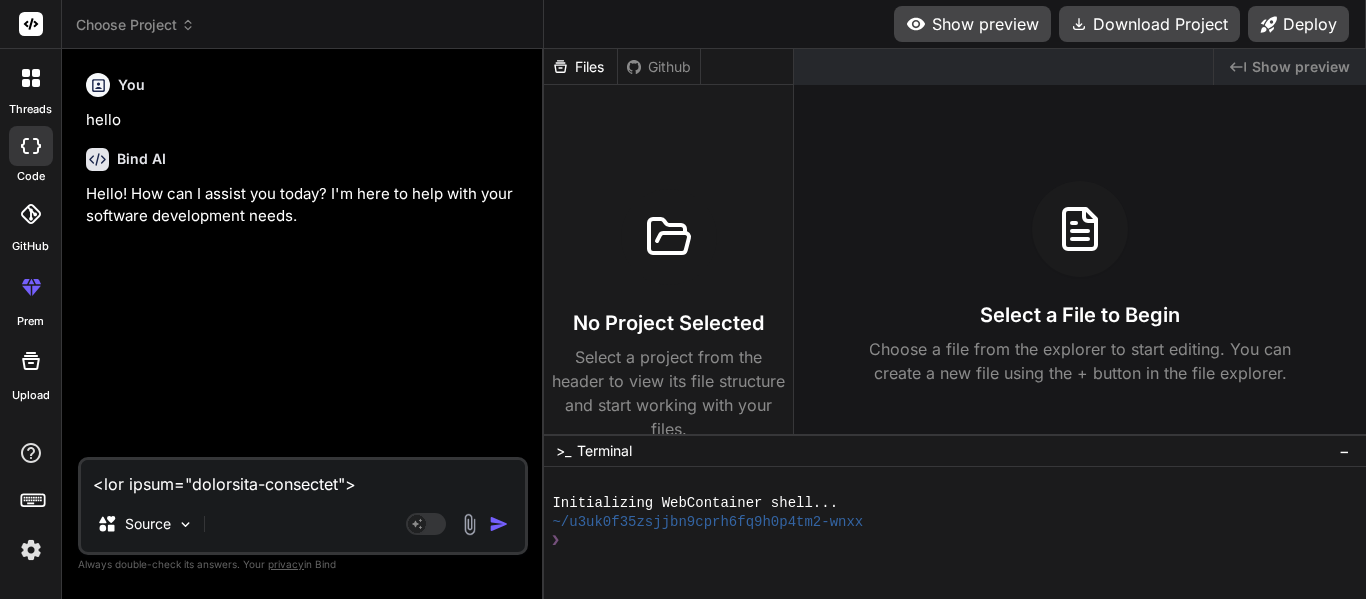 type on "x" 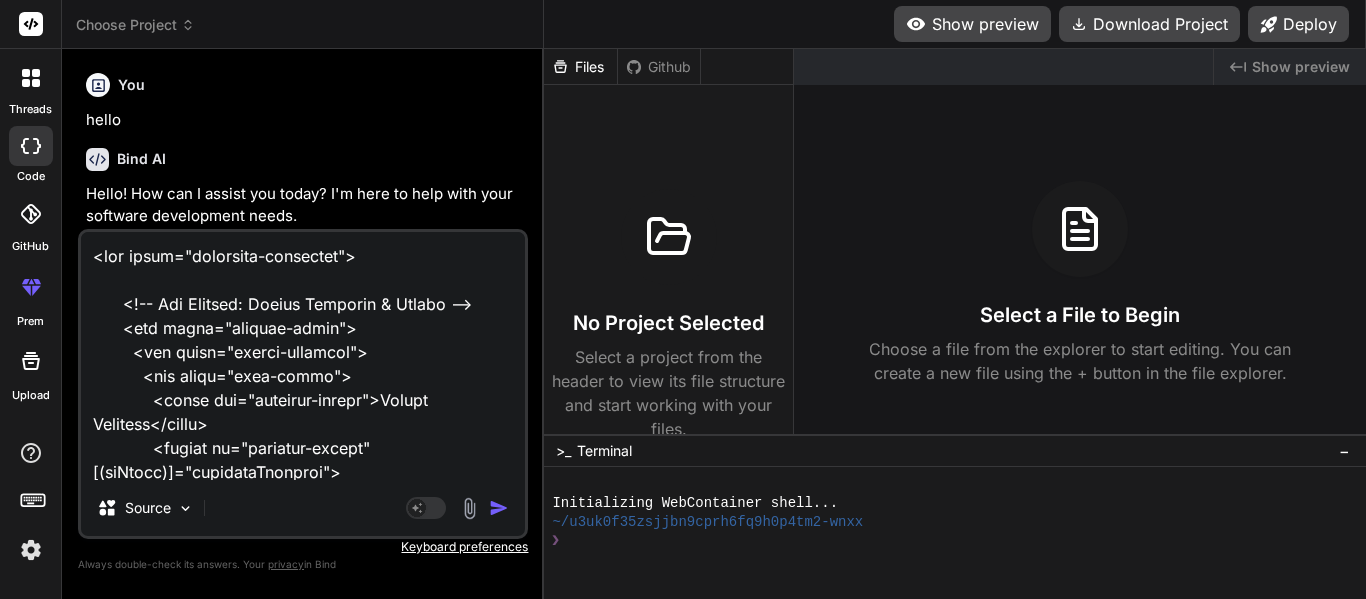 scroll, scrollTop: 5762, scrollLeft: 0, axis: vertical 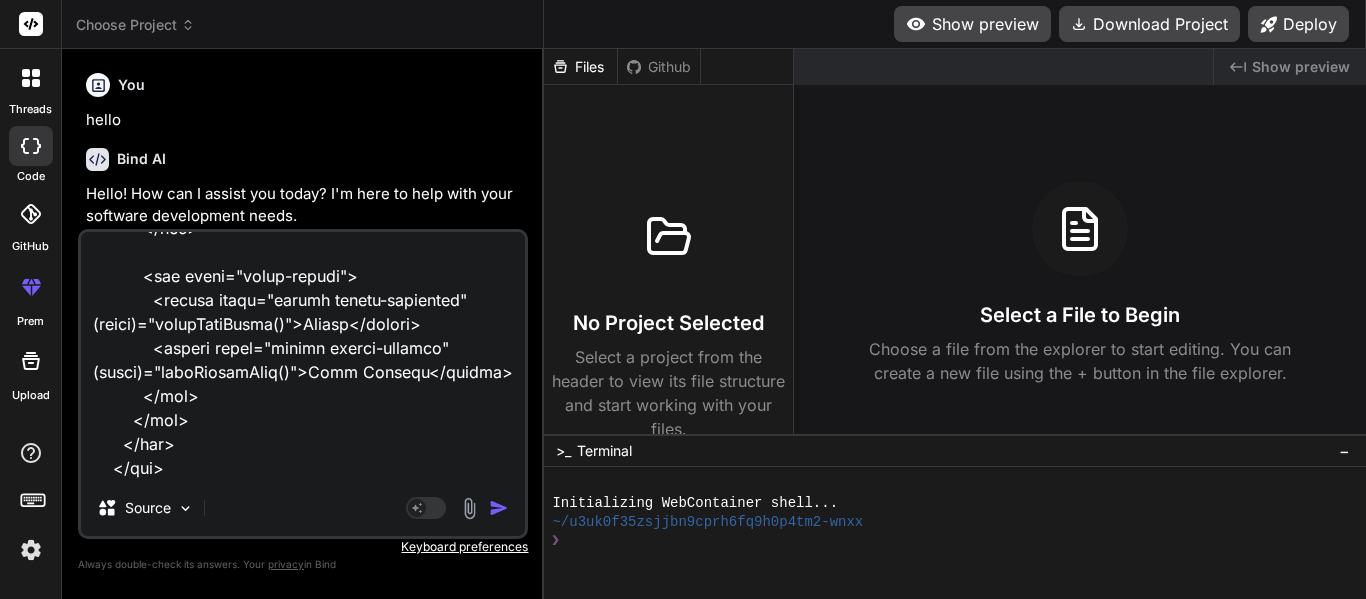 click at bounding box center [303, 356] 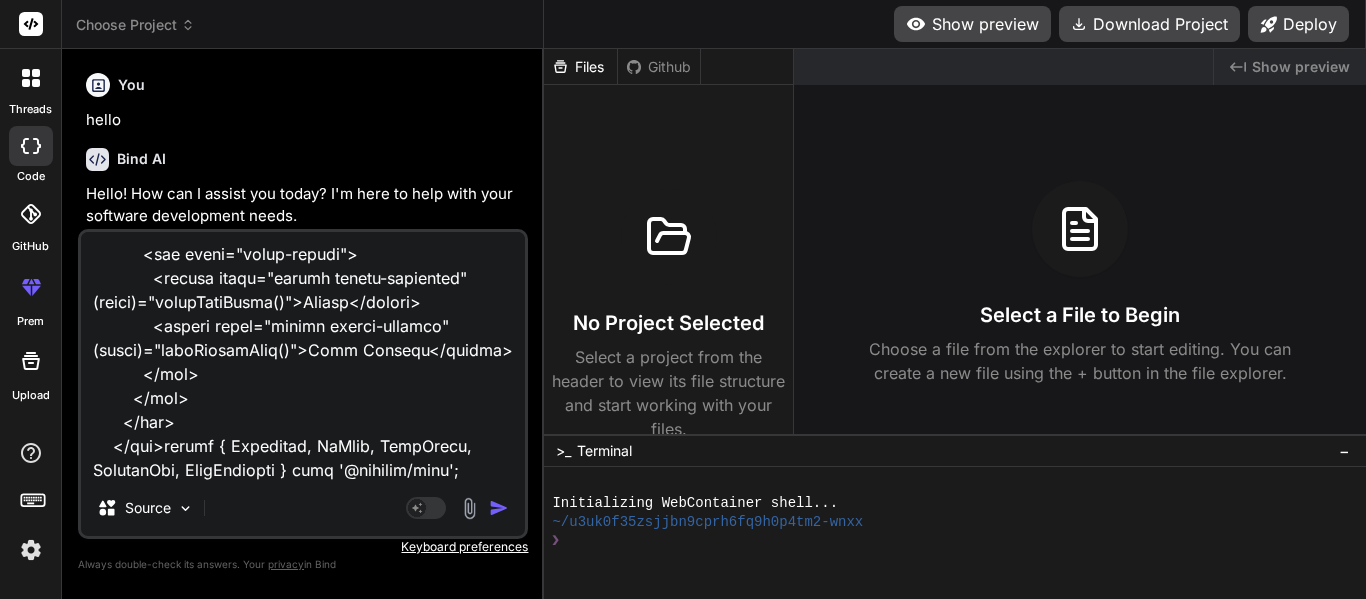 type on "x" 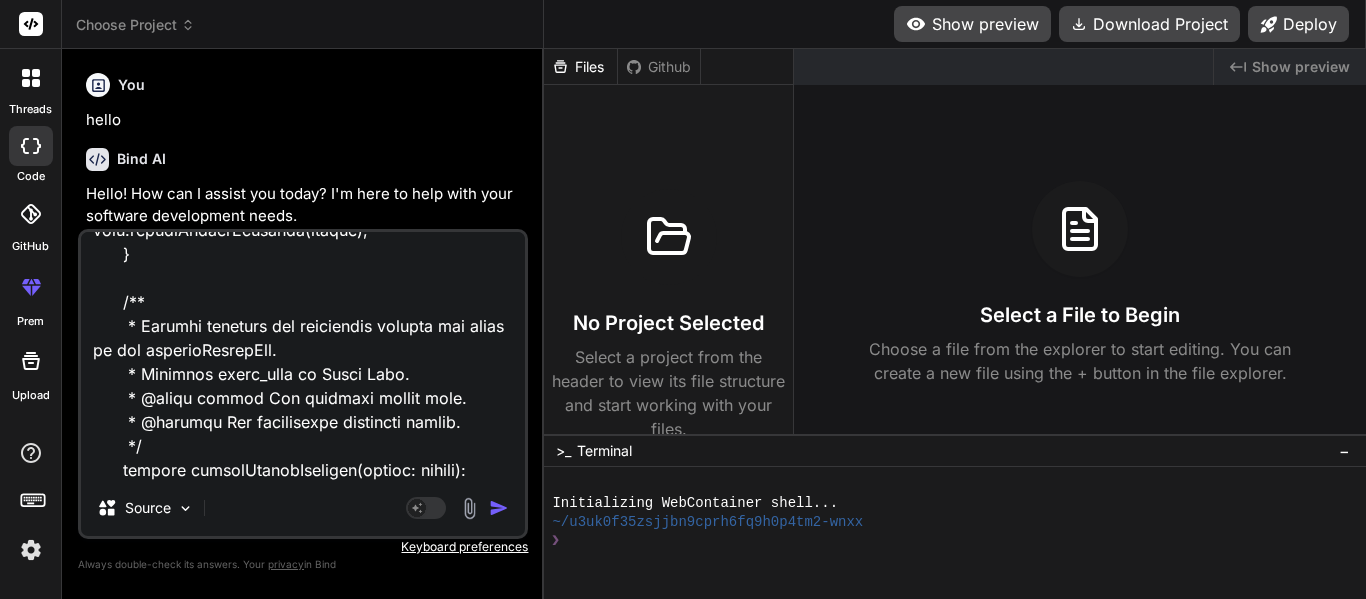 paste on "import { Injectable } from '@angular/core';
import { HttpClient, HttpParams } from '@angular/common/http';
import { Observable } from 'rxjs';
// Define the interface for the data returned by the new backend endpoint
export interface ImportedCategory {
category_name: string;
project_ids: number[];
}
@Injectable({
providedIn: 'root'
})
export class ExcelService {
private baseUrl = 'http://localhost:5077/api';
constructor(private http: HttpClient) { }
uploadExcel(excelData: any[], category: string): Observable<any> {
return this.http.post(`${this.baseUrl}/upload-excel`, { excelData, category });
}
getProjects(projectIds?: number[]): Observable<any[]> {
let params = new HttpParams();
if (projectIds && projectIds.length > 0) {
params = params.set('projectIds', projectIds.join(','));
}
return this.http.get<any[]>(`${this.baseUrl}/projects`, { params });
}
updateProje..." 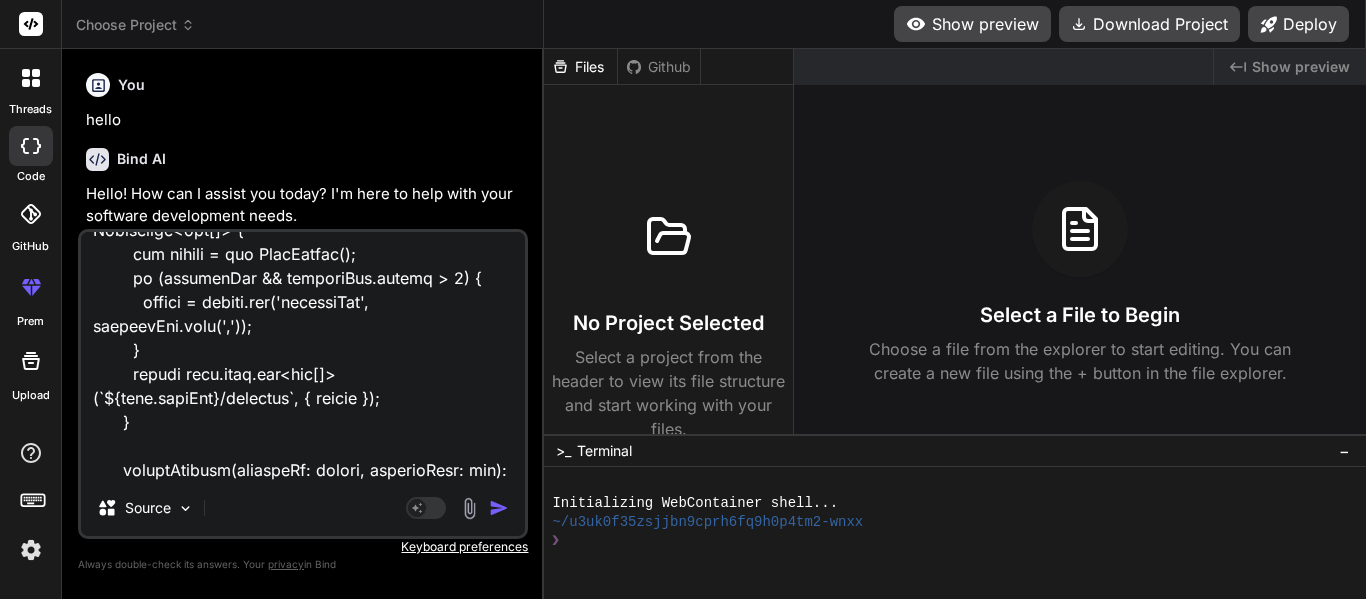 paste on "const express = require('express');
const { Pool } = require('pg');
const cors = require('cors');
const app = express();
const port = 5077;
app.use(cors());
app.use(express.json({ limit: '100mb' }));
app.use(express.urlencoded({ extended: true, limit: '100mb' }));
const pool = new Pool({
user: 'postgres',
host: 'localhost',
database: 'ExcelInfo',
password: 'postgresql',
port: 5432,
});
// Helper functions
function getValueOrNull(value) {
if (value === undefined || value === null) return null;
const strVal = String(value).trim();
return strVal === '' ? null : strVal;
}
function getNumericValueOrNull(value) {
if (value === undefined || value === null || value === '') return null;
const cleaned = String(value).replace(/,/g, '');
const num = Number(cleaned);
return isNaN(num) ? null : num;
}
/**
* Converts a value to a Date object or null if invalid.
* Ensures that only valid Date objects or null are returned for database insertion.
* @param value The input value, expected to be..." 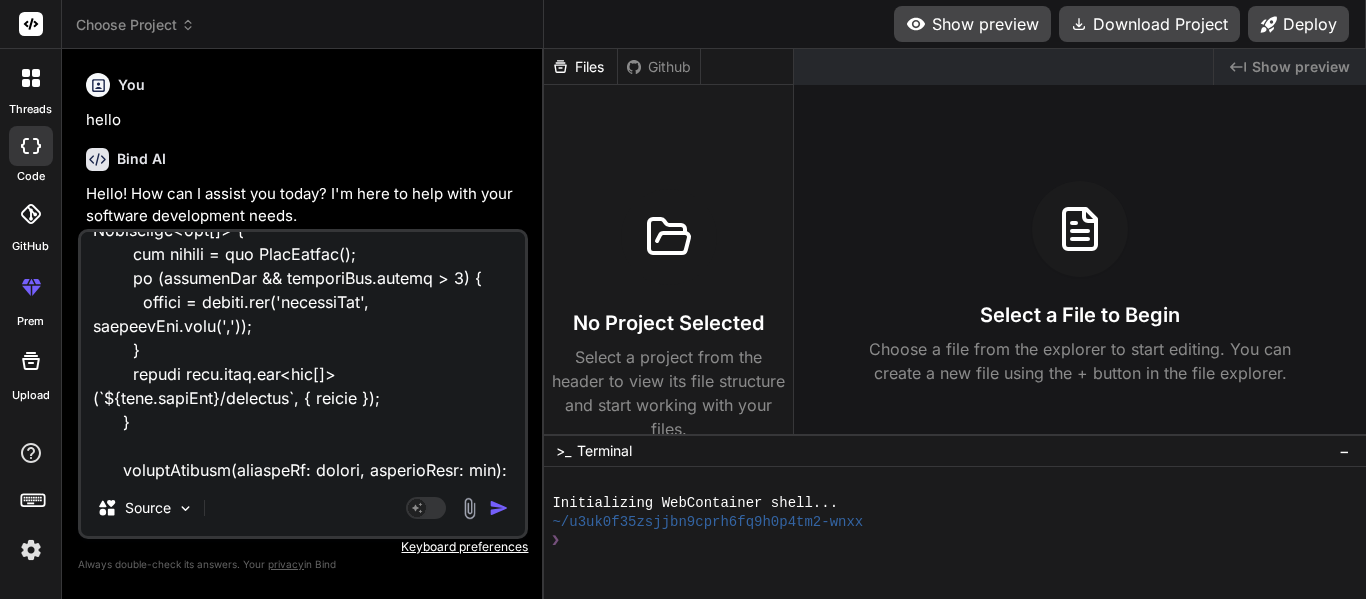 type on "x" 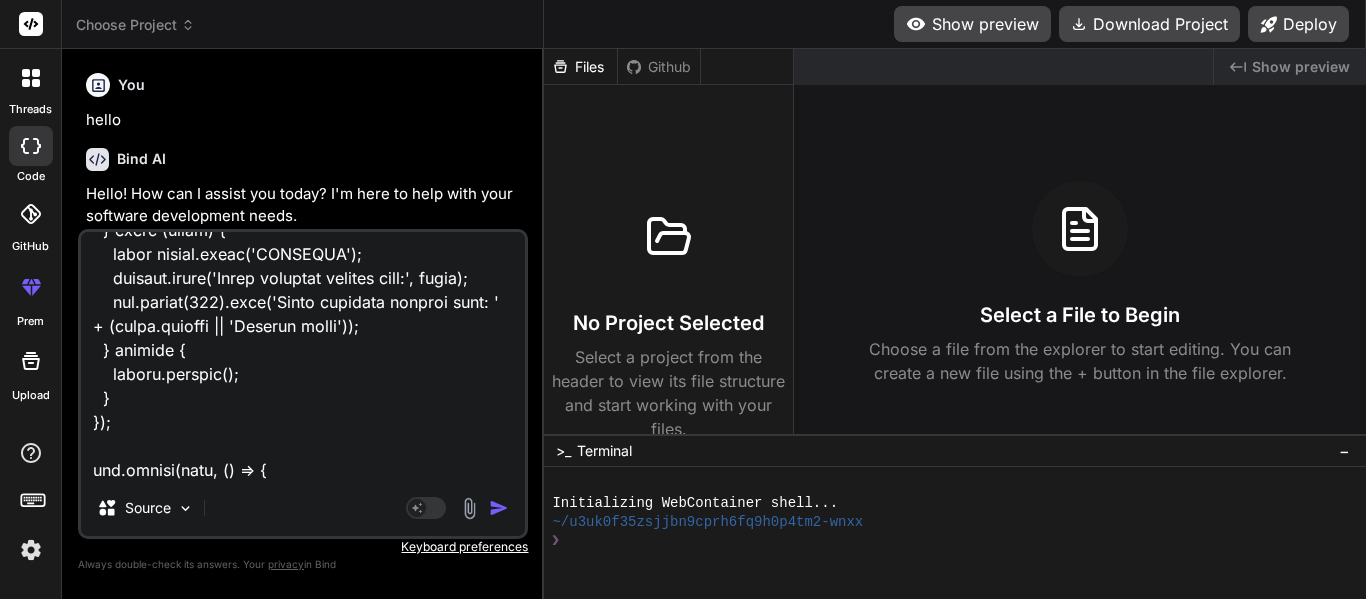 type on "<div class="dashboard-container">
<!-- Top Section: Import Controls & Search -->
<div class="control-panel">
<div class="import-controls">
<div class="form-group">
<label for="category-select">Select Category</label>
<select id="category-select" [(ngModel)]="selectedCategory">
<option value="">Select Category</option>
<option value="CO">CO</option>
<option value="Features">Features</option>
<option value="Bugs">Bugs</option>
</select>
</div>
<div class="form-group file-upload-group">
<input type="file" id="excelFile" (change)="onFileSelected($event)" accept=".xlsx, .xls" hidden #fileInput>
<button class="button button-accent" (click)="fileInput.click()">
Choose File
</button>
<span class="file-name-display">{{ selectedFile ? selectedFile.name : 'No file chosen' }}</span>
</div>
<div ..." 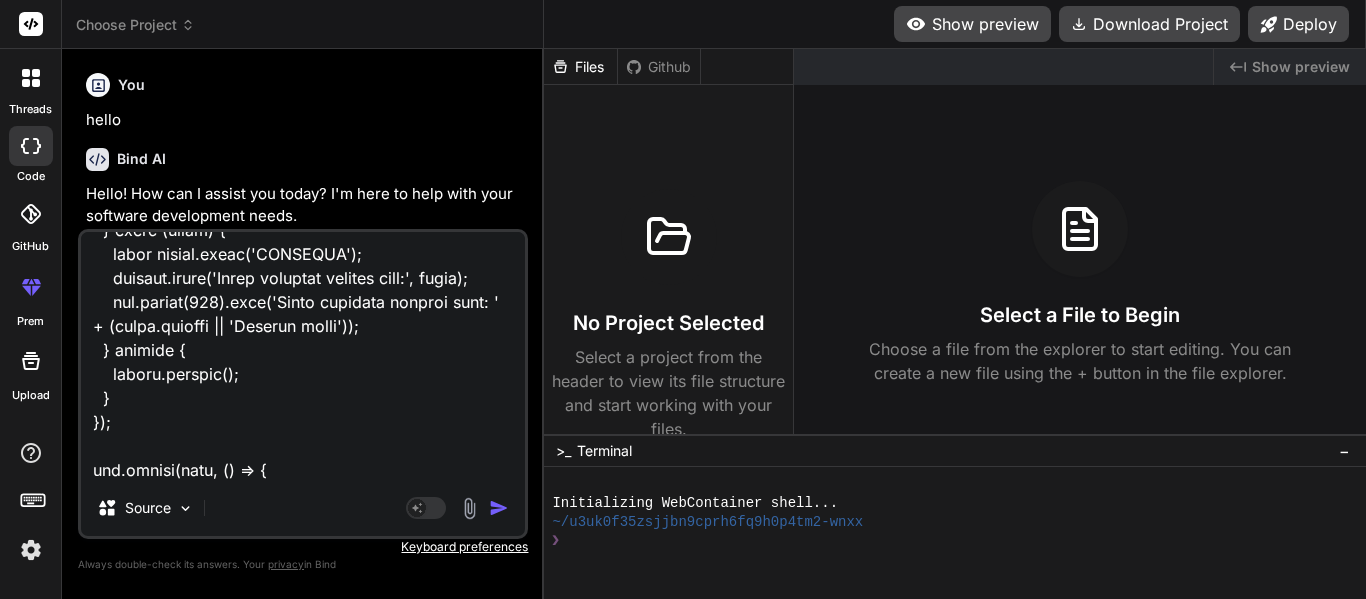 type on "<div class="dashboard-container">
<!-- Top Section: Import Controls & Search -->
<div class="control-panel">
<div class="import-controls">
<div class="form-group">
<label for="category-select">Select Category</label>
<select id="category-select" [(ngModel)]="selectedCategory">
<option value="">Select Category</option>
<option value="CO">CO</option>
<option value="Features">Features</option>
<option value="Bugs">Bugs</option>
</select>
</div>
<div class="form-group file-upload-group">
<input type="file" id="excelFile" (change)="onFileSelected($event)" accept=".xlsx, .xls" hidden #fileInput>
<button class="button button-accent" (click)="fileInput.click()">
Choose File
</button>
<span class="file-name-display">{{ selectedFile ? selectedFile.name : 'No file chosen' }}</span>
</div>
<div ..." 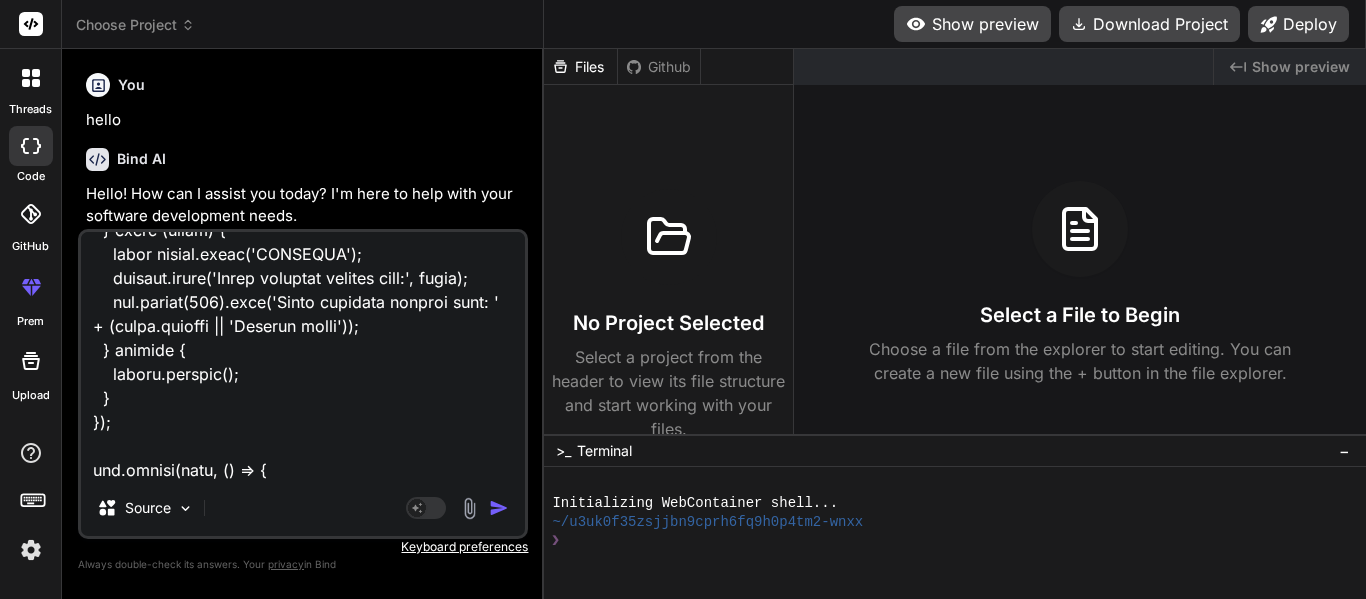 type on "x" 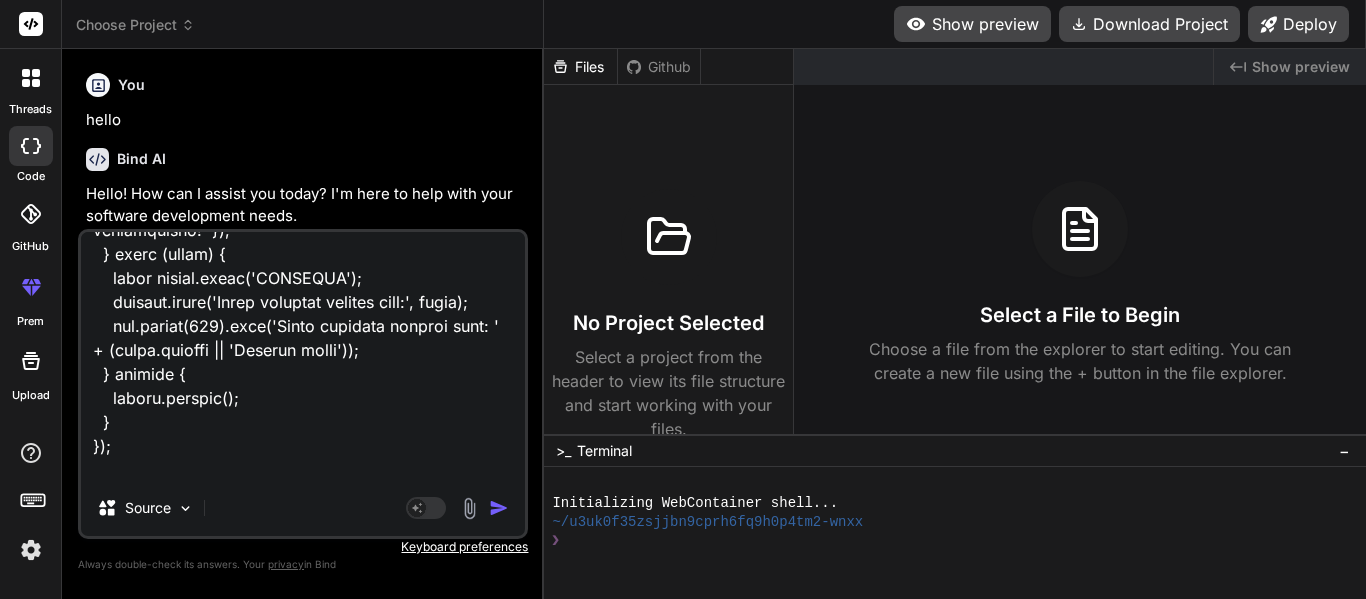 type on "<div class="dashboard-container">
<!-- Top Section: Import Controls & Search -->
<div class="control-panel">
<div class="import-controls">
<div class="form-group">
<label for="category-select">Select Category</label>
<select id="category-select" [(ngModel)]="selectedCategory">
<option value="">Select Category</option>
<option value="CO">CO</option>
<option value="Features">Features</option>
<option value="Bugs">Bugs</option>
</select>
</div>
<div class="form-group file-upload-group">
<input type="file" id="excelFile" (change)="onFileSelected($event)" accept=".xlsx, .xls" hidden #fileInput>
<button class="button button-accent" (click)="fileInput.click()">
Choose File
</button>
<span class="file-name-display">{{ selectedFile ? selectedFile.name : 'No file chosen' }}</span>
</div>
<div ..." 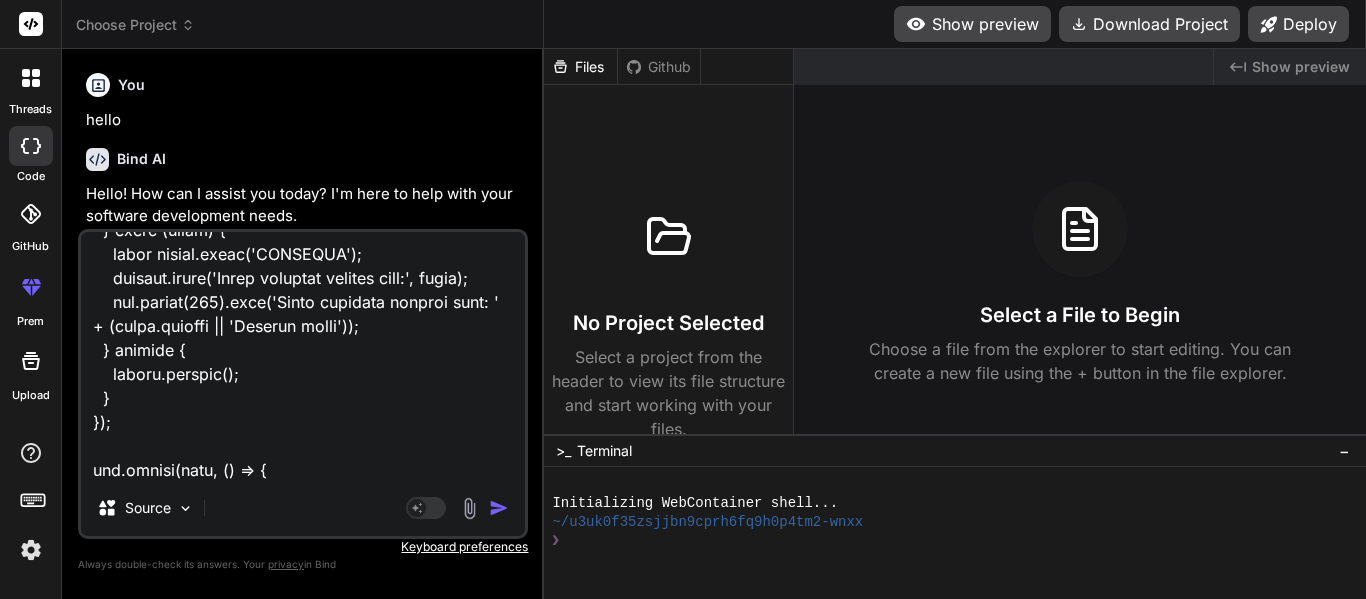 type on "x" 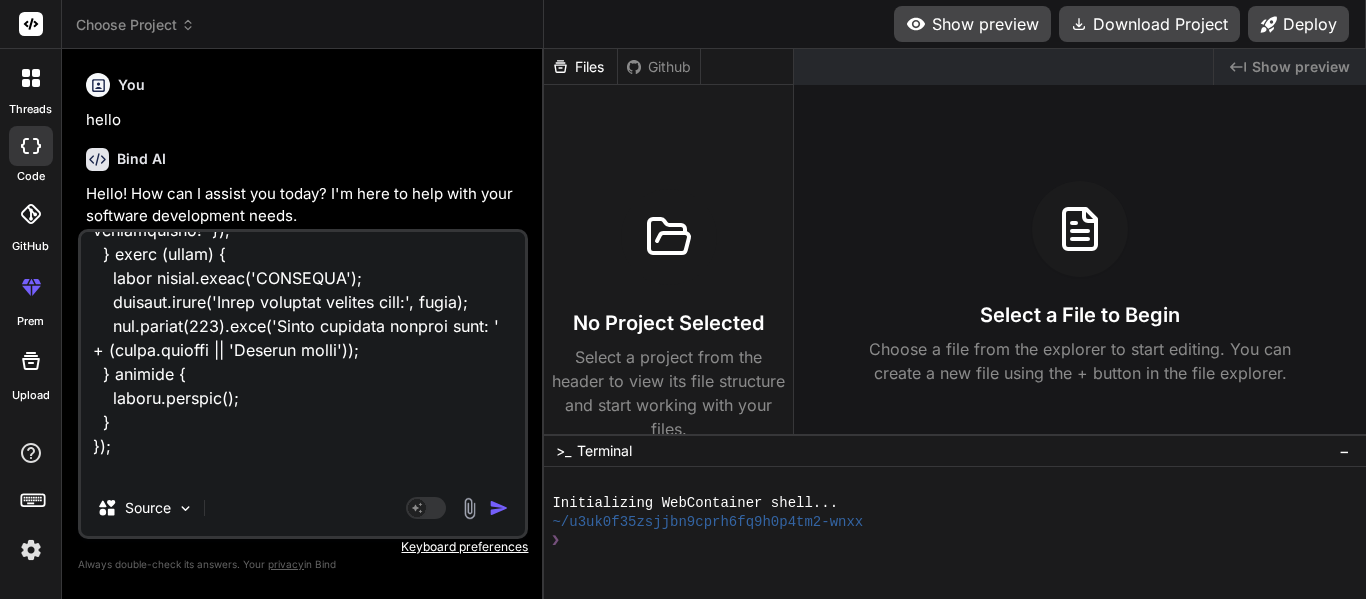 type on "<div class="dashboard-container">
<!-- Top Section: Import Controls & Search -->
<div class="control-panel">
<div class="import-controls">
<div class="form-group">
<label for="category-select">Select Category</label>
<select id="category-select" [(ngModel)]="selectedCategory">
<option value="">Select Category</option>
<option value="CO">CO</option>
<option value="Features">Features</option>
<option value="Bugs">Bugs</option>
</select>
</div>
<div class="form-group file-upload-group">
<input type="file" id="excelFile" (change)="onFileSelected($event)" accept=".xlsx, .xls" hidden #fileInput>
<button class="button button-accent" (click)="fileInput.click()">
Choose File
</button>
<span class="file-name-display">{{ selectedFile ? selectedFile.name : 'No file chosen' }}</span>
</div>
<div ..." 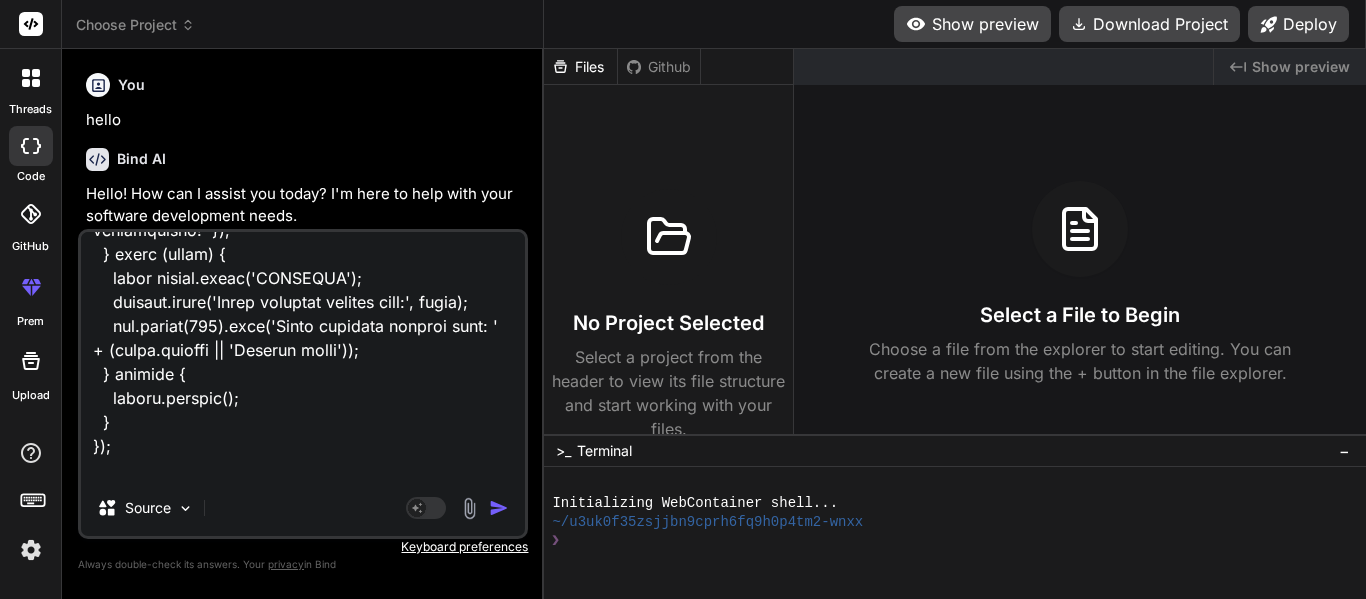 type on "<div class="dashboard-container">
<!-- Top Section: Import Controls & Search -->
<div class="control-panel">
<div class="import-controls">
<div class="form-group">
<label for="category-select">Select Category</label>
<select id="category-select" [(ngModel)]="selectedCategory">
<option value="">Select Category</option>
<option value="CO">CO</option>
<option value="Features">Features</option>
<option value="Bugs">Bugs</option>
</select>
</div>
<div class="form-group file-upload-group">
<input type="file" id="excelFile" (change)="onFileSelected($event)" accept=".xlsx, .xls" hidden #fileInput>
<button class="button button-accent" (click)="fileInput.click()">
Choose File
</button>
<span class="file-name-display">{{ selectedFile ? selectedFile.name : 'No file chosen' }}</span>
</div>
<div ..." 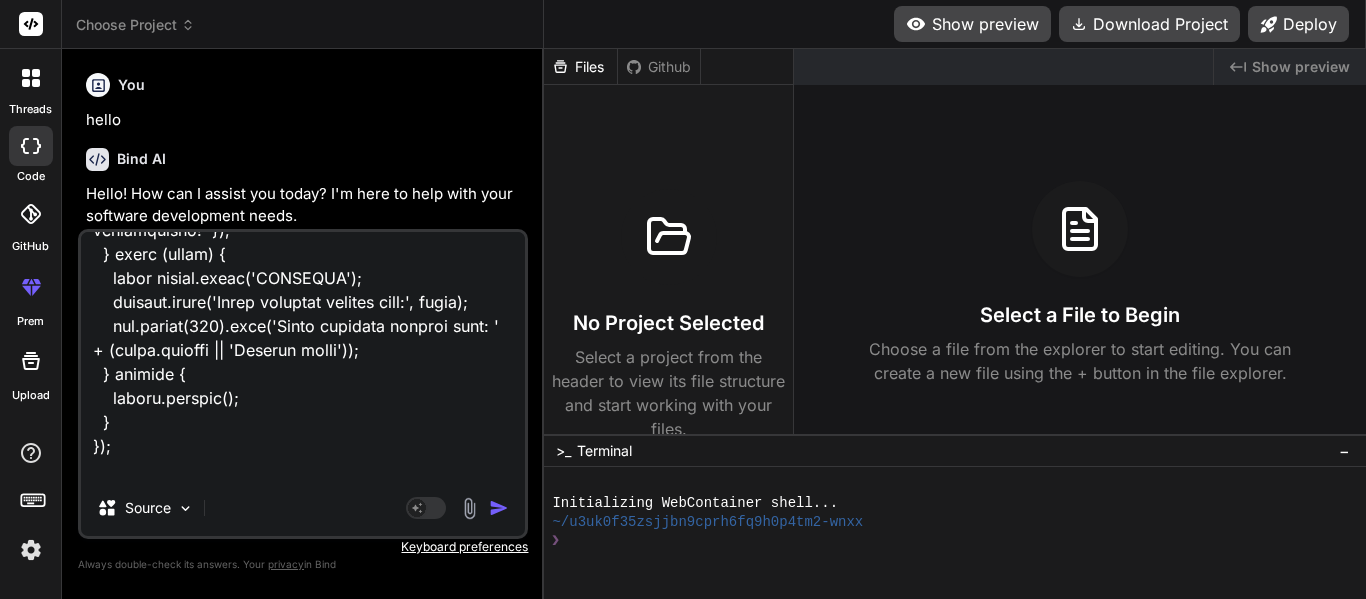 type on "<div class="dashboard-container">
<!-- Top Section: Import Controls & Search -->
<div class="control-panel">
<div class="import-controls">
<div class="form-group">
<label for="category-select">Select Category</label>
<select id="category-select" [(ngModel)]="selectedCategory">
<option value="">Select Category</option>
<option value="CO">CO</option>
<option value="Features">Features</option>
<option value="Bugs">Bugs</option>
</select>
</div>
<div class="form-group file-upload-group">
<input type="file" id="excelFile" (change)="onFileSelected($event)" accept=".xlsx, .xls" hidden #fileInput>
<button class="button button-accent" (click)="fileInput.click()">
Choose File
</button>
<span class="file-name-display">{{ selectedFile ? selectedFile.name : 'No file chosen' }}</span>
</div>
<div ..." 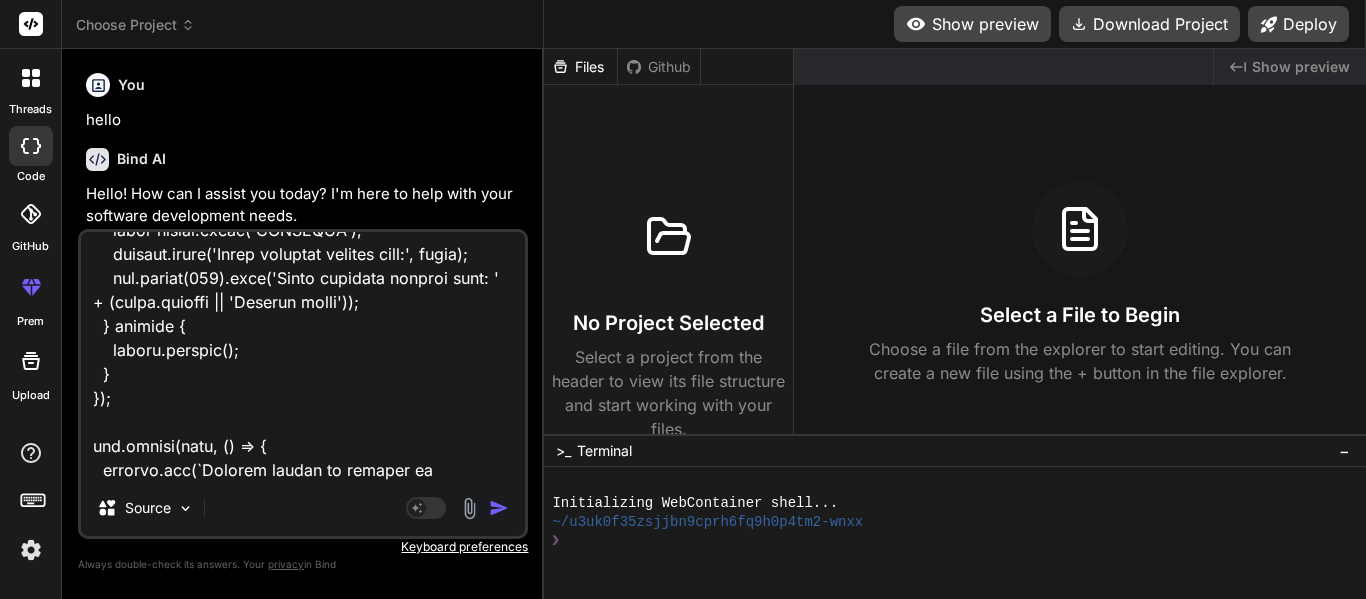 type on "x" 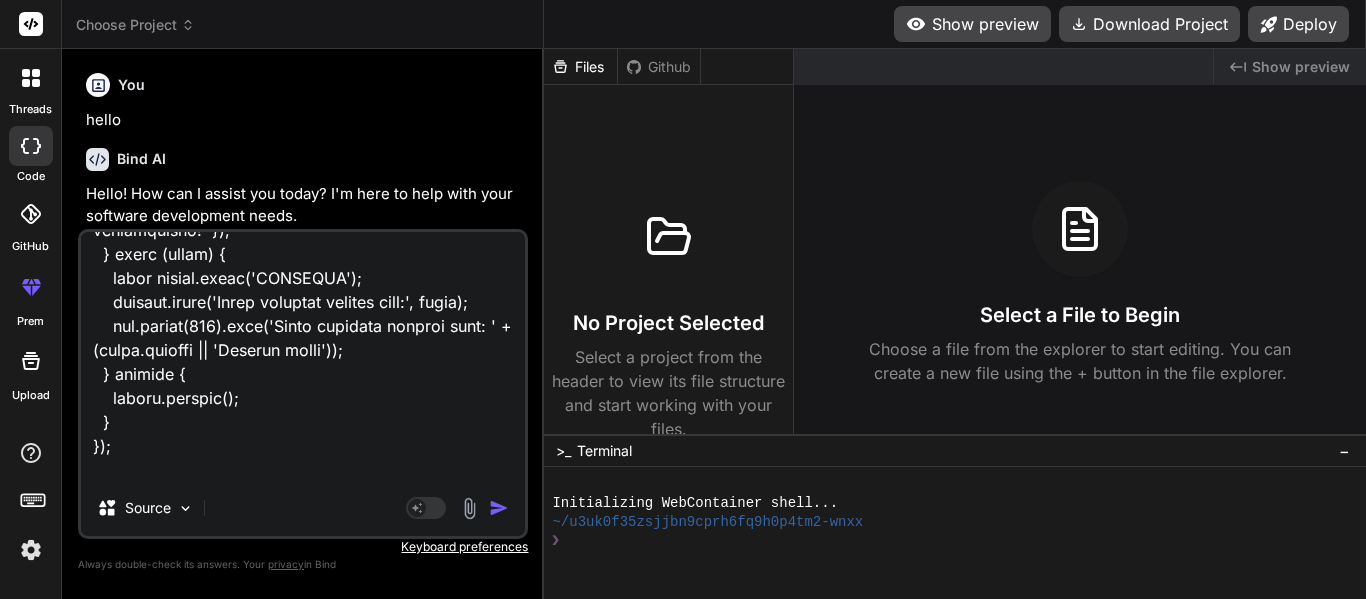 type on "<div class="dashboard-container">
<!-- Top Section: Import Controls & Search -->
<div class="control-panel">
<div class="import-controls">
<div class="form-group">
<label for="category-select">Select Category</label>
<select id="category-select" [(ngModel)]="selectedCategory">
<option value="">Select Category</option>
<option value="CO">CO</option>
<option value="Features">Features</option>
<option value="Bugs">Bugs</option>
</select>
</div>
<div class="form-group file-upload-group">
<input type="file" id="excelFile" (change)="onFileSelected($event)" accept=".xlsx, .xls" hidden #fileInput>
<button class="button button-accent" (click)="fileInput.click()">
Choose File
</button>
<span class="file-name-display">{{ selectedFile ? selectedFile.name : 'No file chosen' }}</span>
</div>
<div ..." 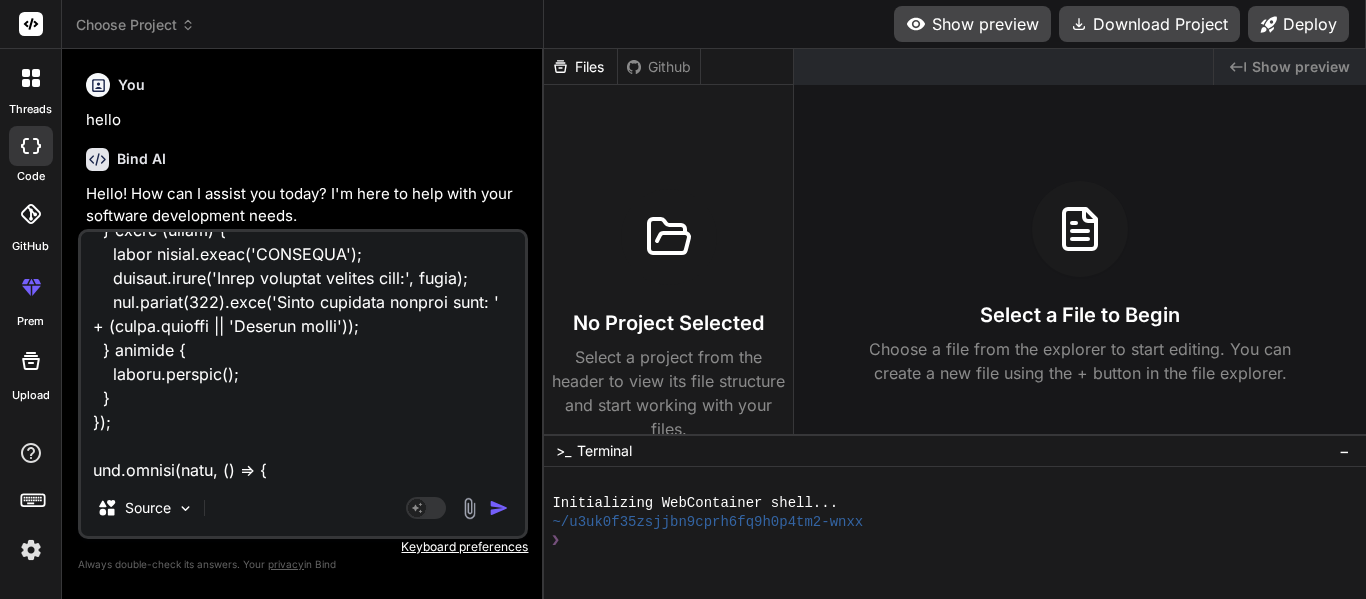 type on "<div class="dashboard-container">
<!-- Top Section: Import Controls & Search -->
<div class="control-panel">
<div class="import-controls">
<div class="form-group">
<label for="category-select">Select Category</label>
<select id="category-select" [(ngModel)]="selectedCategory">
<option value="">Select Category</option>
<option value="CO">CO</option>
<option value="Features">Features</option>
<option value="Bugs">Bugs</option>
</select>
</div>
<div class="form-group file-upload-group">
<input type="file" id="excelFile" (change)="onFileSelected($event)" accept=".xlsx, .xls" hidden #fileInput>
<button class="button button-accent" (click)="fileInput.click()">
Choose File
</button>
<span class="file-name-display">{{ selectedFile ? selectedFile.name : 'No file chosen' }}</span>
</div>
<div ..." 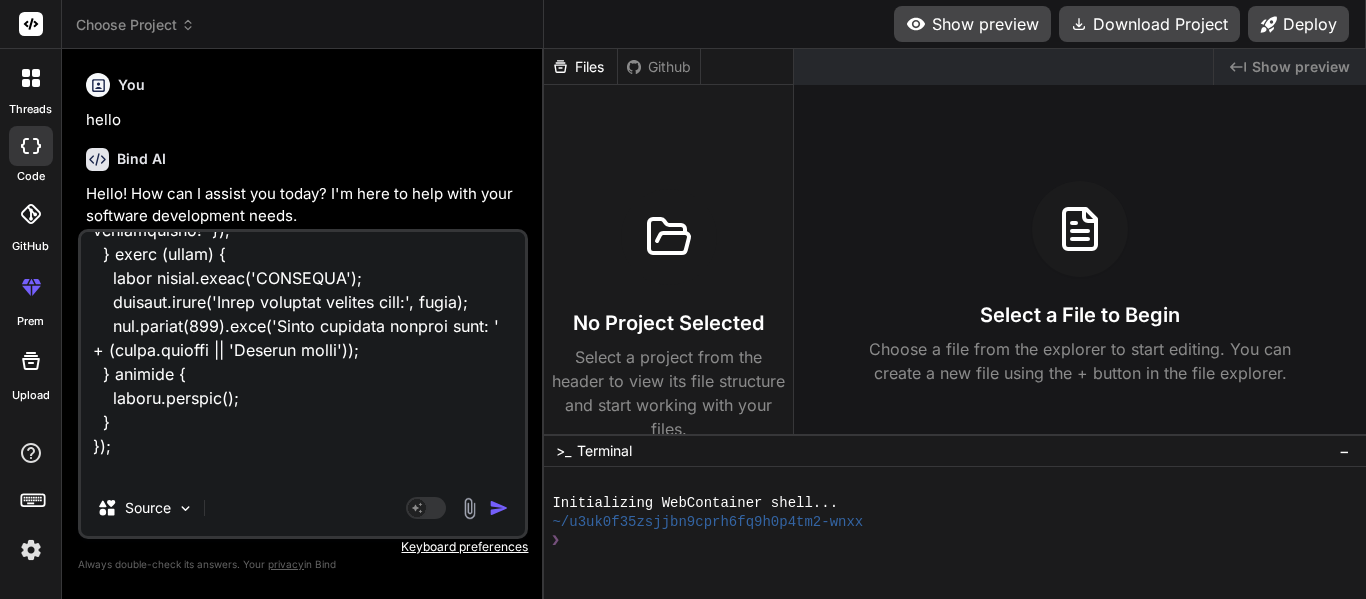 type on "x" 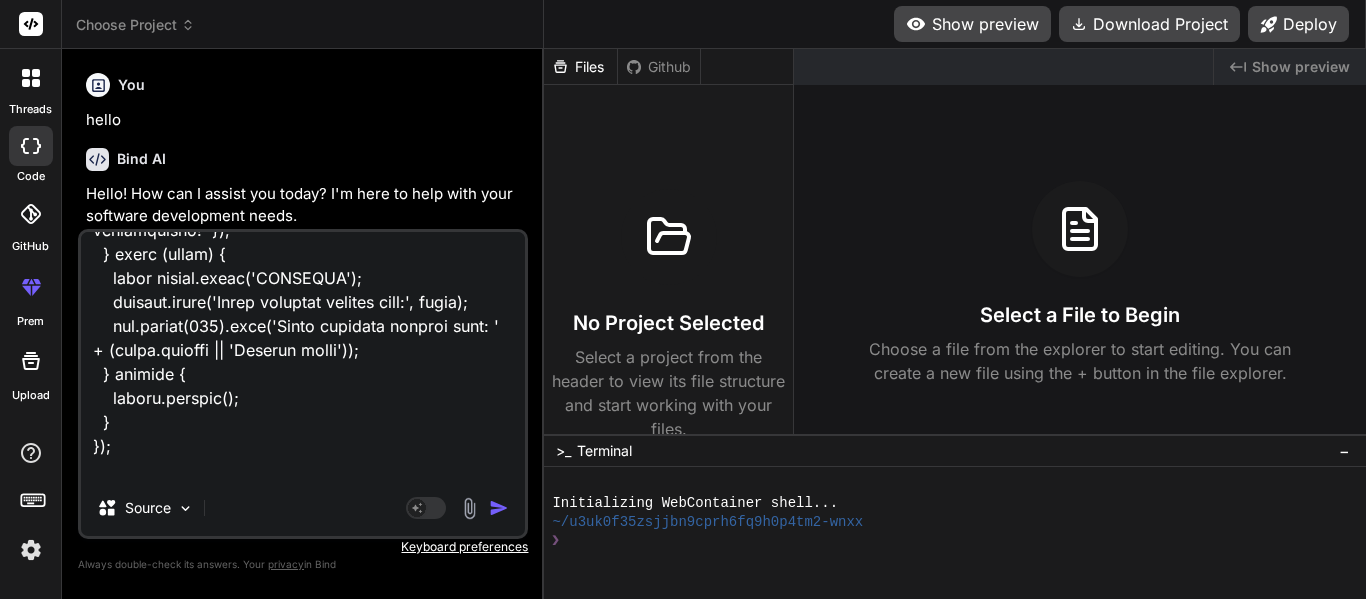 type on "<div class="dashboard-container">
<!-- Top Section: Import Controls & Search -->
<div class="control-panel">
<div class="import-controls">
<div class="form-group">
<label for="category-select">Select Category</label>
<select id="category-select" [(ngModel)]="selectedCategory">
<option value="">Select Category</option>
<option value="CO">CO</option>
<option value="Features">Features</option>
<option value="Bugs">Bugs</option>
</select>
</div>
<div class="form-group file-upload-group">
<input type="file" id="excelFile" (change)="onFileSelected($event)" accept=".xlsx, .xls" hidden #fileInput>
<button class="button button-accent" (click)="fileInput.click()">
Choose File
</button>
<span class="file-name-display">{{ selectedFile ? selectedFile.name : 'No file chosen' }}</span>
</div>
<div ..." 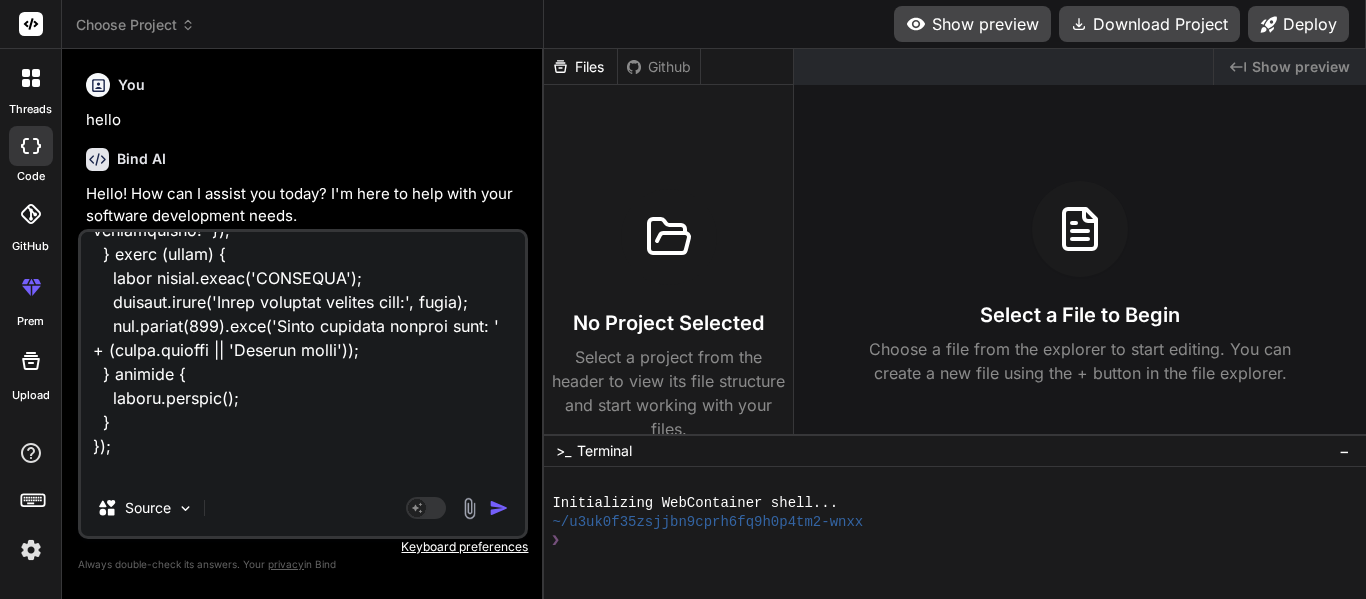type on "<div class="dashboard-container">
<!-- Top Section: Import Controls & Search -->
<div class="control-panel">
<div class="import-controls">
<div class="form-group">
<label for="category-select">Select Category</label>
<select id="category-select" [(ngModel)]="selectedCategory">
<option value="">Select Category</option>
<option value="CO">CO</option>
<option value="Features">Features</option>
<option value="Bugs">Bugs</option>
</select>
</div>
<div class="form-group file-upload-group">
<input type="file" id="excelFile" (change)="onFileSelected($event)" accept=".xlsx, .xls" hidden #fileInput>
<button class="button button-accent" (click)="fileInput.click()">
Choose File
</button>
<span class="file-name-display">{{ selectedFile ? selectedFile.name : 'No file chosen' }}</span>
</div>
<div ..." 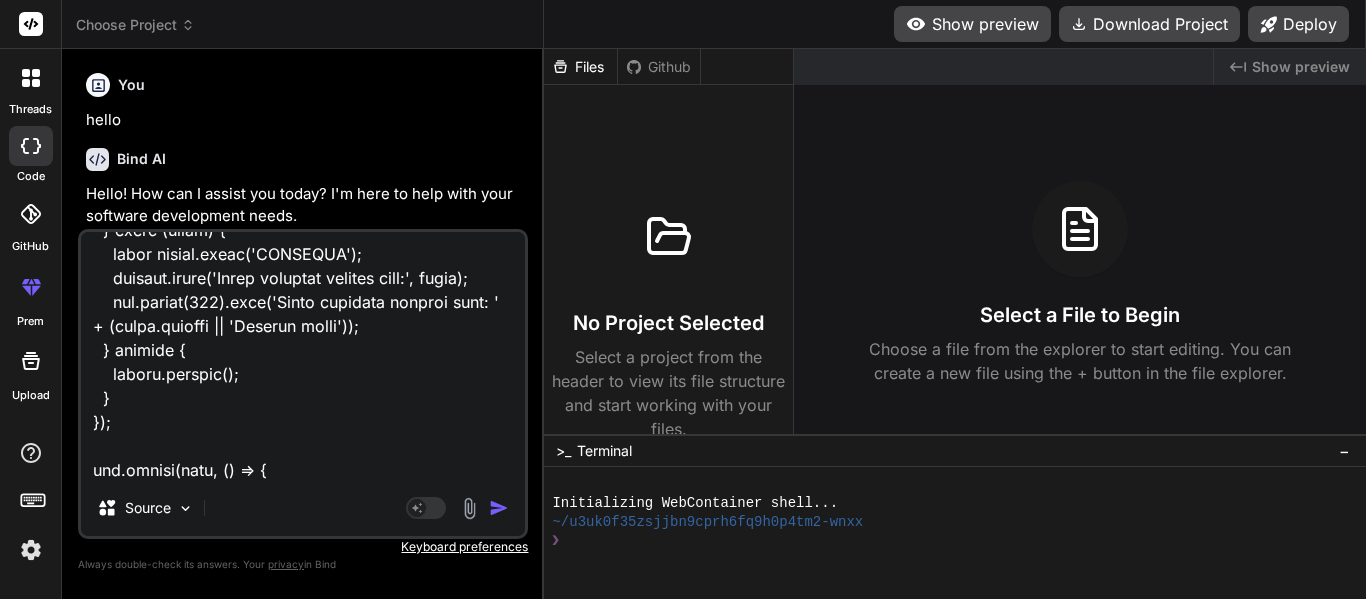 type on "<div class="dashboard-container">
<!-- Top Section: Import Controls & Search -->
<div class="control-panel">
<div class="import-controls">
<div class="form-group">
<label for="category-select">Select Category</label>
<select id="category-select" [(ngModel)]="selectedCategory">
<option value="">Select Category</option>
<option value="CO">CO</option>
<option value="Features">Features</option>
<option value="Bugs">Bugs</option>
</select>
</div>
<div class="form-group file-upload-group">
<input type="file" id="excelFile" (change)="onFileSelected($event)" accept=".xlsx, .xls" hidden #fileInput>
<button class="button button-accent" (click)="fileInput.click()">
Choose File
</button>
<span class="file-name-display">{{ selectedFile ? selectedFile.name : 'No file chosen' }}</span>
</div>
<div ..." 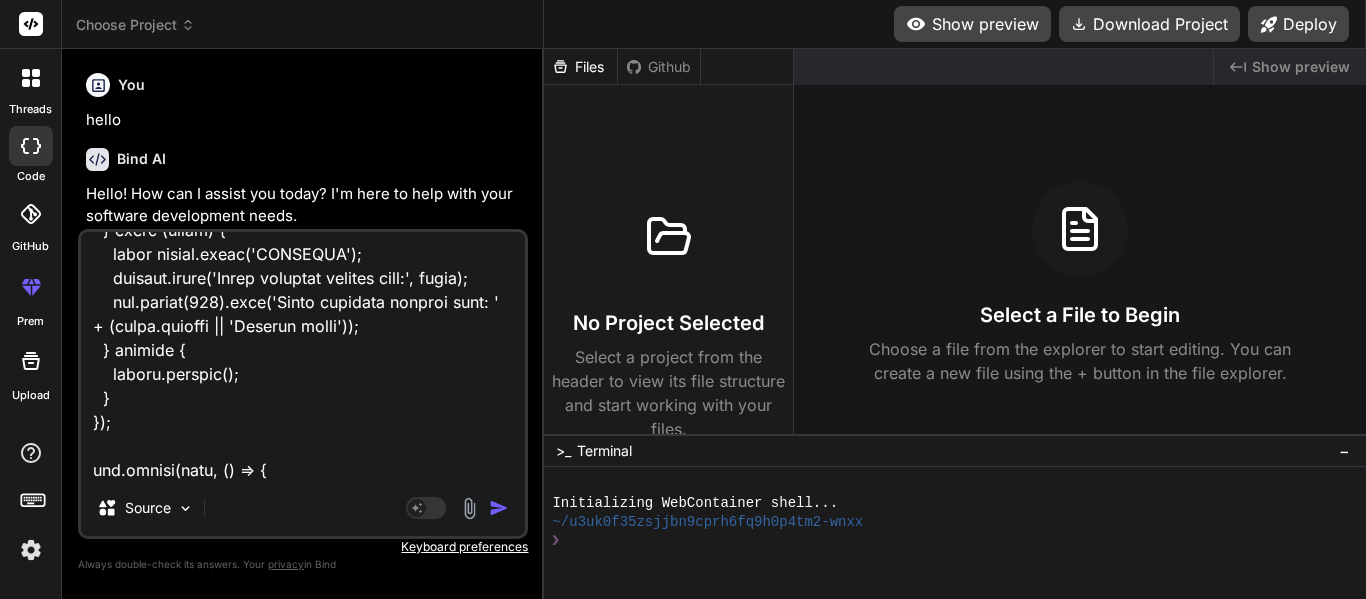 type on "<div class="dashboard-container">
<!-- Top Section: Import Controls & Search -->
<div class="control-panel">
<div class="import-controls">
<div class="form-group">
<label for="category-select">Select Category</label>
<select id="category-select" [(ngModel)]="selectedCategory">
<option value="">Select Category</option>
<option value="CO">CO</option>
<option value="Features">Features</option>
<option value="Bugs">Bugs</option>
</select>
</div>
<div class="form-group file-upload-group">
<input type="file" id="excelFile" (change)="onFileSelected($event)" accept=".xlsx, .xls" hidden #fileInput>
<button class="button button-accent" (click)="fileInput.click()">
Choose File
</button>
<span class="file-name-display">{{ selectedFile ? selectedFile.name : 'No file chosen' }}</span>
</div>
<div ..." 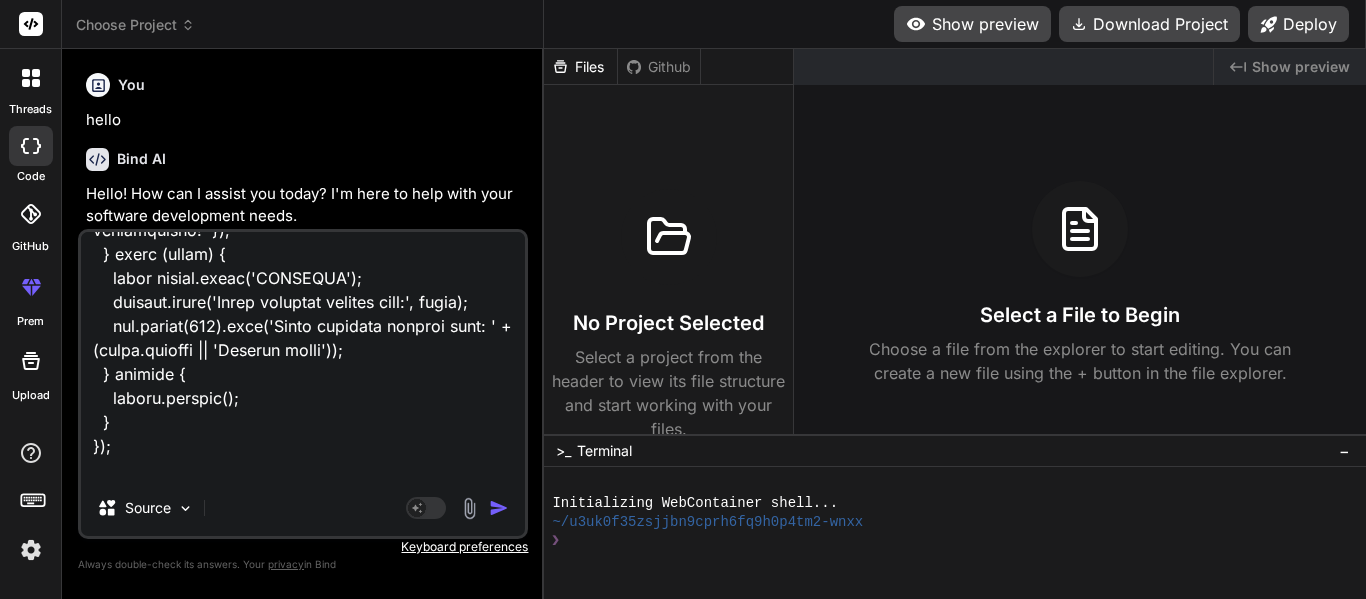 type on "<div class="dashboard-container">
<!-- Top Section: Import Controls & Search -->
<div class="control-panel">
<div class="import-controls">
<div class="form-group">
<label for="category-select">Select Category</label>
<select id="category-select" [(ngModel)]="selectedCategory">
<option value="">Select Category</option>
<option value="CO">CO</option>
<option value="Features">Features</option>
<option value="Bugs">Bugs</option>
</select>
</div>
<div class="form-group file-upload-group">
<input type="file" id="excelFile" (change)="onFileSelected($event)" accept=".xlsx, .xls" hidden #fileInput>
<button class="button button-accent" (click)="fileInput.click()">
Choose File
</button>
<span class="file-name-display">{{ selectedFile ? selectedFile.name : 'No file chosen' }}</span>
</div>
<div ..." 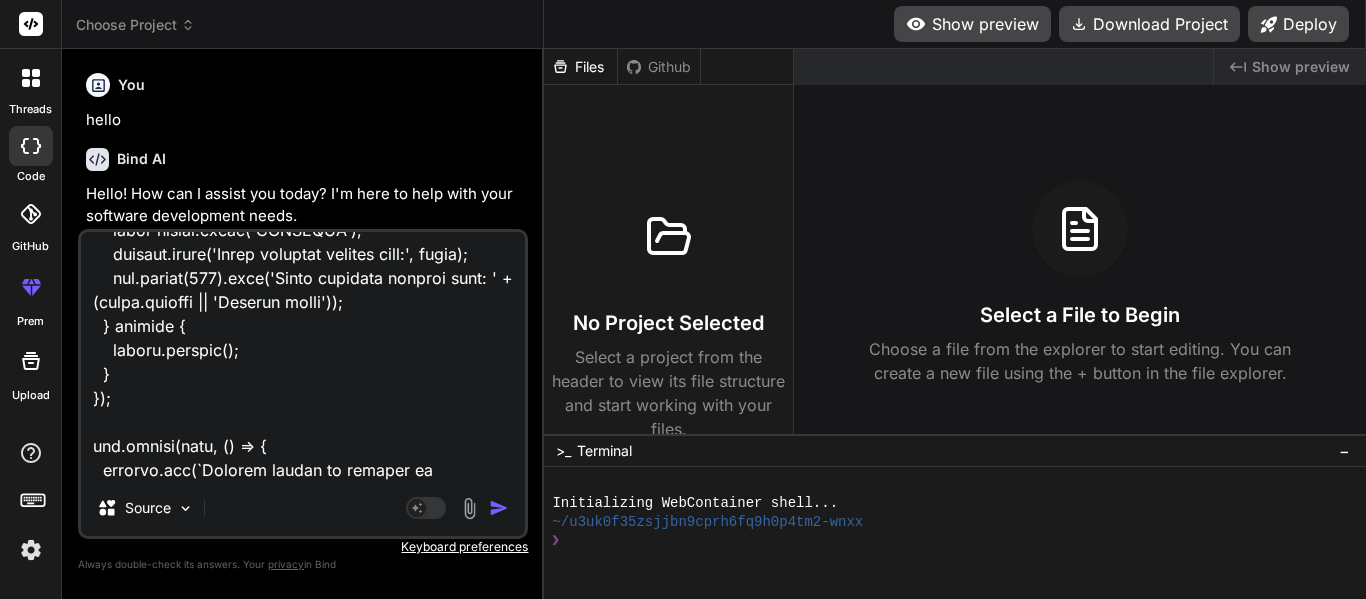 type on "x" 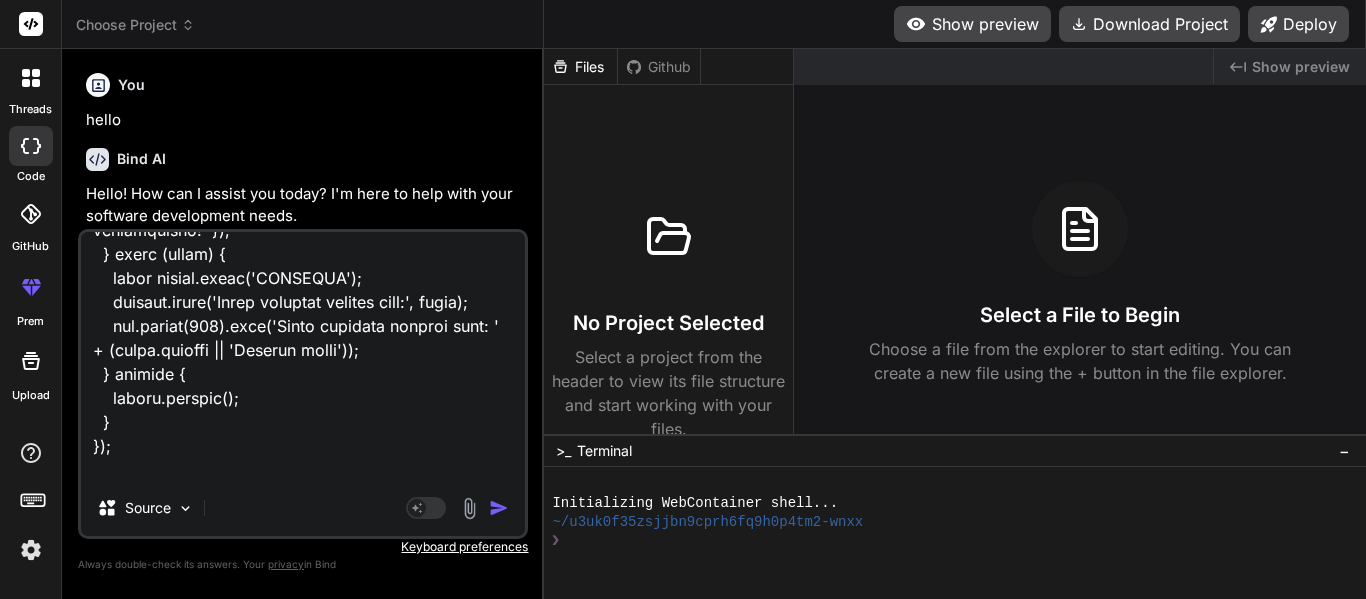 type on "<div class="dashboard-container">
<!-- Top Section: Import Controls & Search -->
<div class="control-panel">
<div class="import-controls">
<div class="form-group">
<label for="category-select">Select Category</label>
<select id="category-select" [(ngModel)]="selectedCategory">
<option value="">Select Category</option>
<option value="CO">CO</option>
<option value="Features">Features</option>
<option value="Bugs">Bugs</option>
</select>
</div>
<div class="form-group file-upload-group">
<input type="file" id="excelFile" (change)="onFileSelected($event)" accept=".xlsx, .xls" hidden #fileInput>
<button class="button button-accent" (click)="fileInput.click()">
Choose File
</button>
<span class="file-name-display">{{ selectedFile ? selectedFile.name : 'No file chosen' }}</span>
</div>
<div ..." 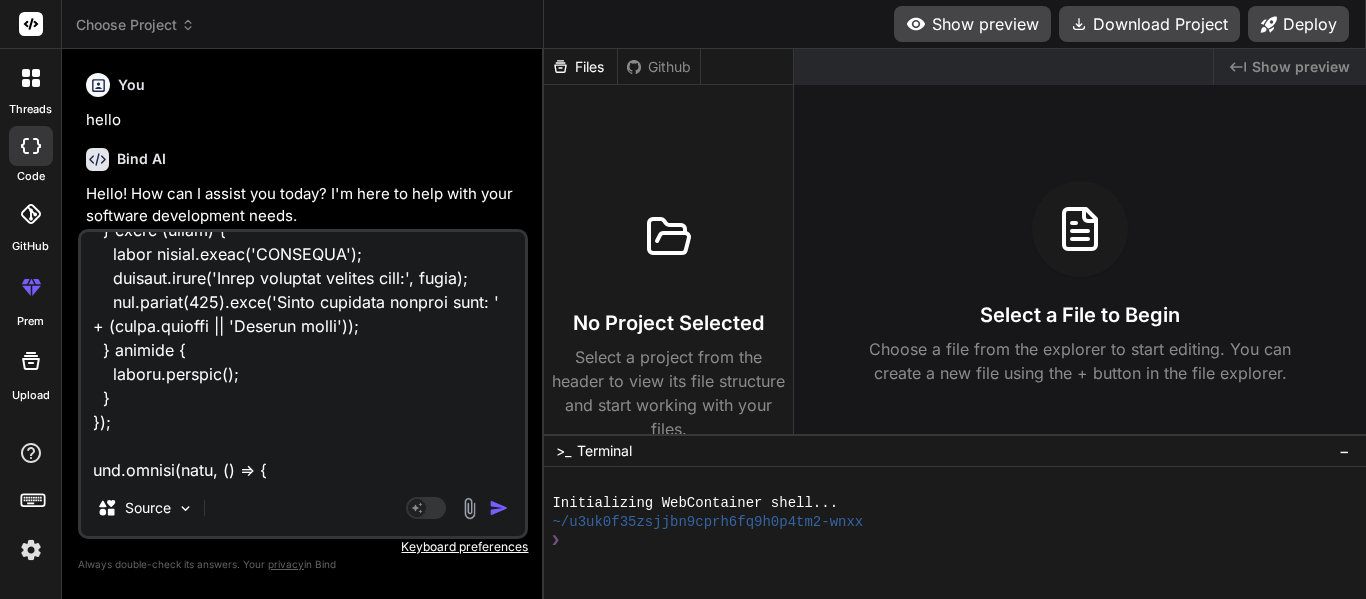 type on "<div class="dashboard-container">
<!-- Top Section: Import Controls & Search -->
<div class="control-panel">
<div class="import-controls">
<div class="form-group">
<label for="category-select">Select Category</label>
<select id="category-select" [(ngModel)]="selectedCategory">
<option value="">Select Category</option>
<option value="CO">CO</option>
<option value="Features">Features</option>
<option value="Bugs">Bugs</option>
</select>
</div>
<div class="form-group file-upload-group">
<input type="file" id="excelFile" (change)="onFileSelected($event)" accept=".xlsx, .xls" hidden #fileInput>
<button class="button button-accent" (click)="fileInput.click()">
Choose File
</button>
<span class="file-name-display">{{ selectedFile ? selectedFile.name : 'No file chosen' }}</span>
</div>
<div ..." 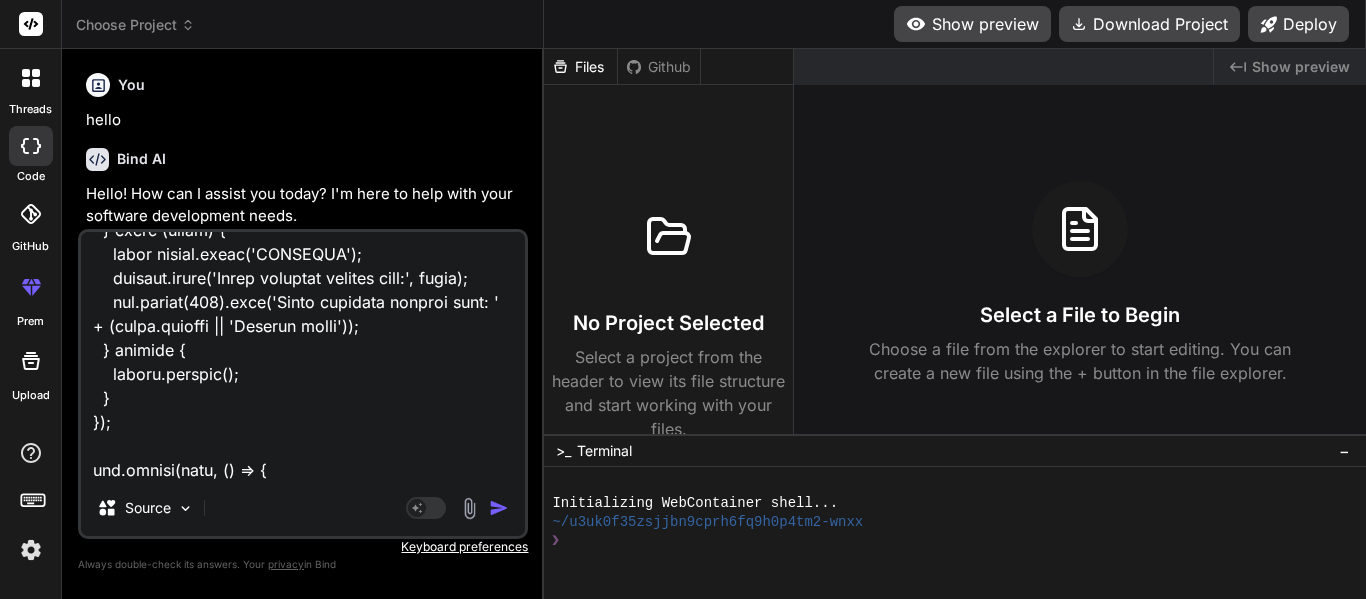 type on "<div class="dashboard-container">
<!-- Top Section: Import Controls & Search -->
<div class="control-panel">
<div class="import-controls">
<div class="form-group">
<label for="category-select">Select Category</label>
<select id="category-select" [(ngModel)]="selectedCategory">
<option value="">Select Category</option>
<option value="CO">CO</option>
<option value="Features">Features</option>
<option value="Bugs">Bugs</option>
</select>
</div>
<div class="form-group file-upload-group">
<input type="file" id="excelFile" (change)="onFileSelected($event)" accept=".xlsx, .xls" hidden #fileInput>
<button class="button button-accent" (click)="fileInput.click()">
Choose File
</button>
<span class="file-name-display">{{ selectedFile ? selectedFile.name : 'No file chosen' }}</span>
</div>
<div ..." 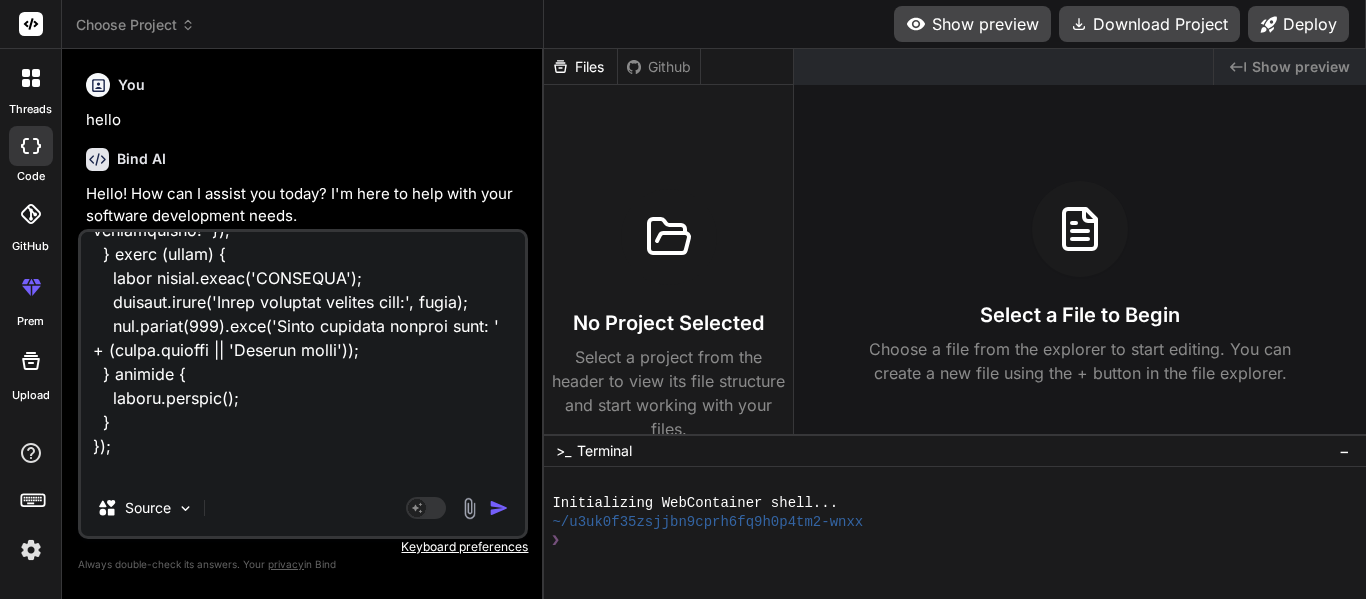 type on "x" 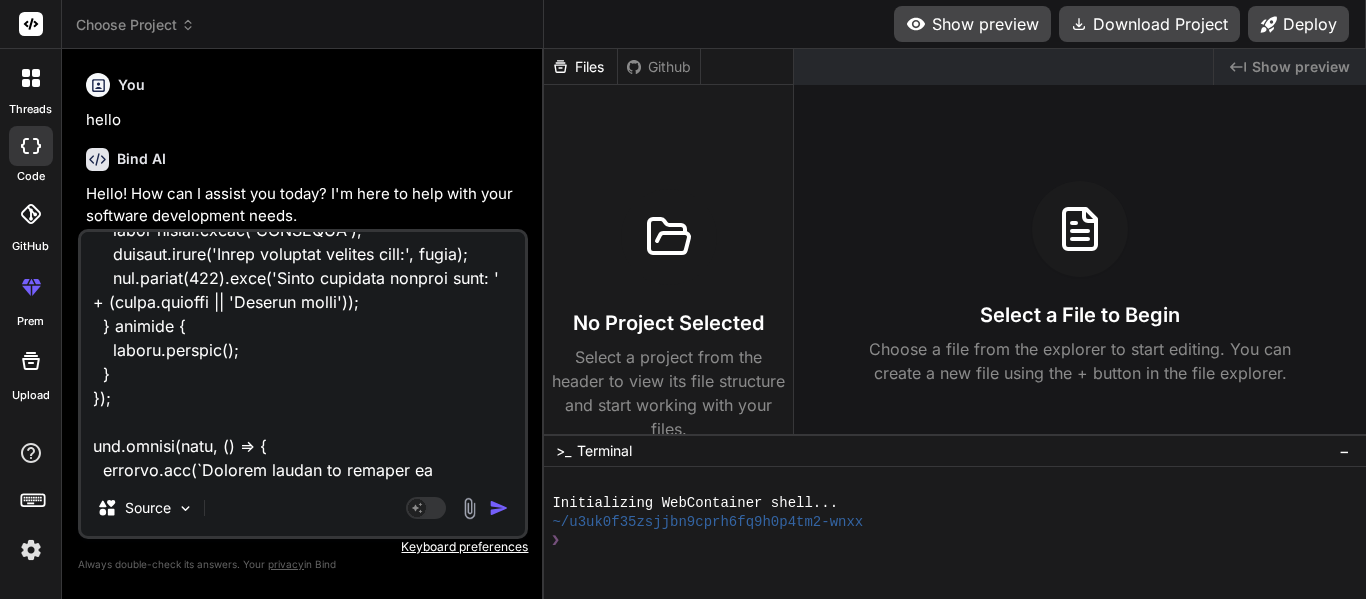 type on "<div class="dashboard-container">
<!-- Top Section: Import Controls & Search -->
<div class="control-panel">
<div class="import-controls">
<div class="form-group">
<label for="category-select">Select Category</label>
<select id="category-select" [(ngModel)]="selectedCategory">
<option value="">Select Category</option>
<option value="CO">CO</option>
<option value="Features">Features</option>
<option value="Bugs">Bugs</option>
</select>
</div>
<div class="form-group file-upload-group">
<input type="file" id="excelFile" (change)="onFileSelected($event)" accept=".xlsx, .xls" hidden #fileInput>
<button class="button button-accent" (click)="fileInput.click()">
Choose File
</button>
<span class="file-name-display">{{ selectedFile ? selectedFile.name : 'No file chosen' }}</span>
</div>
<div ..." 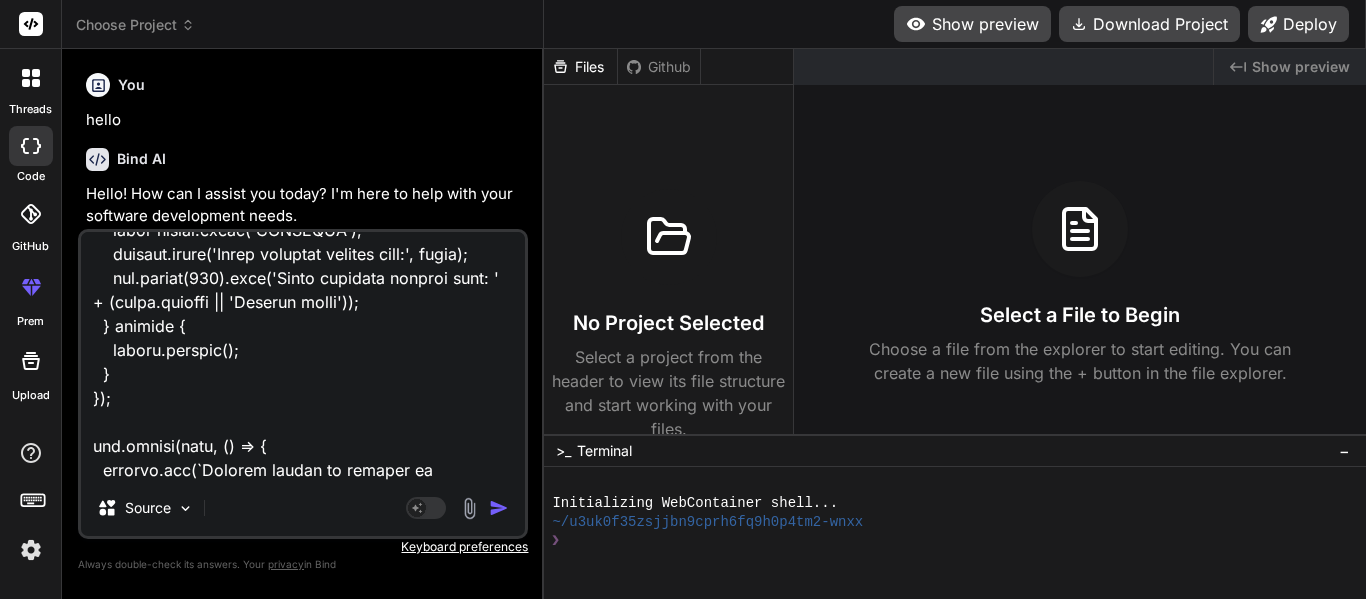 type on "x" 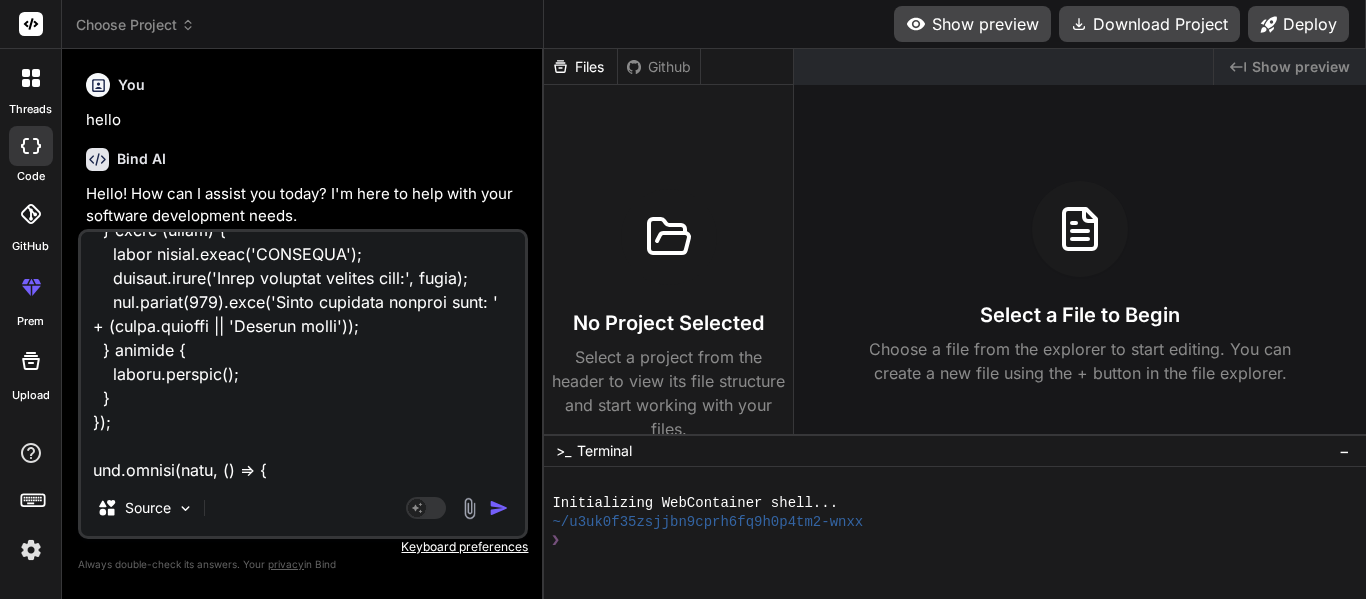 type on "<div class="dashboard-container">
<!-- Top Section: Import Controls & Search -->
<div class="control-panel">
<div class="import-controls">
<div class="form-group">
<label for="category-select">Select Category</label>
<select id="category-select" [(ngModel)]="selectedCategory">
<option value="">Select Category</option>
<option value="CO">CO</option>
<option value="Features">Features</option>
<option value="Bugs">Bugs</option>
</select>
</div>
<div class="form-group file-upload-group">
<input type="file" id="excelFile" (change)="onFileSelected($event)" accept=".xlsx, .xls" hidden #fileInput>
<button class="button button-accent" (click)="fileInput.click()">
Choose File
</button>
<span class="file-name-display">{{ selectedFile ? selectedFile.name : 'No file chosen' }}</span>
</div>
<div ..." 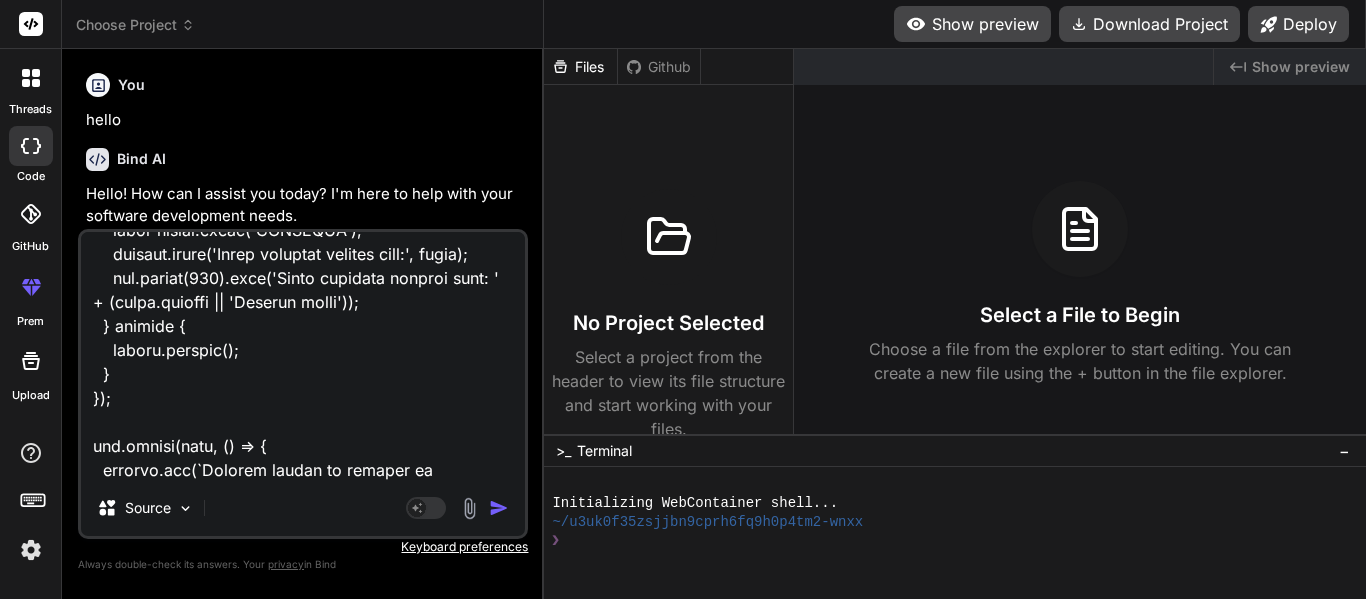 type on "<div class="dashboard-container">
<!-- Top Section: Import Controls & Search -->
<div class="control-panel">
<div class="import-controls">
<div class="form-group">
<label for="category-select">Select Category</label>
<select id="category-select" [(ngModel)]="selectedCategory">
<option value="">Select Category</option>
<option value="CO">CO</option>
<option value="Features">Features</option>
<option value="Bugs">Bugs</option>
</select>
</div>
<div class="form-group file-upload-group">
<input type="file" id="excelFile" (change)="onFileSelected($event)" accept=".xlsx, .xls" hidden #fileInput>
<button class="button button-accent" (click)="fileInput.click()">
Choose File
</button>
<span class="file-name-display">{{ selectedFile ? selectedFile.name : 'No file chosen' }}</span>
</div>
<div ..." 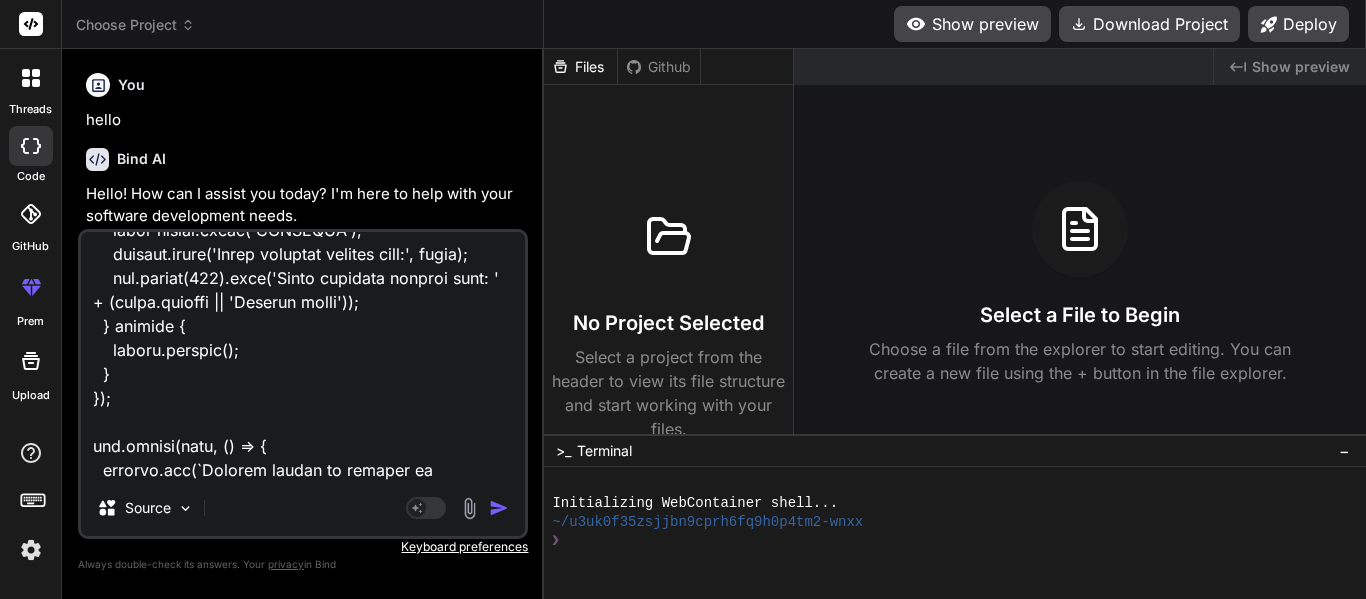 type on "x" 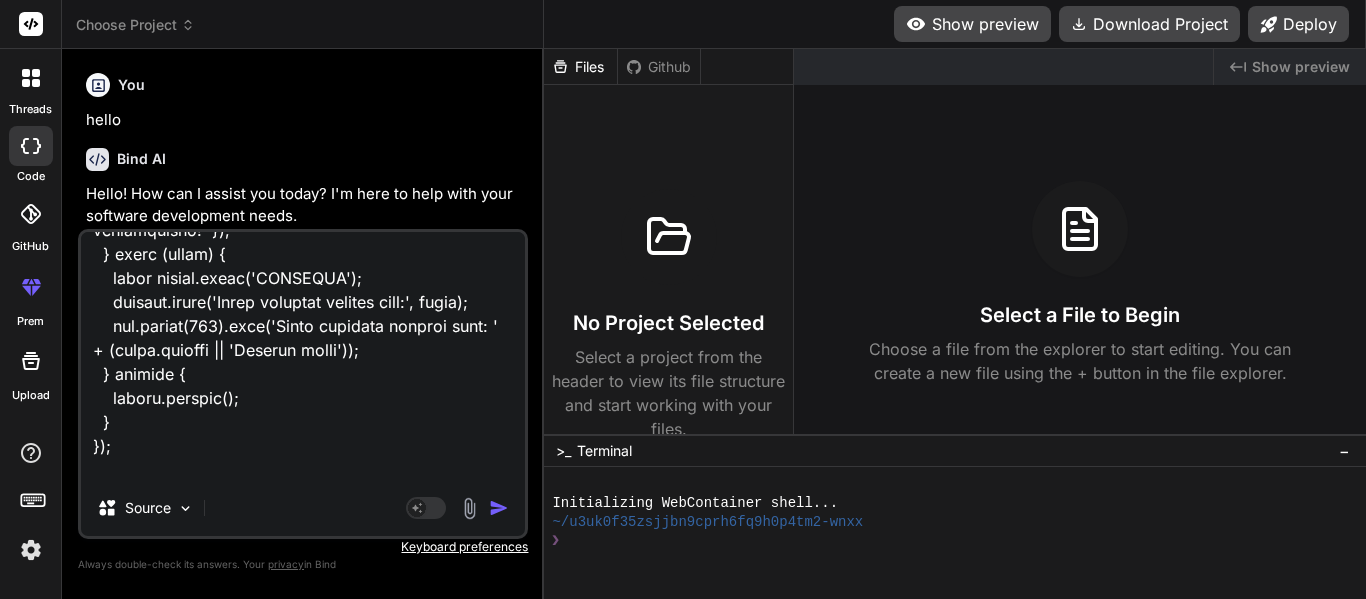 type on "x" 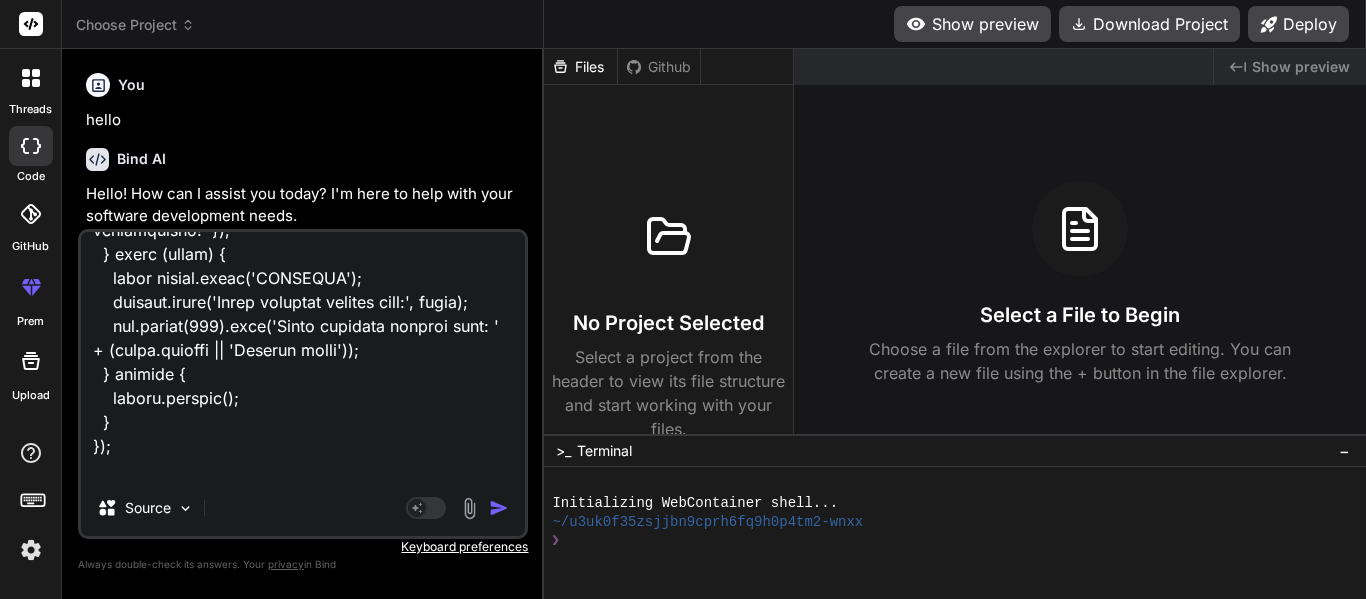 type on "x" 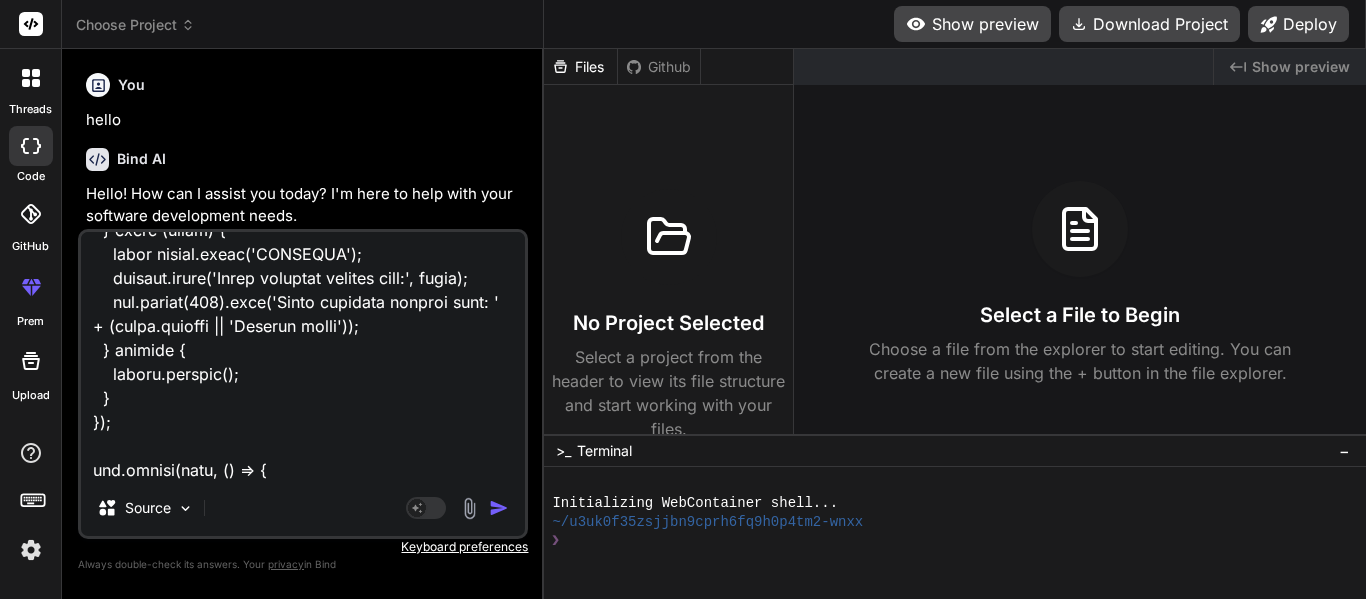 type on "<div class="dashboard-container">
<!-- Top Section: Import Controls & Search -->
<div class="control-panel">
<div class="import-controls">
<div class="form-group">
<label for="category-select">Select Category</label>
<select id="category-select" [(ngModel)]="selectedCategory">
<option value="">Select Category</option>
<option value="CO">CO</option>
<option value="Features">Features</option>
<option value="Bugs">Bugs</option>
</select>
</div>
<div class="form-group file-upload-group">
<input type="file" id="excelFile" (change)="onFileSelected($event)" accept=".xlsx, .xls" hidden #fileInput>
<button class="button button-accent" (click)="fileInput.click()">
Choose File
</button>
<span class="file-name-display">{{ selectedFile ? selectedFile.name : 'No file chosen' }}</span>
</div>
<div ..." 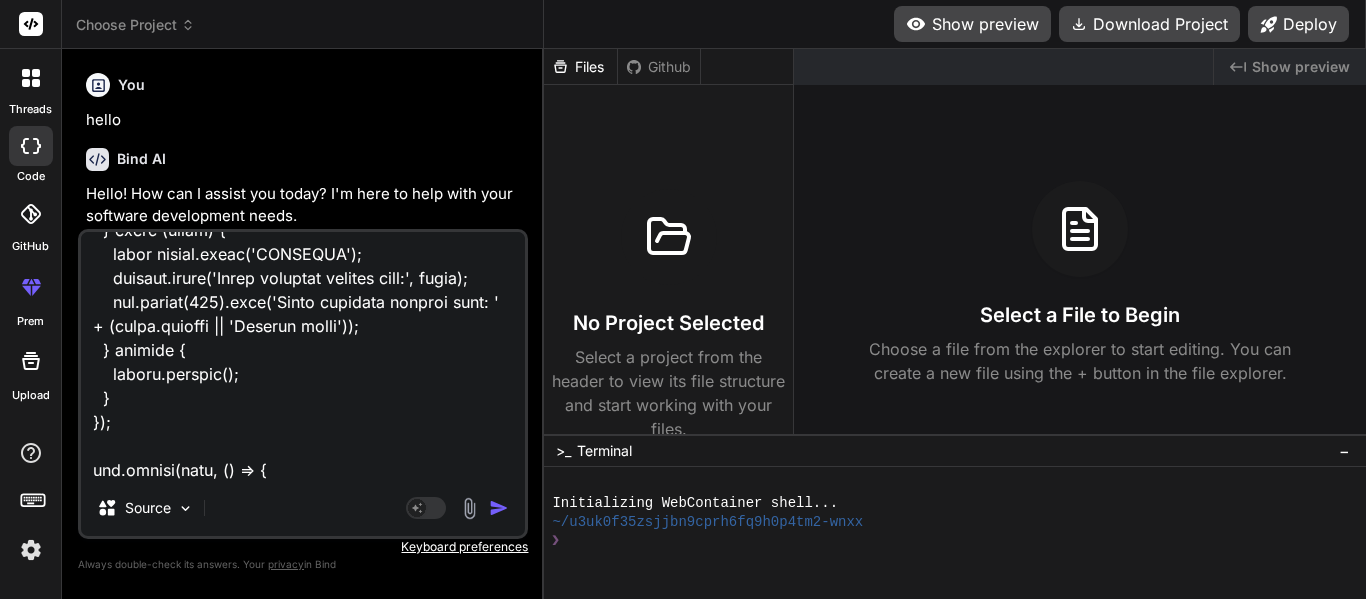 type on "x" 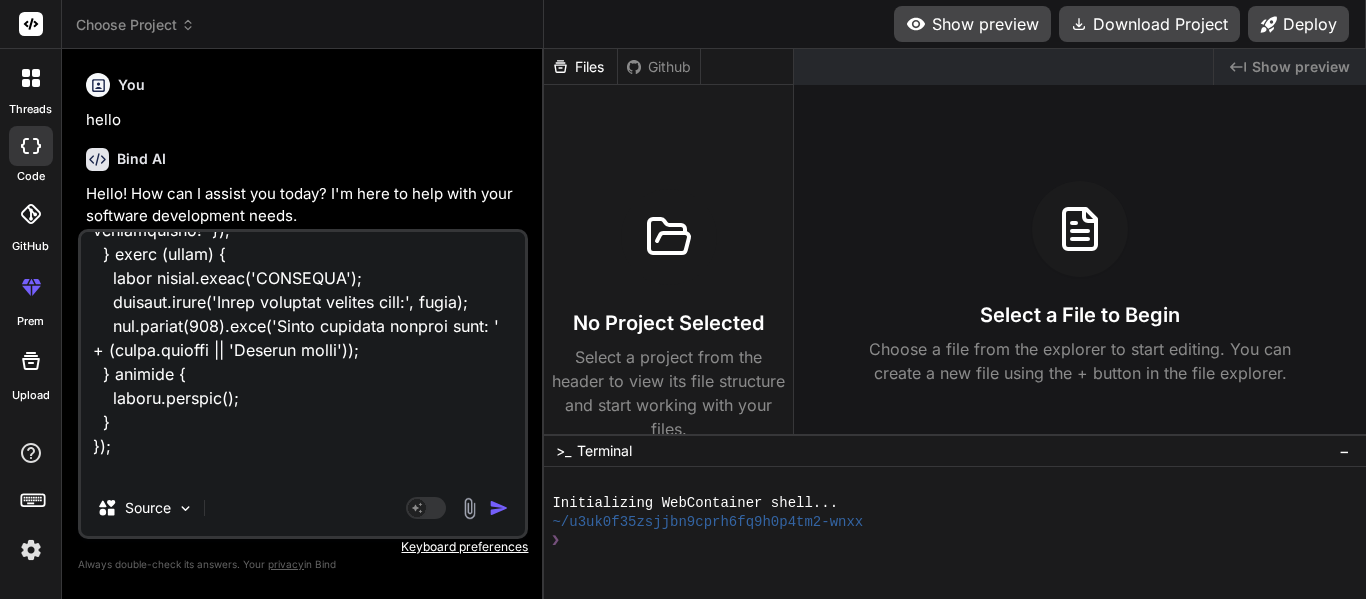 type on "<div class="dashboard-container">
<!-- Top Section: Import Controls & Search -->
<div class="control-panel">
<div class="import-controls">
<div class="form-group">
<label for="category-select">Select Category</label>
<select id="category-select" [(ngModel)]="selectedCategory">
<option value="">Select Category</option>
<option value="CO">CO</option>
<option value="Features">Features</option>
<option value="Bugs">Bugs</option>
</select>
</div>
<div class="form-group file-upload-group">
<input type="file" id="excelFile" (change)="onFileSelected($event)" accept=".xlsx, .xls" hidden #fileInput>
<button class="button button-accent" (click)="fileInput.click()">
Choose File
</button>
<span class="file-name-display">{{ selectedFile ? selectedFile.name : 'No file chosen' }}</span>
</div>
<div ..." 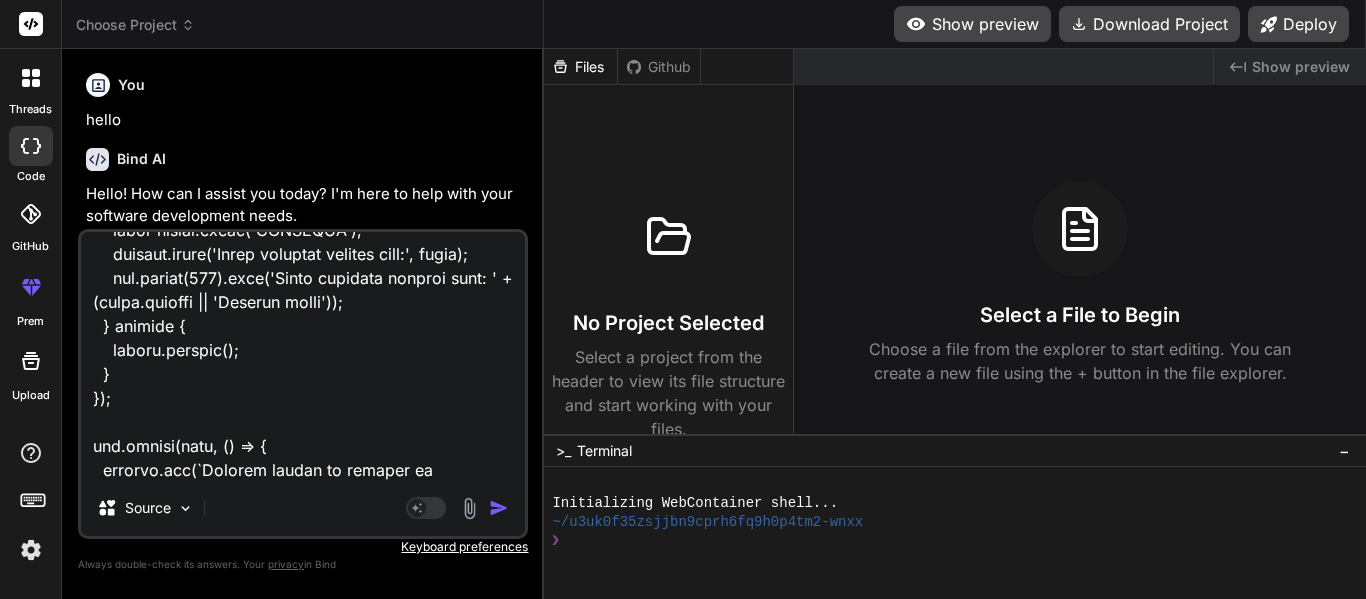 type on "x" 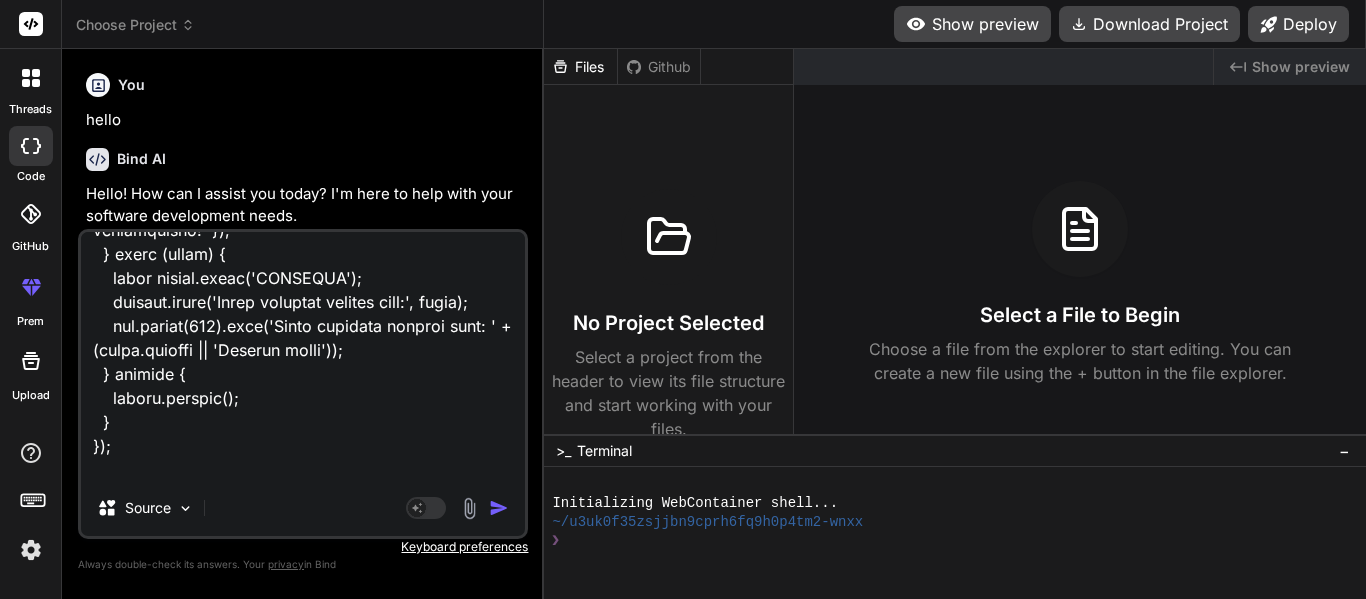 type on "x" 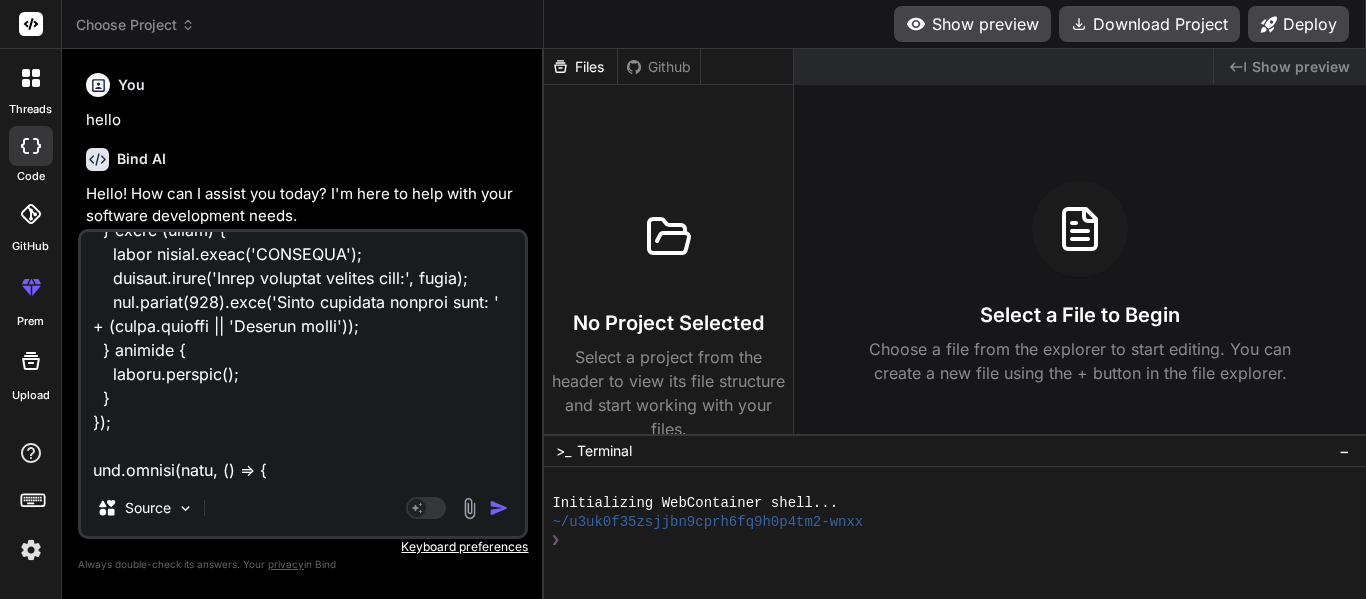type on "<div class="dashboard-container">
<!-- Top Section: Import Controls & Search -->
<div class="control-panel">
<div class="import-controls">
<div class="form-group">
<label for="category-select">Select Category</label>
<select id="category-select" [(ngModel)]="selectedCategory">
<option value="">Select Category</option>
<option value="CO">CO</option>
<option value="Features">Features</option>
<option value="Bugs">Bugs</option>
</select>
</div>
<div class="form-group file-upload-group">
<input type="file" id="excelFile" (change)="onFileSelected($event)" accept=".xlsx, .xls" hidden #fileInput>
<button class="button button-accent" (click)="fileInput.click()">
Choose File
</button>
<span class="file-name-display">{{ selectedFile ? selectedFile.name : 'No file chosen' }}</span>
</div>
<div ..." 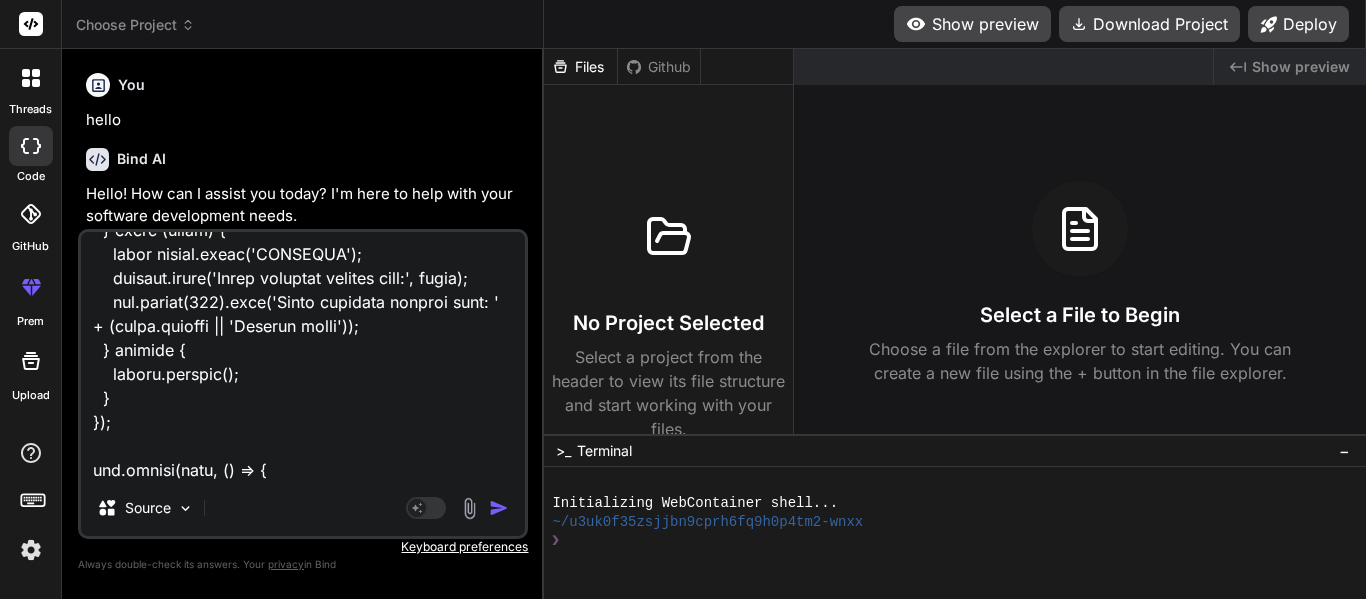 type on "<div class="dashboard-container">
<!-- Top Section: Import Controls & Search -->
<div class="control-panel">
<div class="import-controls">
<div class="form-group">
<label for="category-select">Select Category</label>
<select id="category-select" [(ngModel)]="selectedCategory">
<option value="">Select Category</option>
<option value="CO">CO</option>
<option value="Features">Features</option>
<option value="Bugs">Bugs</option>
</select>
</div>
<div class="form-group file-upload-group">
<input type="file" id="excelFile" (change)="onFileSelected($event)" accept=".xlsx, .xls" hidden #fileInput>
<button class="button button-accent" (click)="fileInput.click()">
Choose File
</button>
<span class="file-name-display">{{ selectedFile ? selectedFile.name : 'No file chosen' }}</span>
</div>
<div ..." 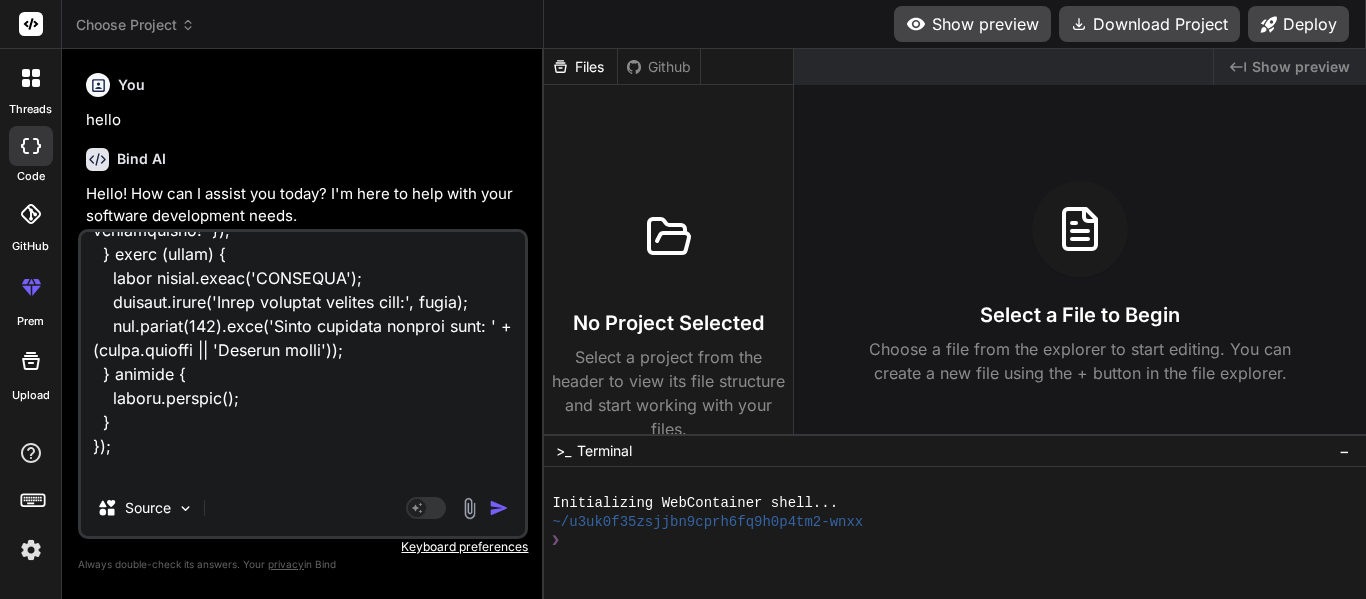 type on "<div class="dashboard-container">
<!-- Top Section: Import Controls & Search -->
<div class="control-panel">
<div class="import-controls">
<div class="form-group">
<label for="category-select">Select Category</label>
<select id="category-select" [(ngModel)]="selectedCategory">
<option value="">Select Category</option>
<option value="CO">CO</option>
<option value="Features">Features</option>
<option value="Bugs">Bugs</option>
</select>
</div>
<div class="form-group file-upload-group">
<input type="file" id="excelFile" (change)="onFileSelected($event)" accept=".xlsx, .xls" hidden #fileInput>
<button class="button button-accent" (click)="fileInput.click()">
Choose File
</button>
<span class="file-name-display">{{ selectedFile ? selectedFile.name : 'No file chosen' }}</span>
</div>
<div ..." 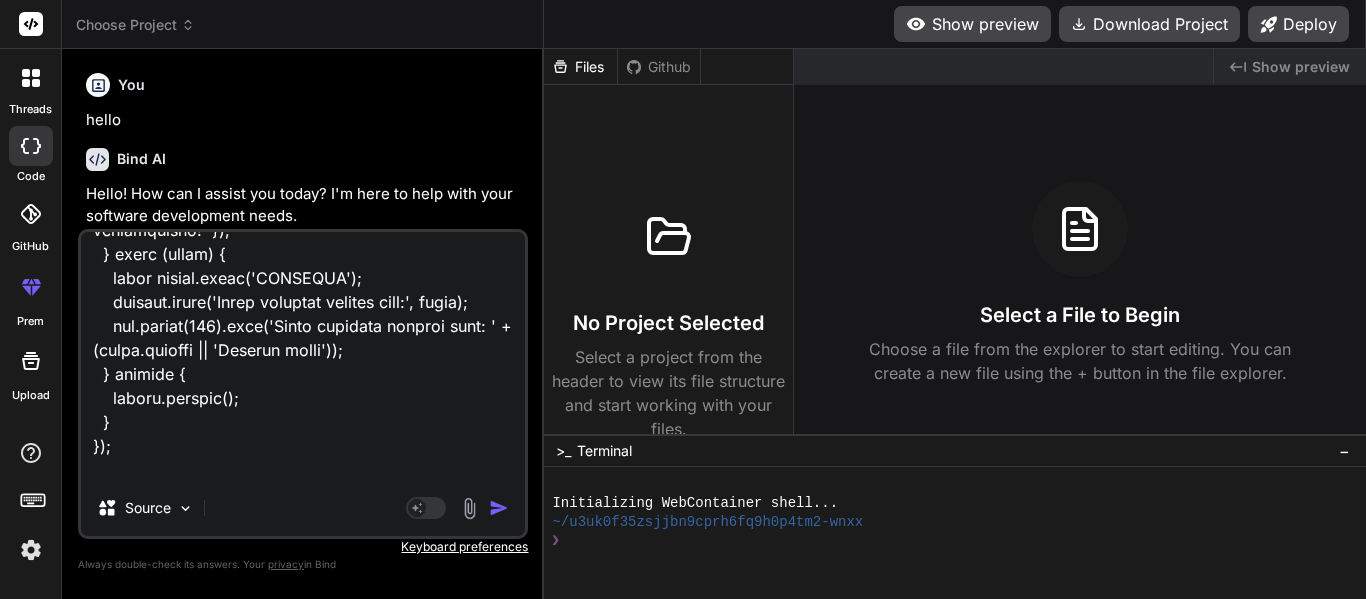 type on "<div class="dashboard-container">
<!-- Top Section: Import Controls & Search -->
<div class="control-panel">
<div class="import-controls">
<div class="form-group">
<label for="category-select">Select Category</label>
<select id="category-select" [(ngModel)]="selectedCategory">
<option value="">Select Category</option>
<option value="CO">CO</option>
<option value="Features">Features</option>
<option value="Bugs">Bugs</option>
</select>
</div>
<div class="form-group file-upload-group">
<input type="file" id="excelFile" (change)="onFileSelected($event)" accept=".xlsx, .xls" hidden #fileInput>
<button class="button button-accent" (click)="fileInput.click()">
Choose File
</button>
<span class="file-name-display">{{ selectedFile ? selectedFile.name : 'No file chosen' }}</span>
</div>
<div ..." 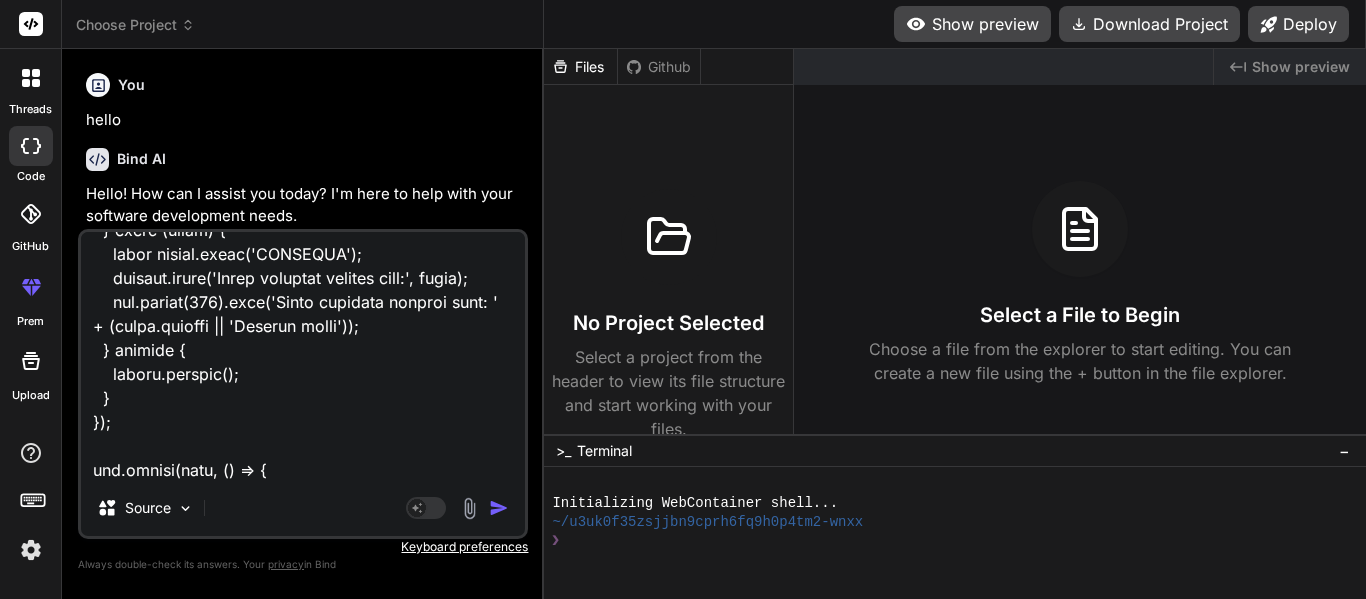 type on "<div class="dashboard-container">
<!-- Top Section: Import Controls & Search -->
<div class="control-panel">
<div class="import-controls">
<div class="form-group">
<label for="category-select">Select Category</label>
<select id="category-select" [(ngModel)]="selectedCategory">
<option value="">Select Category</option>
<option value="CO">CO</option>
<option value="Features">Features</option>
<option value="Bugs">Bugs</option>
</select>
</div>
<div class="form-group file-upload-group">
<input type="file" id="excelFile" (change)="onFileSelected($event)" accept=".xlsx, .xls" hidden #fileInput>
<button class="button button-accent" (click)="fileInput.click()">
Choose File
</button>
<span class="file-name-display">{{ selectedFile ? selectedFile.name : 'No file chosen' }}</span>
</div>
<div ..." 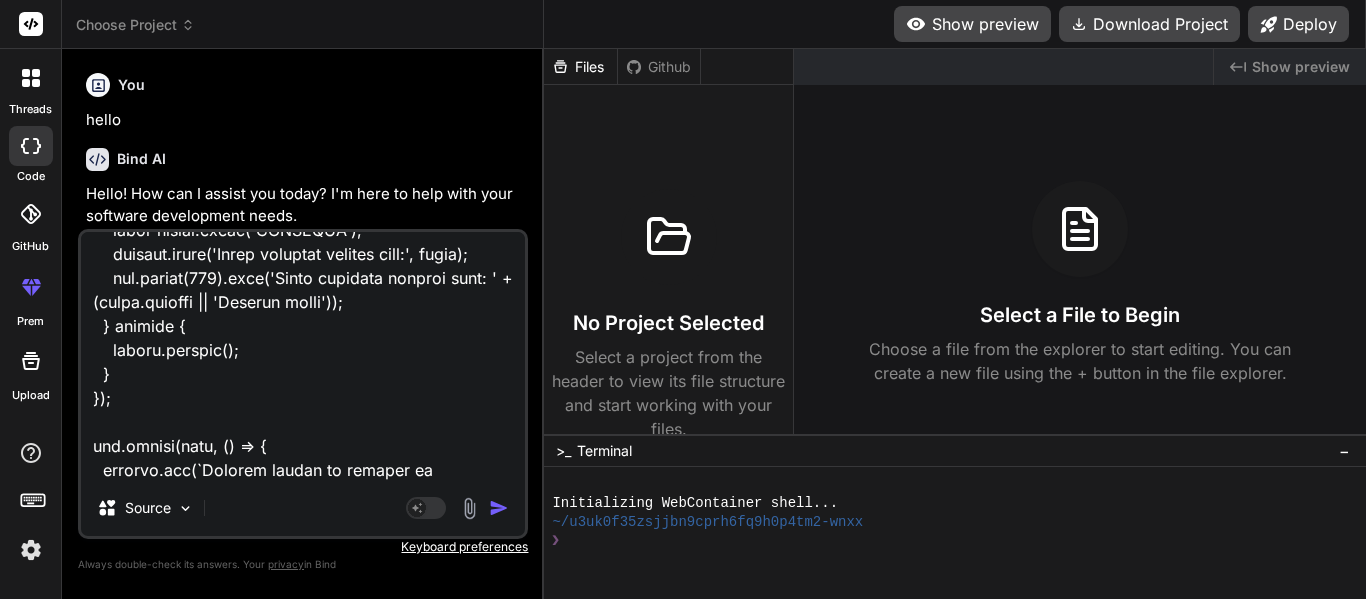 type on "<div class="dashboard-container">
<!-- Top Section: Import Controls & Search -->
<div class="control-panel">
<div class="import-controls">
<div class="form-group">
<label for="category-select">Select Category</label>
<select id="category-select" [(ngModel)]="selectedCategory">
<option value="">Select Category</option>
<option value="CO">CO</option>
<option value="Features">Features</option>
<option value="Bugs">Bugs</option>
</select>
</div>
<div class="form-group file-upload-group">
<input type="file" id="excelFile" (change)="onFileSelected($event)" accept=".xlsx, .xls" hidden #fileInput>
<button class="button button-accent" (click)="fileInput.click()">
Choose File
</button>
<span class="file-name-display">{{ selectedFile ? selectedFile.name : 'No file chosen' }}</span>
</div>
<div ..." 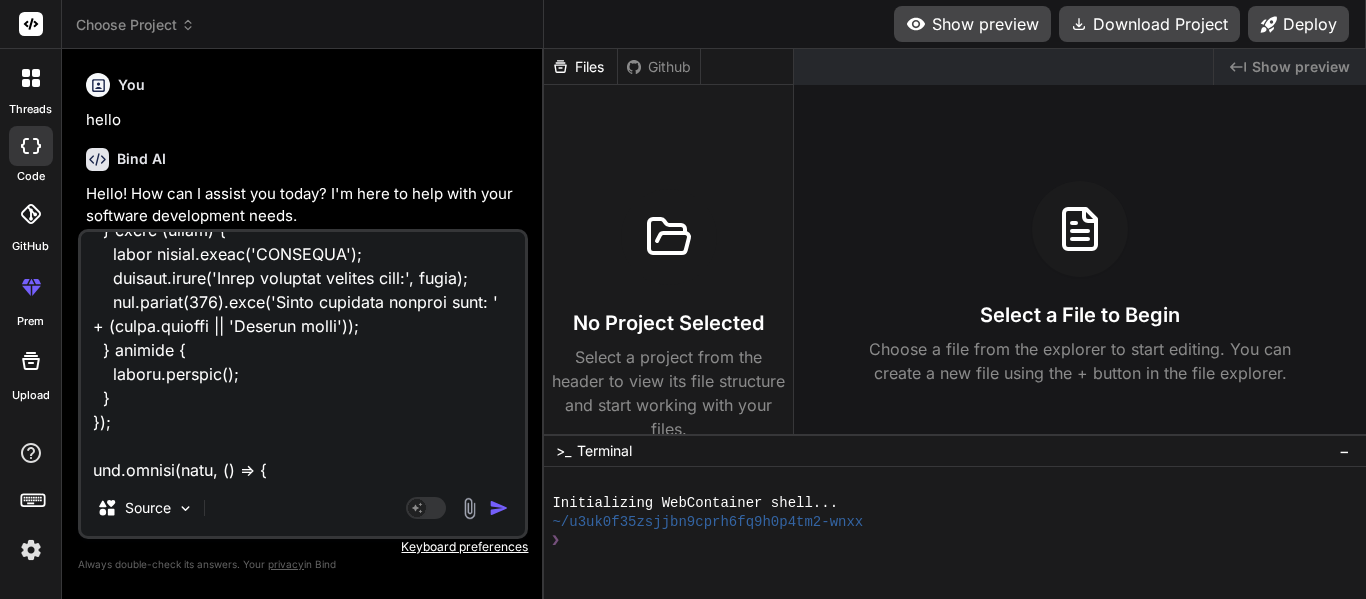 type on "<div class="dashboard-container">
<!-- Top Section: Import Controls & Search -->
<div class="control-panel">
<div class="import-controls">
<div class="form-group">
<label for="category-select">Select Category</label>
<select id="category-select" [(ngModel)]="selectedCategory">
<option value="">Select Category</option>
<option value="CO">CO</option>
<option value="Features">Features</option>
<option value="Bugs">Bugs</option>
</select>
</div>
<div class="form-group file-upload-group">
<input type="file" id="excelFile" (change)="onFileSelected($event)" accept=".xlsx, .xls" hidden #fileInput>
<button class="button button-accent" (click)="fileInput.click()">
Choose File
</button>
<span class="file-name-display">{{ selectedFile ? selectedFile.name : 'No file chosen' }}</span>
</div>
<div ..." 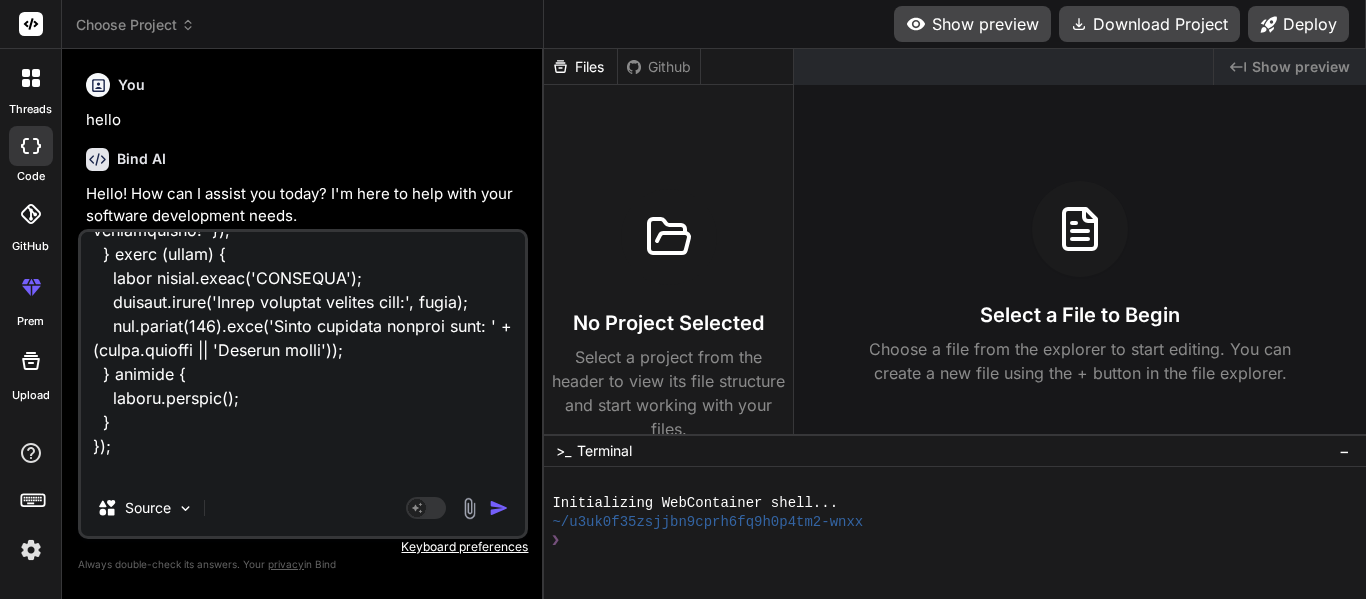 type on "<div class="dashboard-container">
<!-- Top Section: Import Controls & Search -->
<div class="control-panel">
<div class="import-controls">
<div class="form-group">
<label for="category-select">Select Category</label>
<select id="category-select" [(ngModel)]="selectedCategory">
<option value="">Select Category</option>
<option value="CO">CO</option>
<option value="Features">Features</option>
<option value="Bugs">Bugs</option>
</select>
</div>
<div class="form-group file-upload-group">
<input type="file" id="excelFile" (change)="onFileSelected($event)" accept=".xlsx, .xls" hidden #fileInput>
<button class="button button-accent" (click)="fileInput.click()">
Choose File
</button>
<span class="file-name-display">{{ selectedFile ? selectedFile.name : 'No file chosen' }}</span>
</div>
<div ..." 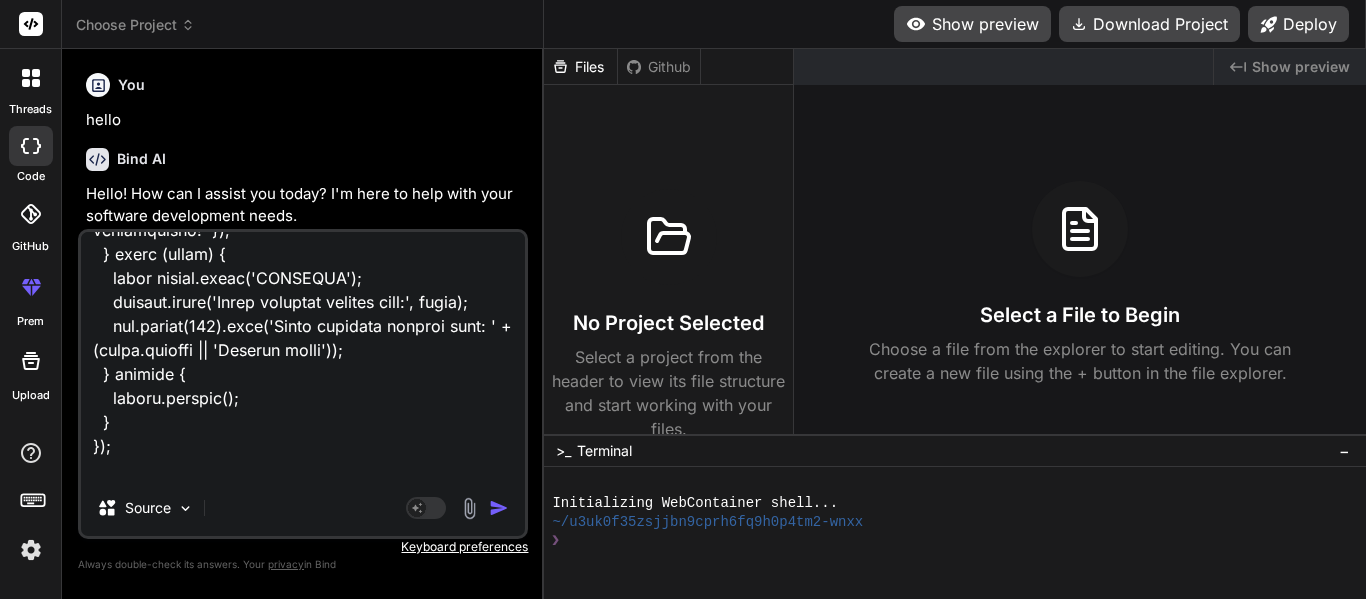 type on "<div class="dashboard-container">
<!-- Top Section: Import Controls & Search -->
<div class="control-panel">
<div class="import-controls">
<div class="form-group">
<label for="category-select">Select Category</label>
<select id="category-select" [(ngModel)]="selectedCategory">
<option value="">Select Category</option>
<option value="CO">CO</option>
<option value="Features">Features</option>
<option value="Bugs">Bugs</option>
</select>
</div>
<div class="form-group file-upload-group">
<input type="file" id="excelFile" (change)="onFileSelected($event)" accept=".xlsx, .xls" hidden #fileInput>
<button class="button button-accent" (click)="fileInput.click()">
Choose File
</button>
<span class="file-name-display">{{ selectedFile ? selectedFile.name : 'No file chosen' }}</span>
</div>
<div ..." 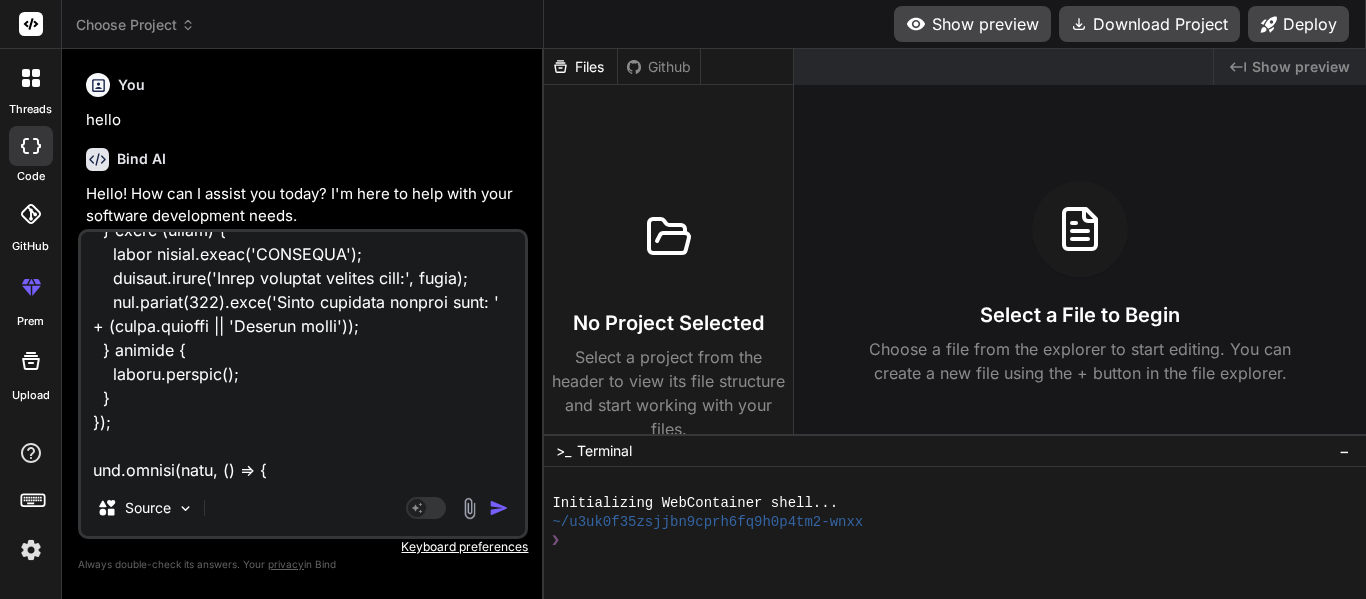 paste on "CREATE TABLE EmployeeDetails (
employeeid SERIAL PRIMARY KEY,
employeename [NAME]
);" 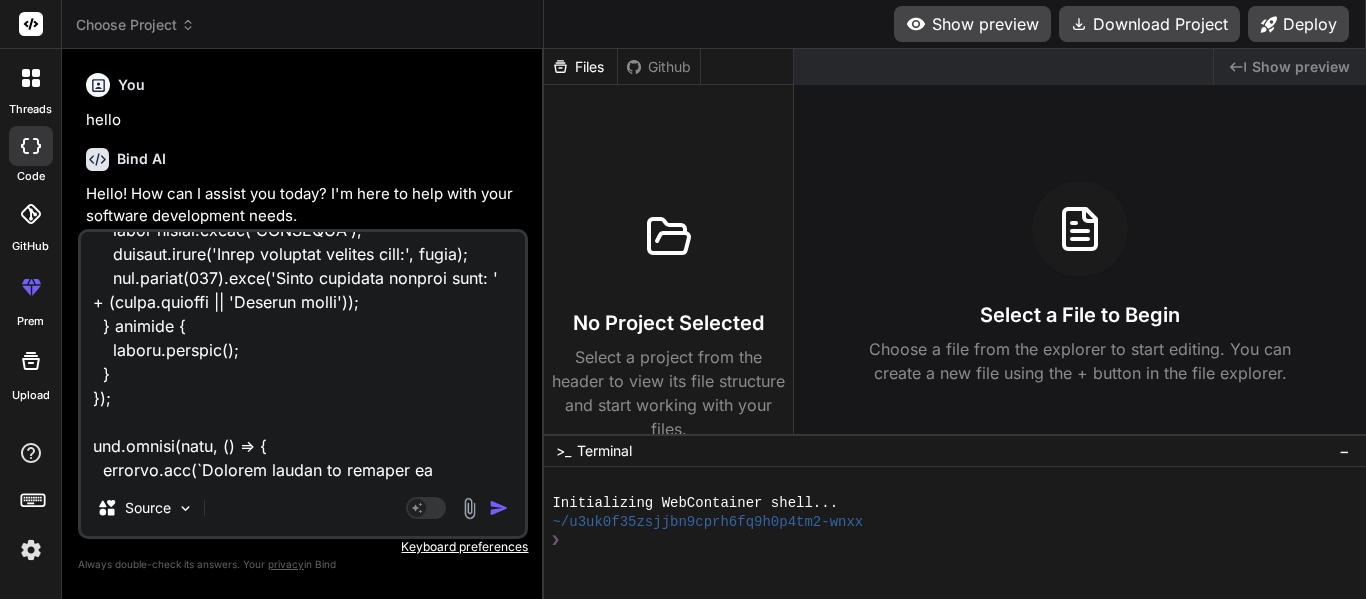 type on "x" 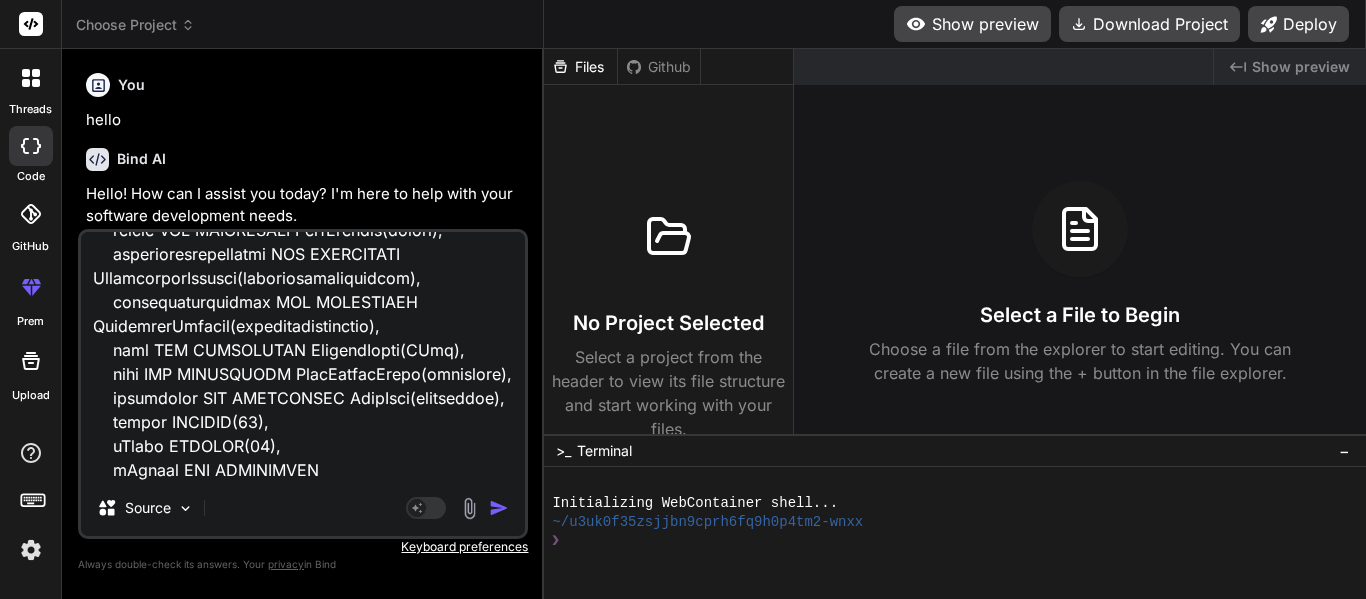 type on "<div class="dashboard-container">
<!-- Top Section: Import Controls & Search -->
<div class="control-panel">
<div class="import-controls">
<div class="form-group">
<label for="category-select">Select Category</label>
<select id="category-select" [(ngModel)]="selectedCategory">
<option value="">Select Category</option>
<option value="CO">CO</option>
<option value="Features">Features</option>
<option value="Bugs">Bugs</option>
</select>
</div>
<div class="form-group file-upload-group">
<input type="file" id="excelFile" (change)="onFileSelected($event)" accept=".xlsx, .xls" hidden #fileInput>
<button class="button button-accent" (click)="fileInput.click()">
Choose File
</button>
<span class="file-name-display">{{ selectedFile ? selectedFile.name : 'No file chosen' }}</span>
</div>
<div ..." 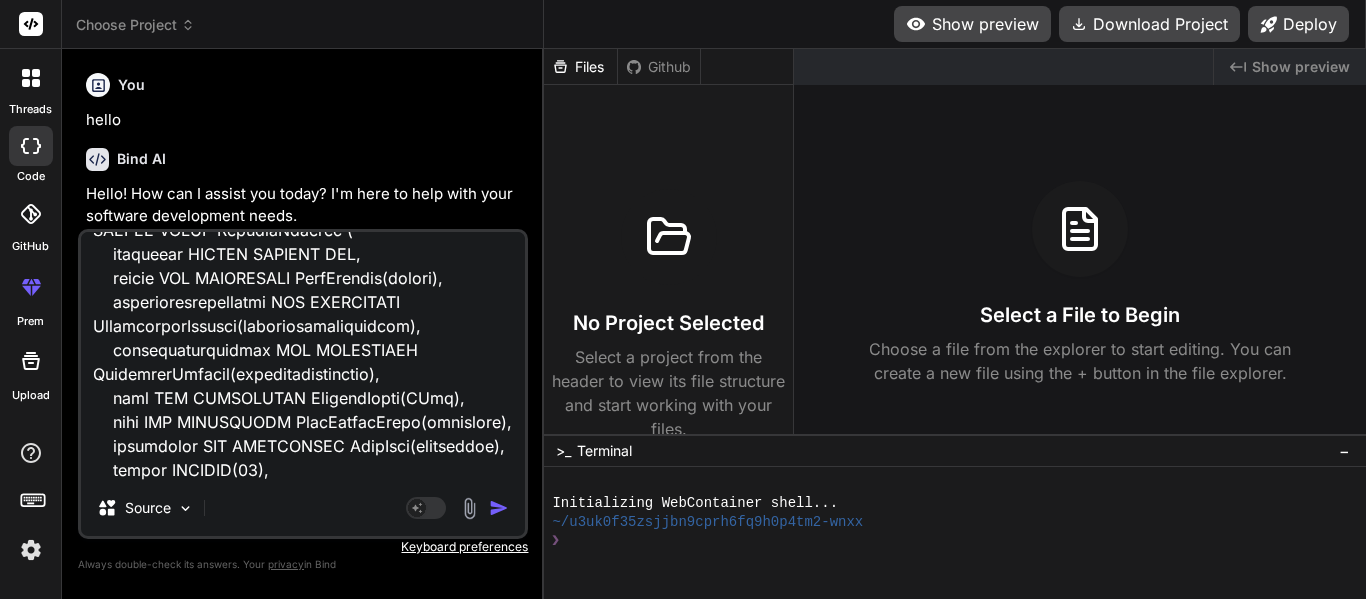 type on "<div class="dashboard-container">
<!-- Top Section: Import Controls & Search -->
<div class="control-panel">
<div class="import-controls">
<div class="form-group">
<label for="category-select">Select Category</label>
<select id="category-select" [(ngModel)]="selectedCategory">
<option value="">Select Category</option>
<option value="CO">CO</option>
<option value="Features">Features</option>
<option value="Bugs">Bugs</option>
</select>
</div>
<div class="form-group file-upload-group">
<input type="file" id="excelFile" (change)="onFileSelected($event)" accept=".xlsx, .xls" hidden #fileInput>
<button class="button button-accent" (click)="fileInput.click()">
Choose File
</button>
<span class="file-name-display">{{ selectedFile ? selectedFile.name : 'No file chosen' }}</span>
</div>
<div ..." 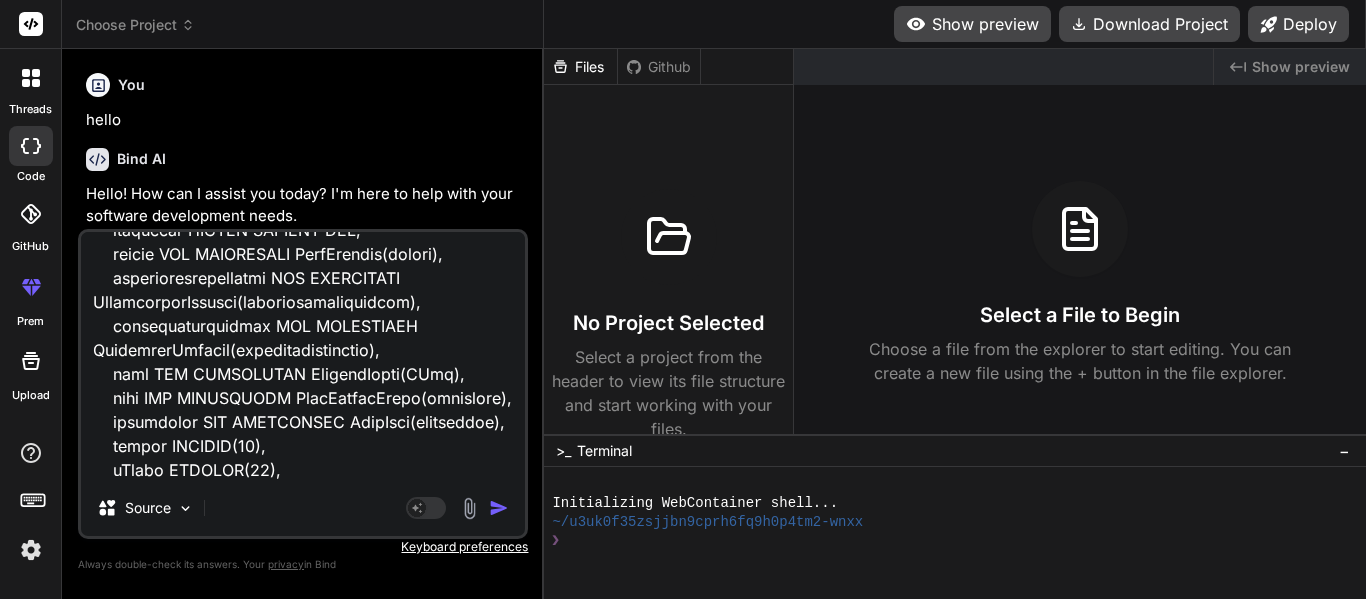 type on "<div class="dashboard-container">
<!-- Top Section: Import Controls & Search -->
<div class="control-panel">
<div class="import-controls">
<div class="form-group">
<label for="category-select">Select Category</label>
<select id="category-select" [(ngModel)]="selectedCategory">
<option value="">Select Category</option>
<option value="CO">CO</option>
<option value="Features">Features</option>
<option value="Bugs">Bugs</option>
</select>
</div>
<div class="form-group file-upload-group">
<input type="file" id="excelFile" (change)="onFileSelected($event)" accept=".xlsx, .xls" hidden #fileInput>
<button class="button button-accent" (click)="fileInput.click()">
Choose File
</button>
<span class="file-name-display">{{ selectedFile ? selectedFile.name : 'No file chosen' }}</span>
</div>
<div ..." 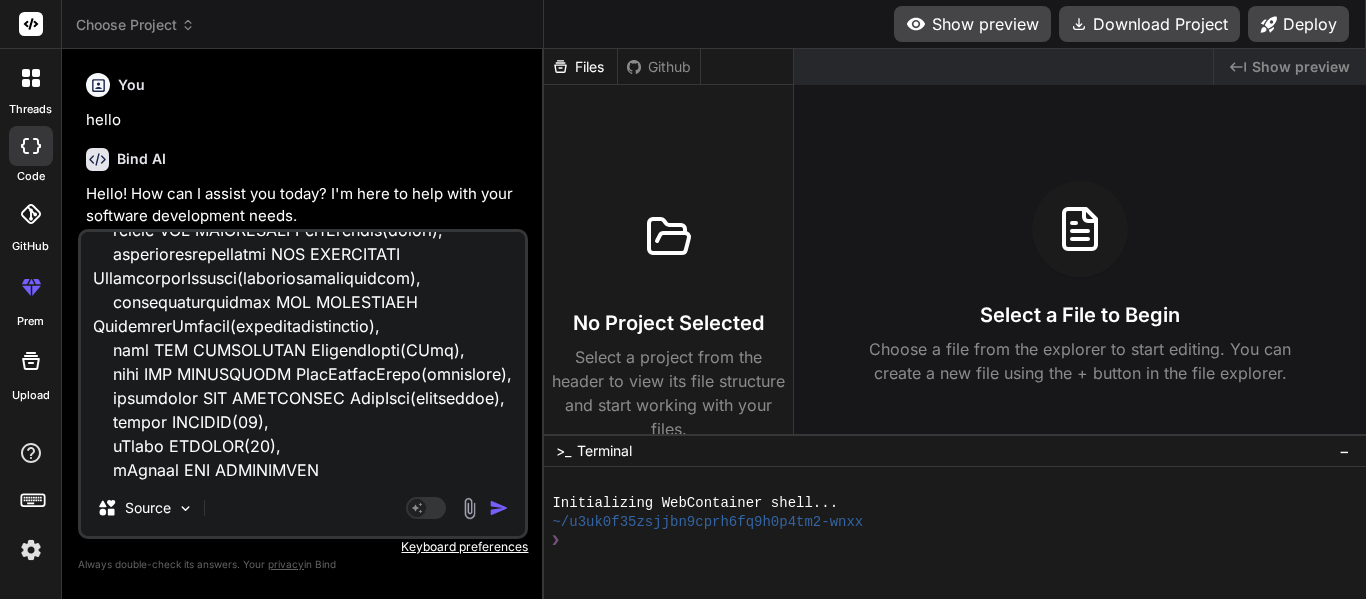 type on "x" 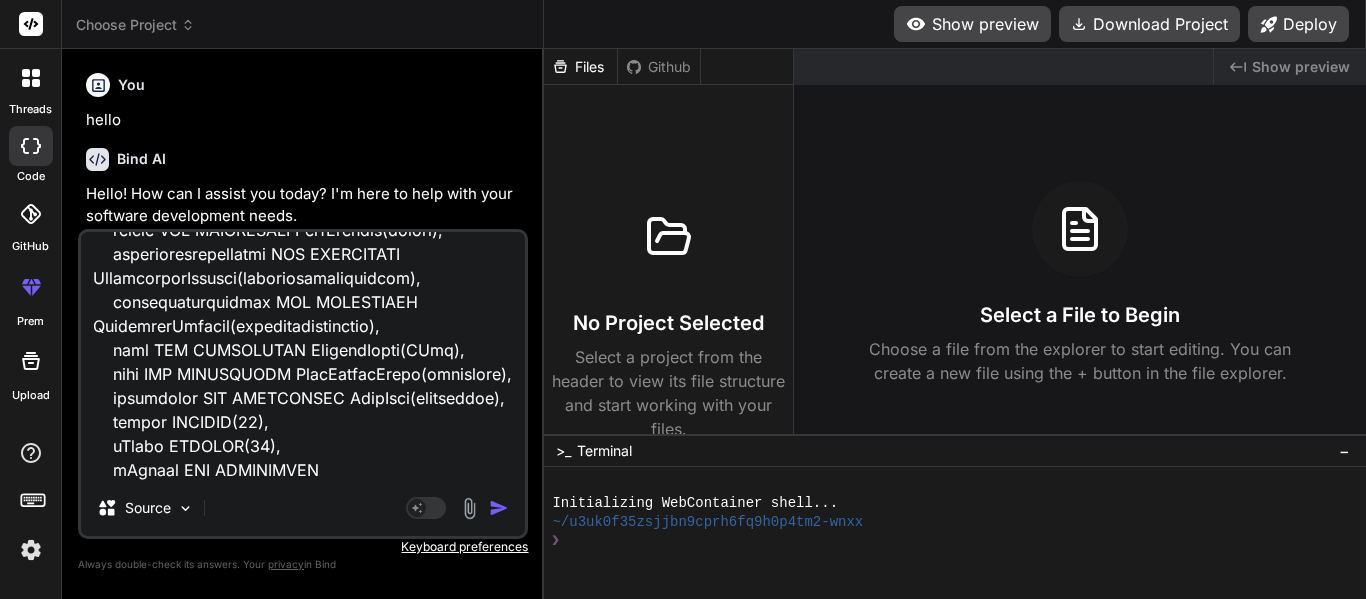 type on "<div class="dashboard-container">
<!-- Top Section: Import Controls & Search -->
<div class="control-panel">
<div class="import-controls">
<div class="form-group">
<label for="category-select">Select Category</label>
<select id="category-select" [(ngModel)]="selectedCategory">
<option value="">Select Category</option>
<option value="CO">CO</option>
<option value="Features">Features</option>
<option value="Bugs">Bugs</option>
</select>
</div>
<div class="form-group file-upload-group">
<input type="file" id="excelFile" (change)="onFileSelected($event)" accept=".xlsx, .xls" hidden #fileInput>
<button class="button button-accent" (click)="fileInput.click()">
Choose File
</button>
<span class="file-name-display">{{ selectedFile ? selectedFile.name : 'No file chosen' }}</span>
</div>
<div ..." 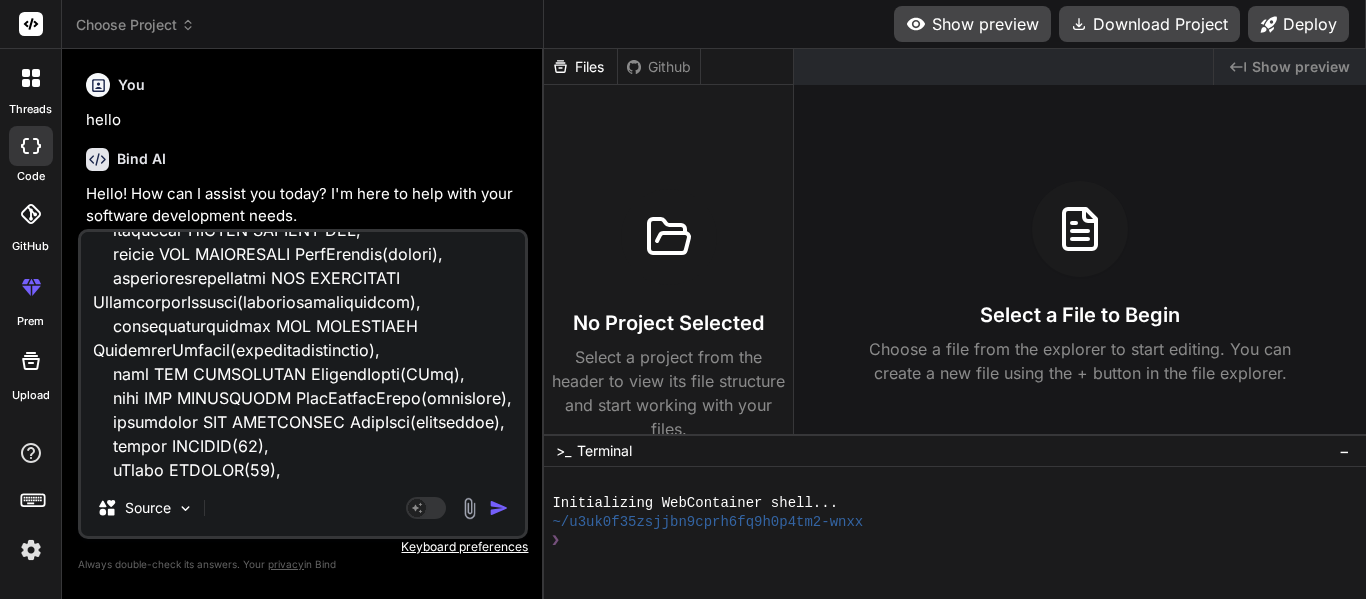 type on "<div class="dashboard-container">
<!-- Top Section: Import Controls & Search -->
<div class="control-panel">
<div class="import-controls">
<div class="form-group">
<label for="category-select">Select Category</label>
<select id="category-select" [(ngModel)]="selectedCategory">
<option value="">Select Category</option>
<option value="CO">CO</option>
<option value="Features">Features</option>
<option value="Bugs">Bugs</option>
</select>
</div>
<div class="form-group file-upload-group">
<input type="file" id="excelFile" (change)="onFileSelected($event)" accept=".xlsx, .xls" hidden #fileInput>
<button class="button button-accent" (click)="fileInput.click()">
Choose File
</button>
<span class="file-name-display">{{ selectedFile ? selectedFile.name : 'No file chosen' }}</span>
</div>
<div ..." 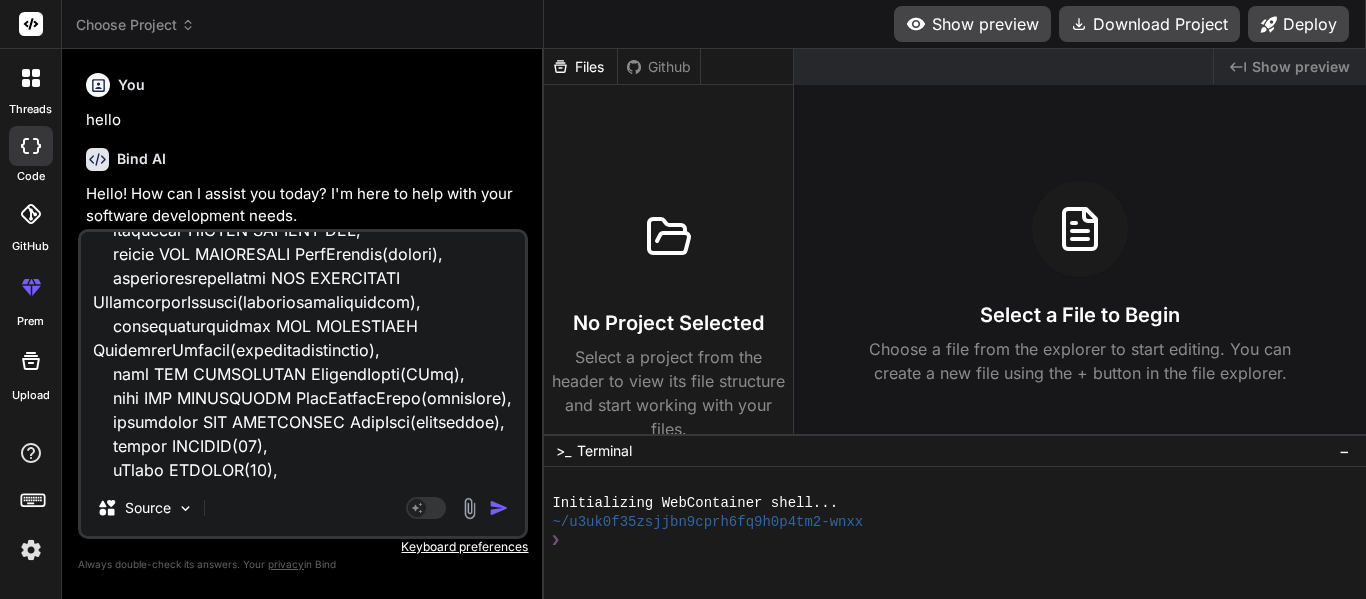 type on "<div class="dashboard-container">
<!-- Top Section: Import Controls & Search -->
<div class="control-panel">
<div class="import-controls">
<div class="form-group">
<label for="category-select">Select Category</label>
<select id="category-select" [(ngModel)]="selectedCategory">
<option value="">Select Category</option>
<option value="CO">CO</option>
<option value="Features">Features</option>
<option value="Bugs">Bugs</option>
</select>
</div>
<div class="form-group file-upload-group">
<input type="file" id="excelFile" (change)="onFileSelected($event)" accept=".xlsx, .xls" hidden #fileInput>
<button class="button button-accent" (click)="fileInput.click()">
Choose File
</button>
<span class="file-name-display">{{ selectedFile ? selectedFile.name : 'No file chosen' }}</span>
</div>
<div ..." 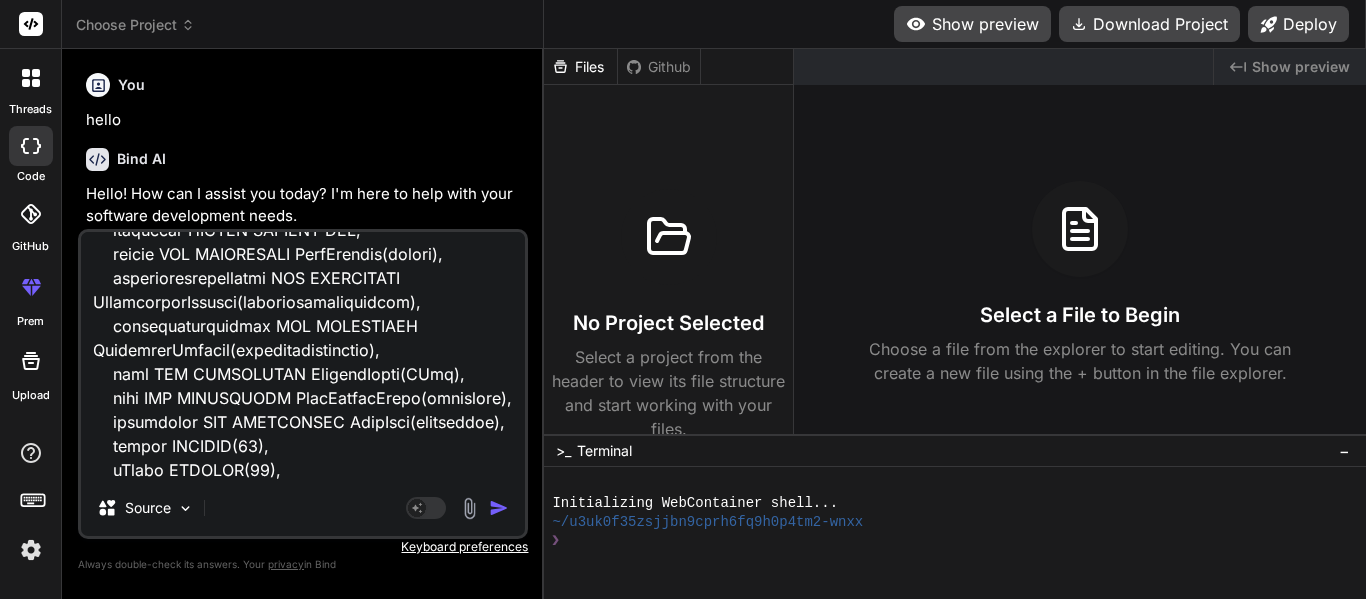 type on "x" 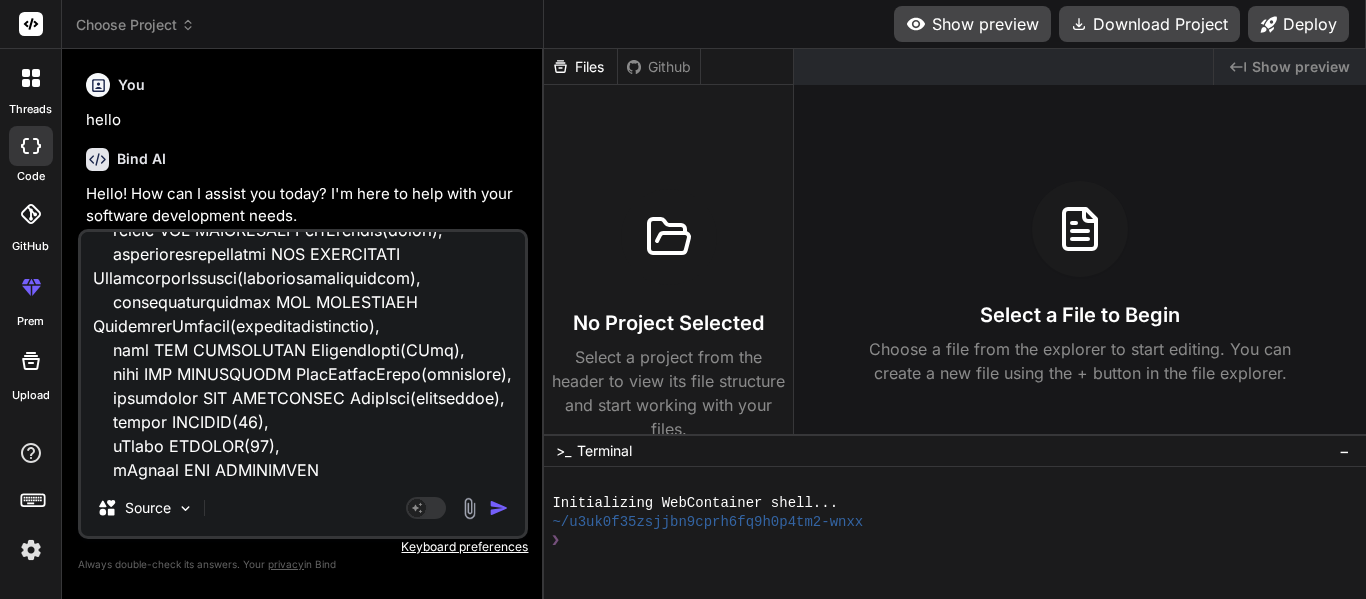 type on "<div class="dashboard-container">
<!-- Top Section: Import Controls & Search -->
<div class="control-panel">
<div class="import-controls">
<div class="form-group">
<label for="category-select">Select Category</label>
<select id="category-select" [(ngModel)]="selectedCategory">
<option value="">Select Category</option>
<option value="CO">CO</option>
<option value="Features">Features</option>
<option value="Bugs">Bugs</option>
</select>
</div>
<div class="form-group file-upload-group">
<input type="file" id="excelFile" (change)="onFileSelected($event)" accept=".xlsx, .xls" hidden #fileInput>
<button class="button button-accent" (click)="fileInput.click()">
Choose File
</button>
<span class="file-name-display">{{ selectedFile ? selectedFile.name : 'No file chosen' }}</span>
</div>
<div ..." 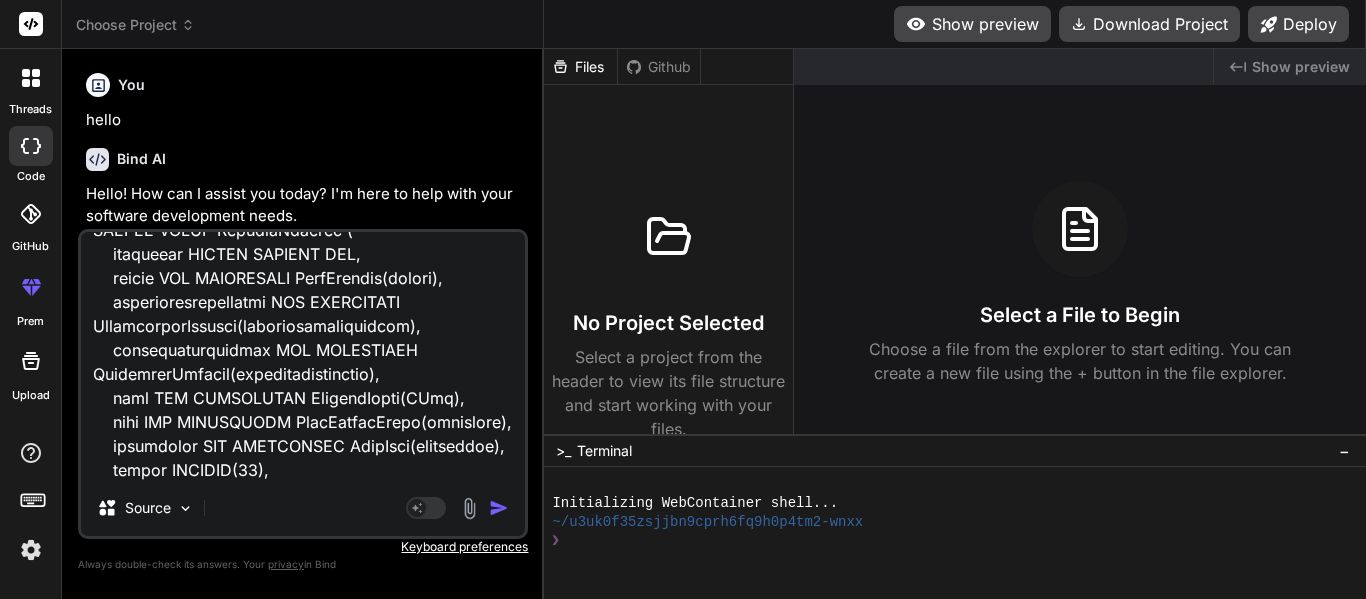 type on "<div class="dashboard-container">
<!-- Top Section: Import Controls & Search -->
<div class="control-panel">
<div class="import-controls">
<div class="form-group">
<label for="category-select">Select Category</label>
<select id="category-select" [(ngModel)]="selectedCategory">
<option value="">Select Category</option>
<option value="CO">CO</option>
<option value="Features">Features</option>
<option value="Bugs">Bugs</option>
</select>
</div>
<div class="form-group file-upload-group">
<input type="file" id="excelFile" (change)="onFileSelected($event)" accept=".xlsx, .xls" hidden #fileInput>
<button class="button button-accent" (click)="fileInput.click()">
Choose File
</button>
<span class="file-name-display">{{ selectedFile ? selectedFile.name : 'No file chosen' }}</span>
</div>
<div ..." 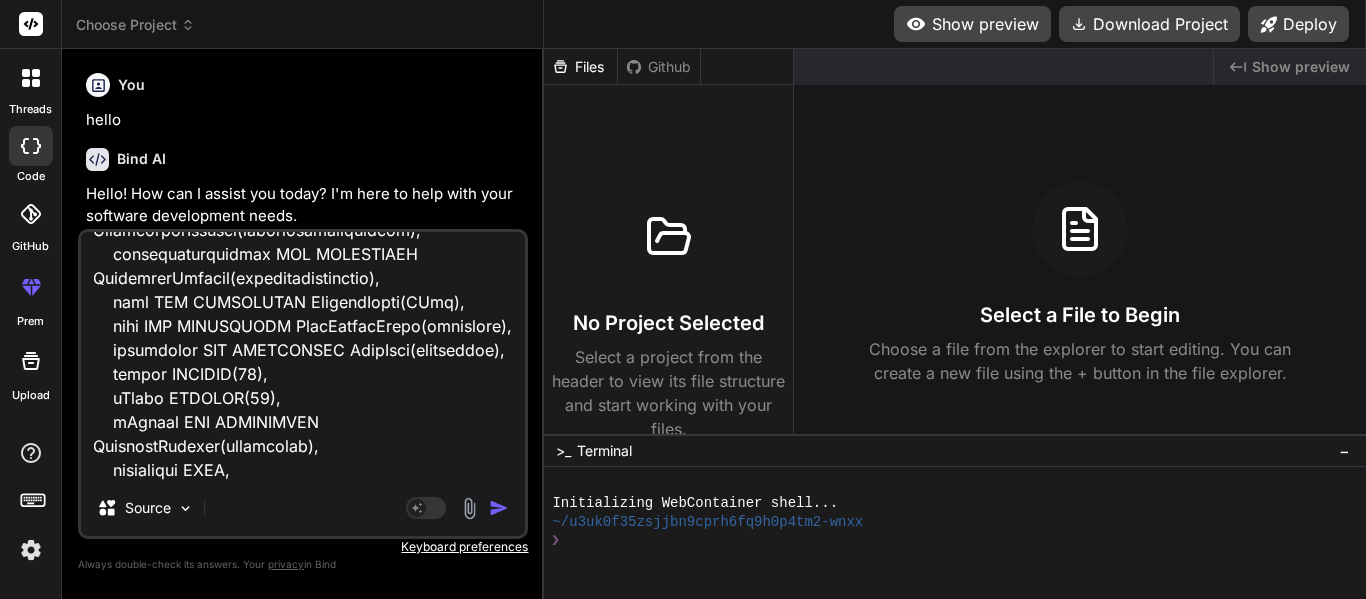 type on "<div class="dashboard-container">
<!-- Top Section: Import Controls & Search -->
<div class="control-panel">
<div class="import-controls">
<div class="form-group">
<label for="category-select">Select Category</label>
<select id="category-select" [(ngModel)]="selectedCategory">
<option value="">Select Category</option>
<option value="CO">CO</option>
<option value="Features">Features</option>
<option value="Bugs">Bugs</option>
</select>
</div>
<div class="form-group file-upload-group">
<input type="file" id="excelFile" (change)="onFileSelected($event)" accept=".xlsx, .xls" hidden #fileInput>
<button class="button button-accent" (click)="fileInput.click()">
Choose File
</button>
<span class="file-name-display">{{ selectedFile ? selectedFile.name : 'No file chosen' }}</span>
</div>
<div ..." 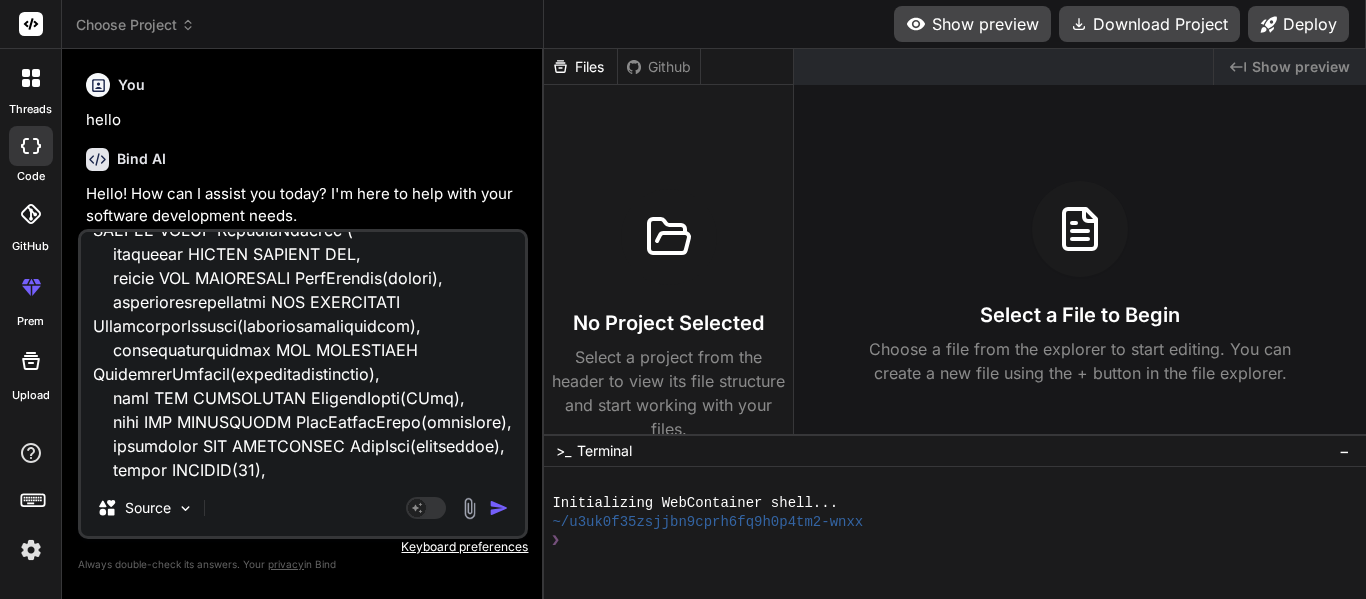 type on "<div class="dashboard-container">
<!-- Top Section: Import Controls & Search -->
<div class="control-panel">
<div class="import-controls">
<div class="form-group">
<label for="category-select">Select Category</label>
<select id="category-select" [(ngModel)]="selectedCategory">
<option value="">Select Category</option>
<option value="CO">CO</option>
<option value="Features">Features</option>
<option value="Bugs">Bugs</option>
</select>
</div>
<div class="form-group file-upload-group">
<input type="file" id="excelFile" (change)="onFileSelected($event)" accept=".xlsx, .xls" hidden #fileInput>
<button class="button button-accent" (click)="fileInput.click()">
Choose File
</button>
<span class="file-name-display">{{ selectedFile ? selectedFile.name : 'No file chosen' }}</span>
</div>
<div ..." 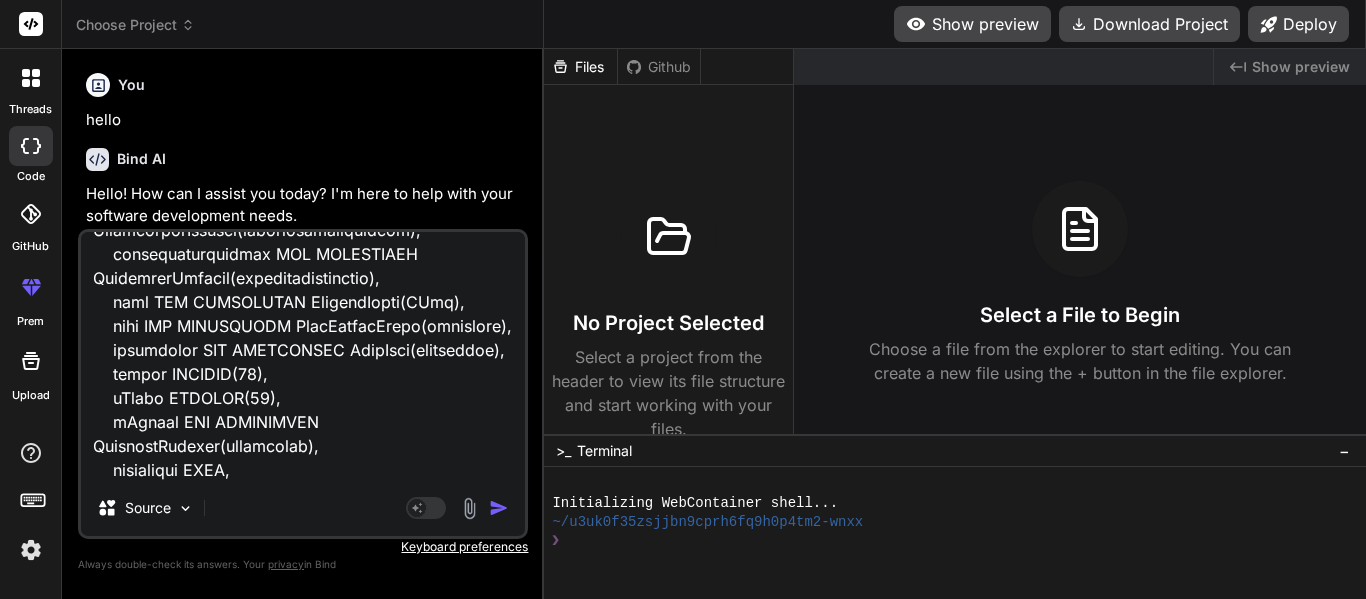 type on "<div class="dashboard-container">
<!-- Top Section: Import Controls & Search -->
<div class="control-panel">
<div class="import-controls">
<div class="form-group">
<label for="category-select">Select Category</label>
<select id="category-select" [(ngModel)]="selectedCategory">
<option value="">Select Category</option>
<option value="CO">CO</option>
<option value="Features">Features</option>
<option value="Bugs">Bugs</option>
</select>
</div>
<div class="form-group file-upload-group">
<input type="file" id="excelFile" (change)="onFileSelected($event)" accept=".xlsx, .xls" hidden #fileInput>
<button class="button button-accent" (click)="fileInput.click()">
Choose File
</button>
<span class="file-name-display">{{ selectedFile ? selectedFile.name : 'No file chosen' }}</span>
</div>
<div ..." 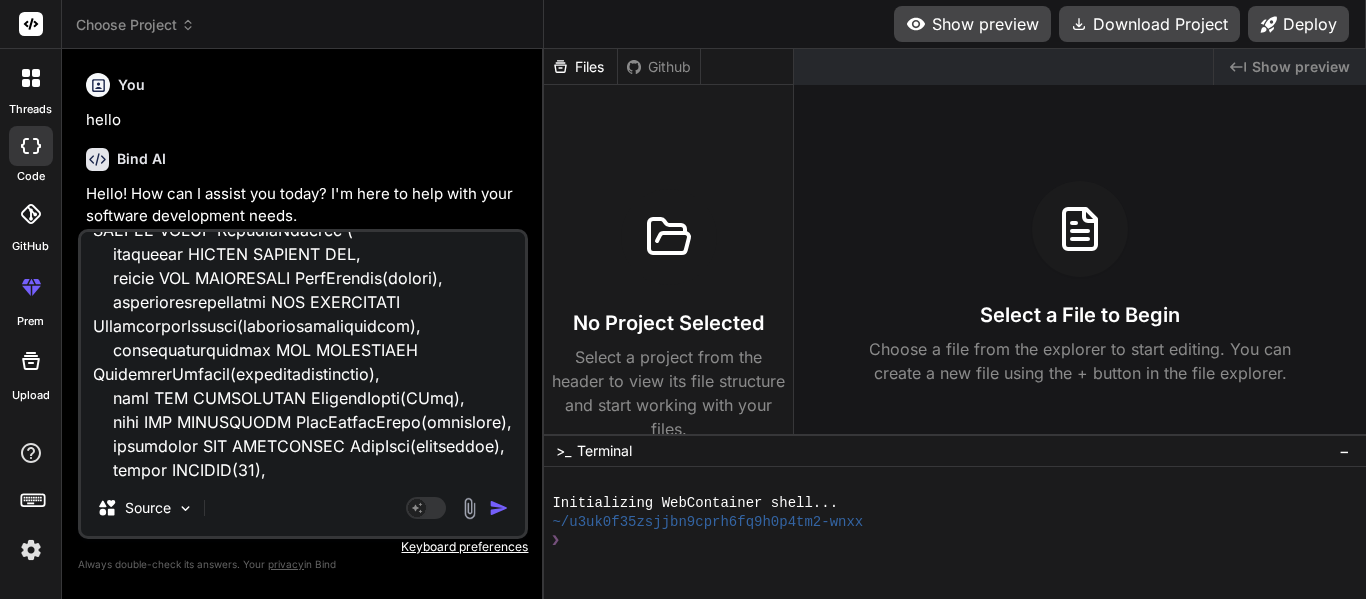type on "<div class="dashboard-container">
<!-- Top Section: Import Controls & Search -->
<div class="control-panel">
<div class="import-controls">
<div class="form-group">
<label for="category-select">Select Category</label>
<select id="category-select" [(ngModel)]="selectedCategory">
<option value="">Select Category</option>
<option value="CO">CO</option>
<option value="Features">Features</option>
<option value="Bugs">Bugs</option>
</select>
</div>
<div class="form-group file-upload-group">
<input type="file" id="excelFile" (change)="onFileSelected($event)" accept=".xlsx, .xls" hidden #fileInput>
<button class="button button-accent" (click)="fileInput.click()">
Choose File
</button>
<span class="file-name-display">{{ selectedFile ? selectedFile.name : 'No file chosen' }}</span>
</div>
<div ..." 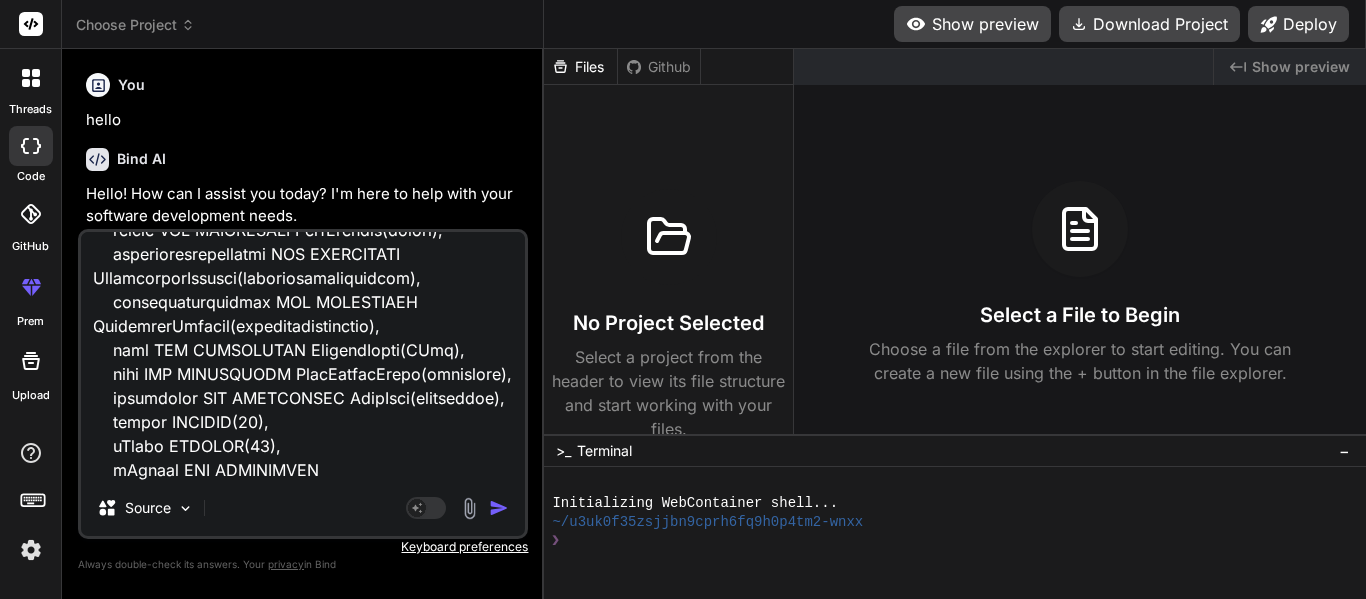 type on "<div class="dashboard-container">
<!-- Top Section: Import Controls & Search -->
<div class="control-panel">
<div class="import-controls">
<div class="form-group">
<label for="category-select">Select Category</label>
<select id="category-select" [(ngModel)]="selectedCategory">
<option value="">Select Category</option>
<option value="CO">CO</option>
<option value="Features">Features</option>
<option value="Bugs">Bugs</option>
</select>
</div>
<div class="form-group file-upload-group">
<input type="file" id="excelFile" (change)="onFileSelected($event)" accept=".xlsx, .xls" hidden #fileInput>
<button class="button button-accent" (click)="fileInput.click()">
Choose File
</button>
<span class="file-name-display">{{ selectedFile ? selectedFile.name : 'No file chosen' }}</span>
</div>
<div ..." 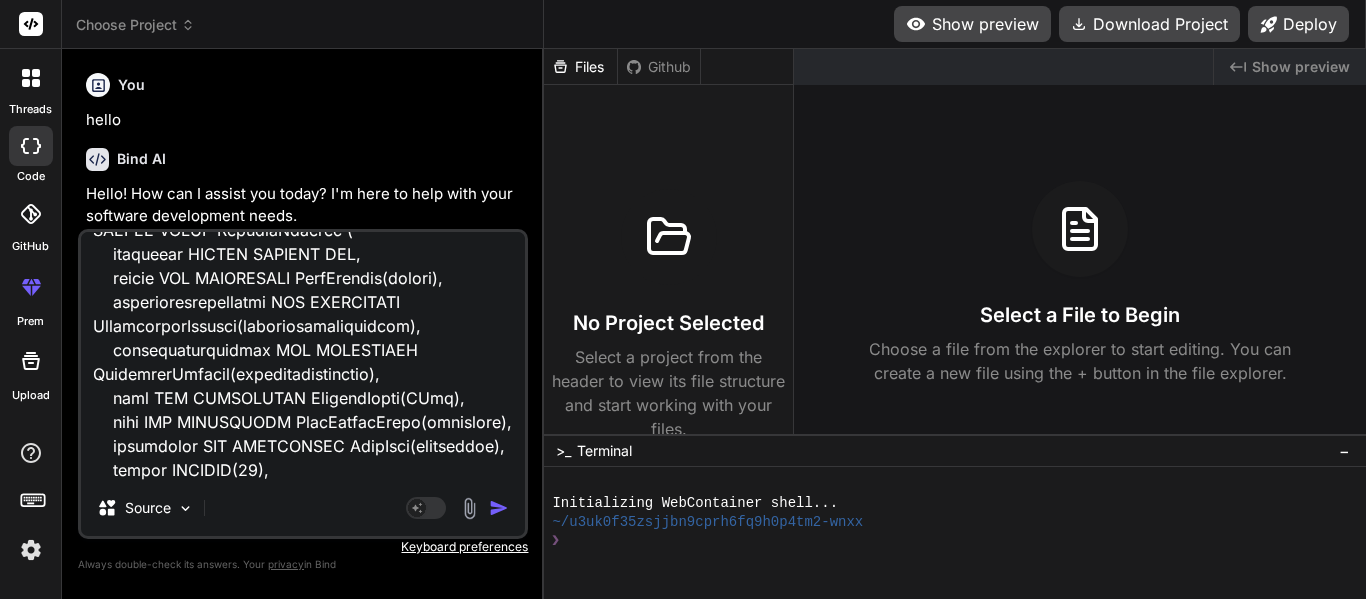 type on "<div class="dashboard-container">
<!-- Top Section: Import Controls & Search -->
<div class="control-panel">
<div class="import-controls">
<div class="form-group">
<label for="category-select">Select Category</label>
<select id="category-select" [(ngModel)]="selectedCategory">
<option value="">Select Category</option>
<option value="CO">CO</option>
<option value="Features">Features</option>
<option value="Bugs">Bugs</option>
</select>
</div>
<div class="form-group file-upload-group">
<input type="file" id="excelFile" (change)="onFileSelected($event)" accept=".xlsx, .xls" hidden #fileInput>
<button class="button button-accent" (click)="fileInput.click()">
Choose File
</button>
<span class="file-name-display">{{ selectedFile ? selectedFile.name : 'No file chosen' }}</span>
</div>
<div ..." 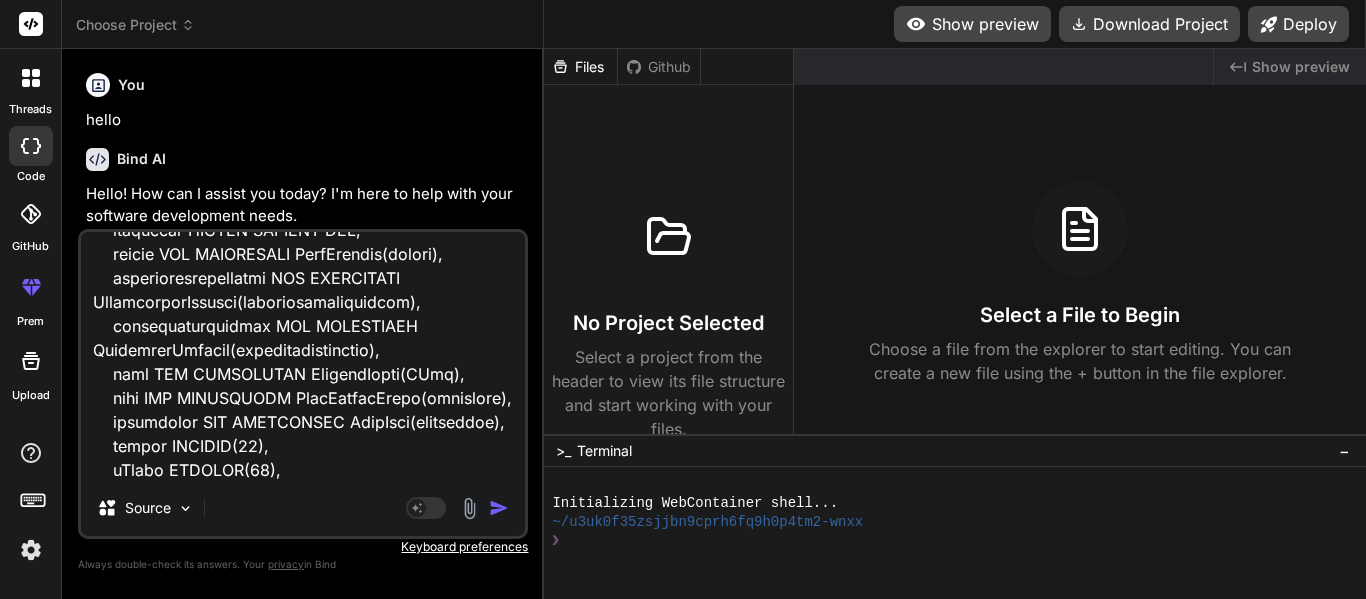 type on "<div class="dashboard-container">
<!-- Top Section: Import Controls & Search -->
<div class="control-panel">
<div class="import-controls">
<div class="form-group">
<label for="category-select">Select Category</label>
<select id="category-select" [(ngModel)]="selectedCategory">
<option value="">Select Category</option>
<option value="CO">CO</option>
<option value="Features">Features</option>
<option value="Bugs">Bugs</option>
</select>
</div>
<div class="form-group file-upload-group">
<input type="file" id="excelFile" (change)="onFileSelected($event)" accept=".xlsx, .xls" hidden #fileInput>
<button class="button button-accent" (click)="fileInput.click()">
Choose File
</button>
<span class="file-name-display">{{ selectedFile ? selectedFile.name : 'No file chosen' }}</span>
</div>
<div ..." 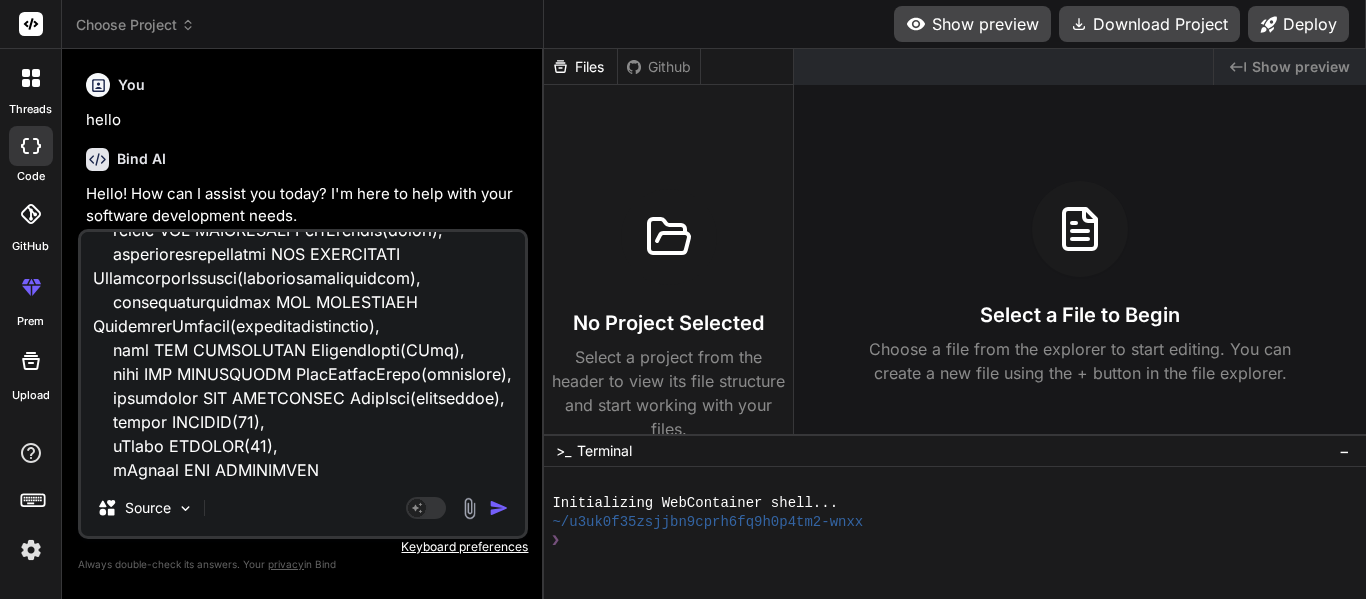 type on "<div class="dashboard-container">
<!-- Top Section: Import Controls & Search -->
<div class="control-panel">
<div class="import-controls">
<div class="form-group">
<label for="category-select">Select Category</label>
<select id="category-select" [(ngModel)]="selectedCategory">
<option value="">Select Category</option>
<option value="CO">CO</option>
<option value="Features">Features</option>
<option value="Bugs">Bugs</option>
</select>
</div>
<div class="form-group file-upload-group">
<input type="file" id="excelFile" (change)="onFileSelected($event)" accept=".xlsx, .xls" hidden #fileInput>
<button class="button button-accent" (click)="fileInput.click()">
Choose File
</button>
<span class="file-name-display">{{ selectedFile ? selectedFile.name : 'No file chosen' }}</span>
</div>
<div ..." 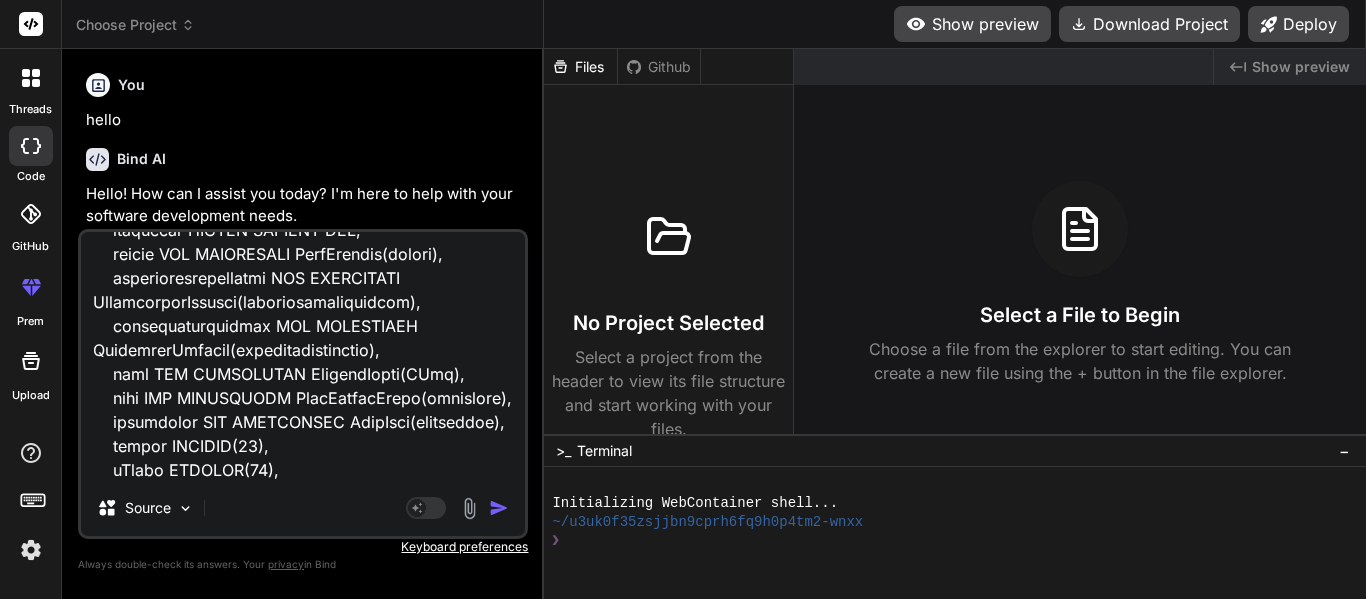 type on "<div class="dashboard-container">
<!-- Top Section: Import Controls & Search -->
<div class="control-panel">
<div class="import-controls">
<div class="form-group">
<label for="category-select">Select Category</label>
<select id="category-select" [(ngModel)]="selectedCategory">
<option value="">Select Category</option>
<option value="CO">CO</option>
<option value="Features">Features</option>
<option value="Bugs">Bugs</option>
</select>
</div>
<div class="form-group file-upload-group">
<input type="file" id="excelFile" (change)="onFileSelected($event)" accept=".xlsx, .xls" hidden #fileInput>
<button class="button button-accent" (click)="fileInput.click()">
Choose File
</button>
<span class="file-name-display">{{ selectedFile ? selectedFile.name : 'No file chosen' }}</span>
</div>
<div ..." 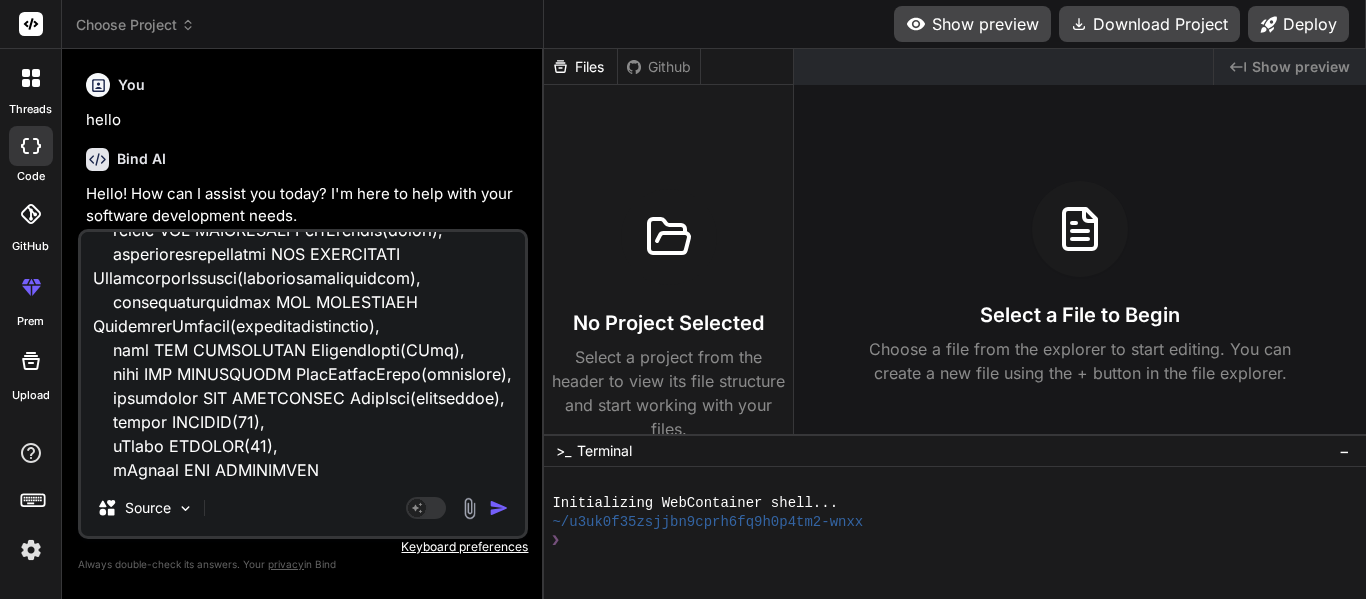 type on "<div class="dashboard-container">
<!-- Top Section: Import Controls & Search -->
<div class="control-panel">
<div class="import-controls">
<div class="form-group">
<label for="category-select">Select Category</label>
<select id="category-select" [(ngModel)]="selectedCategory">
<option value="">Select Category</option>
<option value="CO">CO</option>
<option value="Features">Features</option>
<option value="Bugs">Bugs</option>
</select>
</div>
<div class="form-group file-upload-group">
<input type="file" id="excelFile" (change)="onFileSelected($event)" accept=".xlsx, .xls" hidden #fileInput>
<button class="button button-accent" (click)="fileInput.click()">
Choose File
</button>
<span class="file-name-display">{{ selectedFile ? selectedFile.name : 'No file chosen' }}</span>
</div>
<div ..." 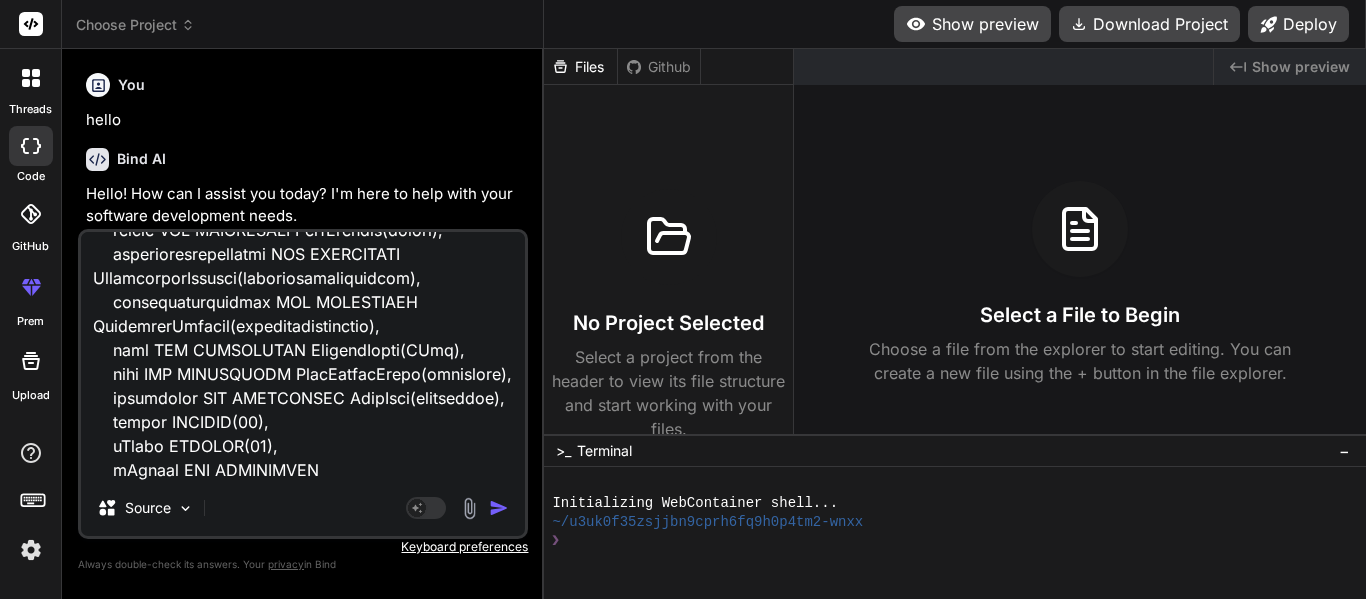 type on "<div class="dashboard-container">
<!-- Top Section: Import Controls & Search -->
<div class="control-panel">
<div class="import-controls">
<div class="form-group">
<label for="category-select">Select Category</label>
<select id="category-select" [(ngModel)]="selectedCategory">
<option value="">Select Category</option>
<option value="CO">CO</option>
<option value="Features">Features</option>
<option value="Bugs">Bugs</option>
</select>
</div>
<div class="form-group file-upload-group">
<input type="file" id="excelFile" (change)="onFileSelected($event)" accept=".xlsx, .xls" hidden #fileInput>
<button class="button button-accent" (click)="fileInput.click()">
Choose File
</button>
<span class="file-name-display">{{ selectedFile ? selectedFile.name : 'No file chosen' }}</span>
</div>
<div ..." 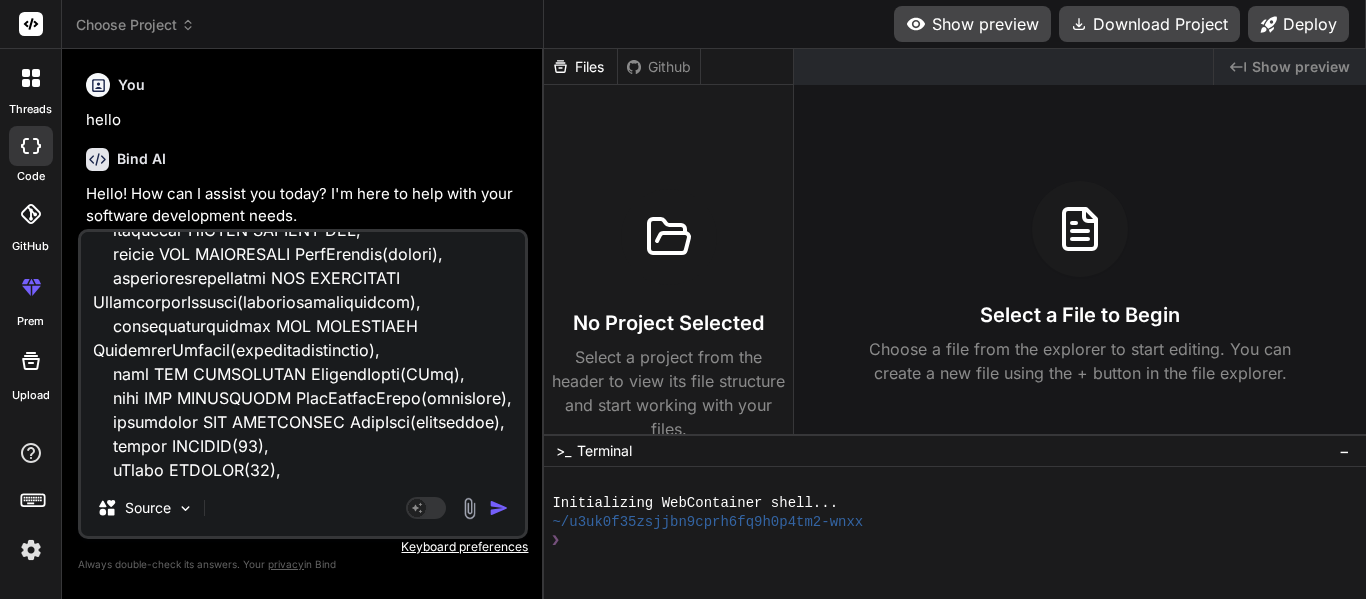 type on "<div class="dashboard-container">
<!-- Top Section: Import Controls & Search -->
<div class="control-panel">
<div class="import-controls">
<div class="form-group">
<label for="category-select">Select Category</label>
<select id="category-select" [(ngModel)]="selectedCategory">
<option value="">Select Category</option>
<option value="CO">CO</option>
<option value="Features">Features</option>
<option value="Bugs">Bugs</option>
</select>
</div>
<div class="form-group file-upload-group">
<input type="file" id="excelFile" (change)="onFileSelected($event)" accept=".xlsx, .xls" hidden #fileInput>
<button class="button button-accent" (click)="fileInput.click()">
Choose File
</button>
<span class="file-name-display">{{ selectedFile ? selectedFile.name : 'No file chosen' }}</span>
</div>
<div ..." 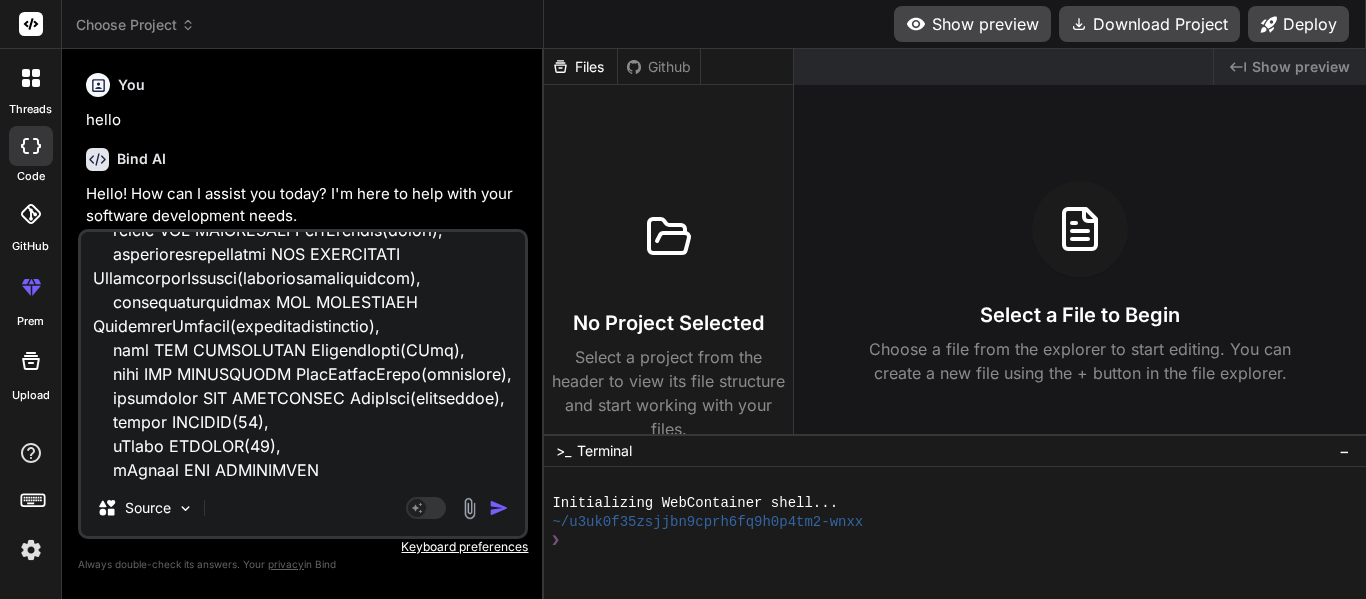 type on "<div class="dashboard-container">
<!-- Top Section: Import Controls & Search -->
<div class="control-panel">
<div class="import-controls">
<div class="form-group">
<label for="category-select">Select Category</label>
<select id="category-select" [(ngModel)]="selectedCategory">
<option value="">Select Category</option>
<option value="CO">CO</option>
<option value="Features">Features</option>
<option value="Bugs">Bugs</option>
</select>
</div>
<div class="form-group file-upload-group">
<input type="file" id="excelFile" (change)="onFileSelected($event)" accept=".xlsx, .xls" hidden #fileInput>
<button class="button button-accent" (click)="fileInput.click()">
Choose File
</button>
<span class="file-name-display">{{ selectedFile ? selectedFile.name : 'No file chosen' }}</span>
</div>
<div ..." 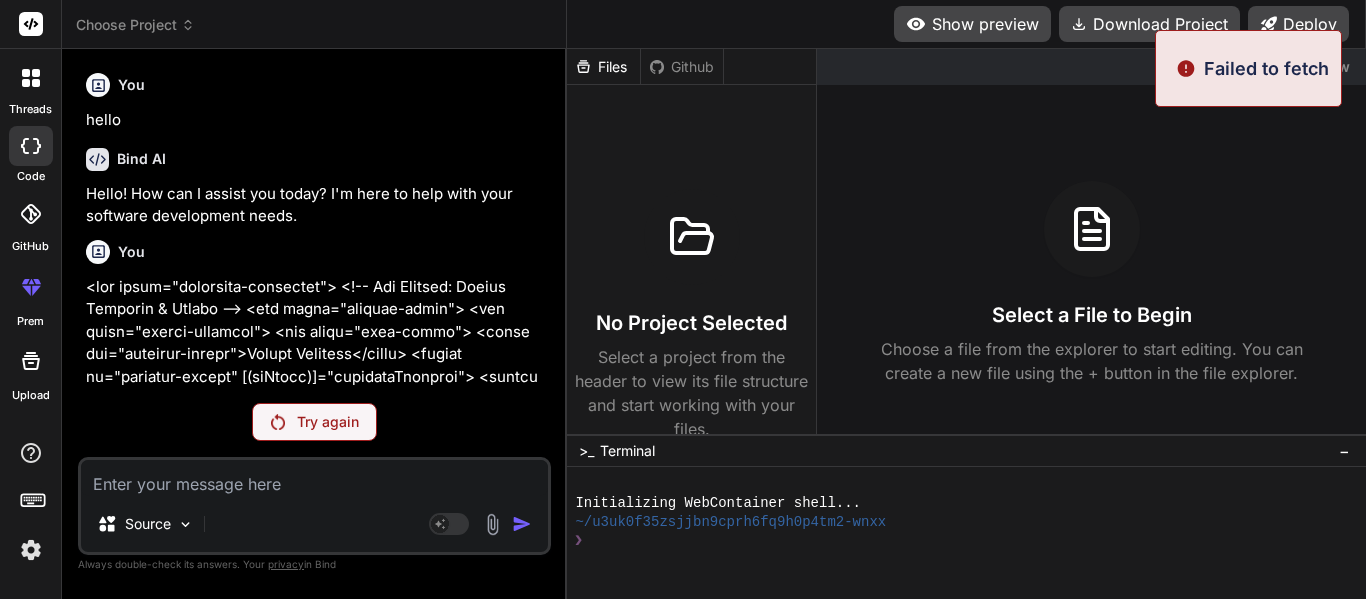 scroll, scrollTop: 0, scrollLeft: 0, axis: both 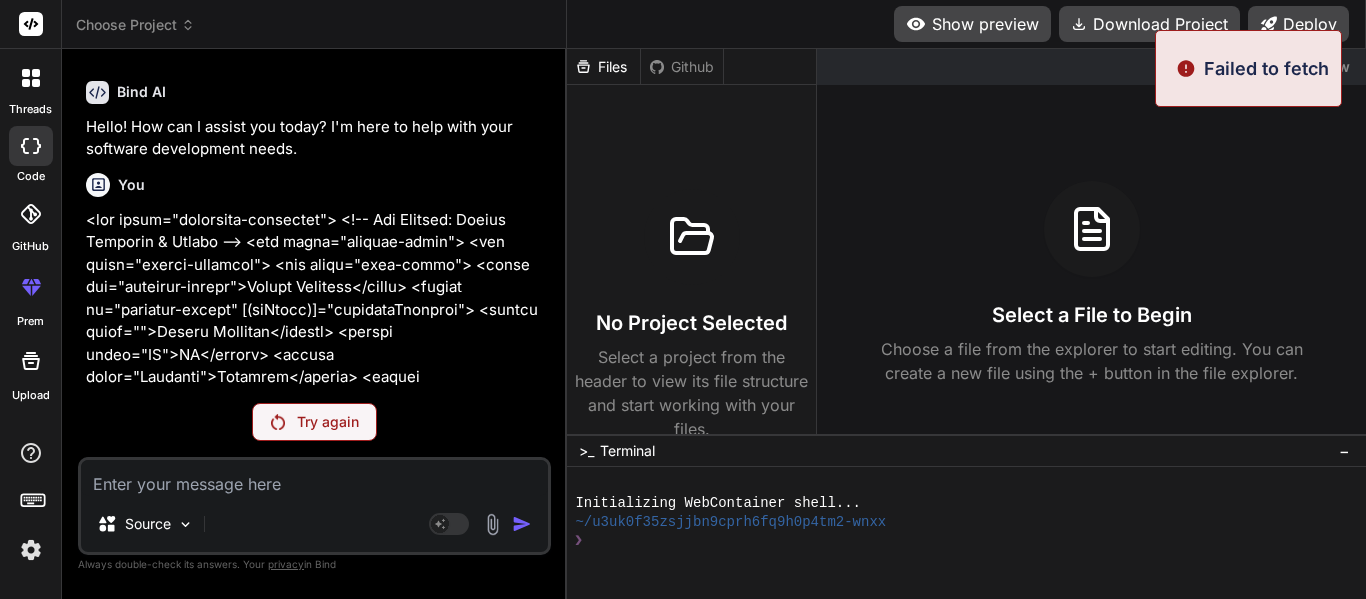 click on "Try again" at bounding box center [328, 422] 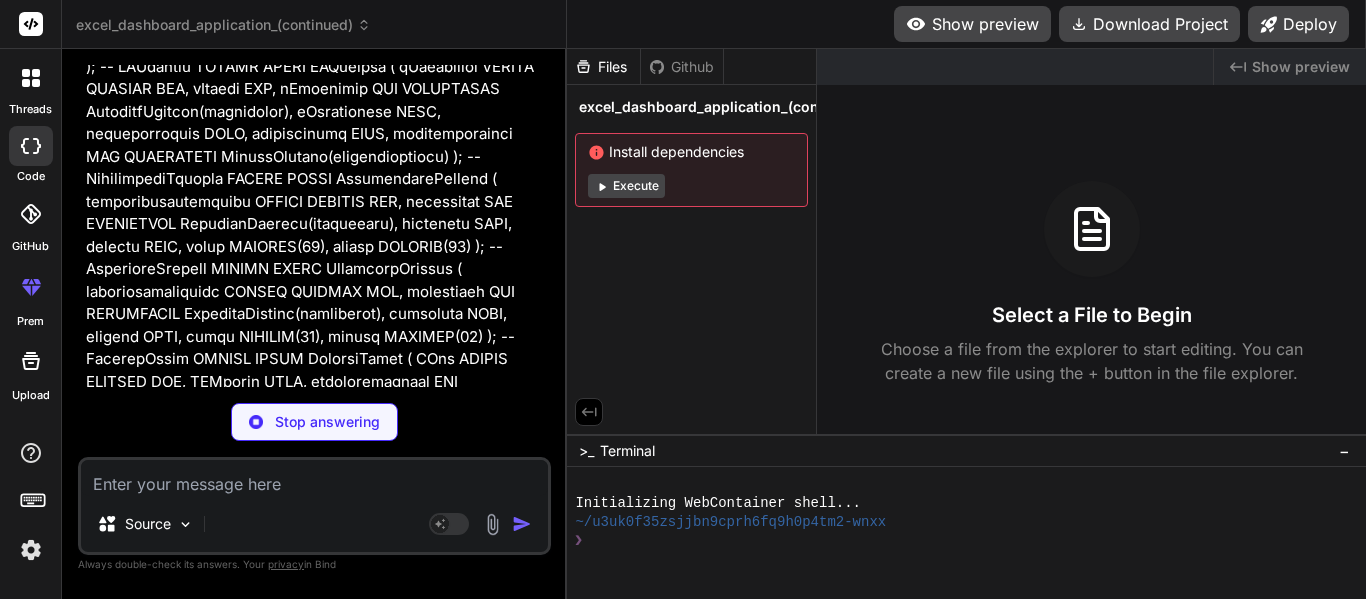 scroll, scrollTop: 32574, scrollLeft: 0, axis: vertical 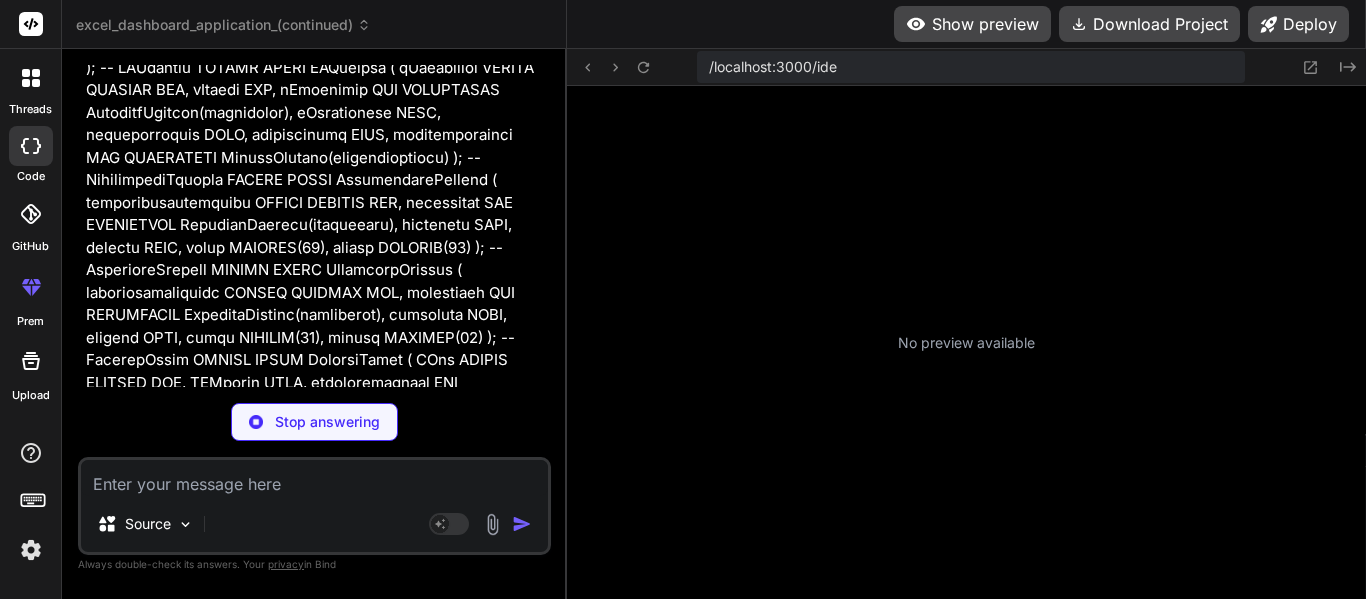 type on "x" 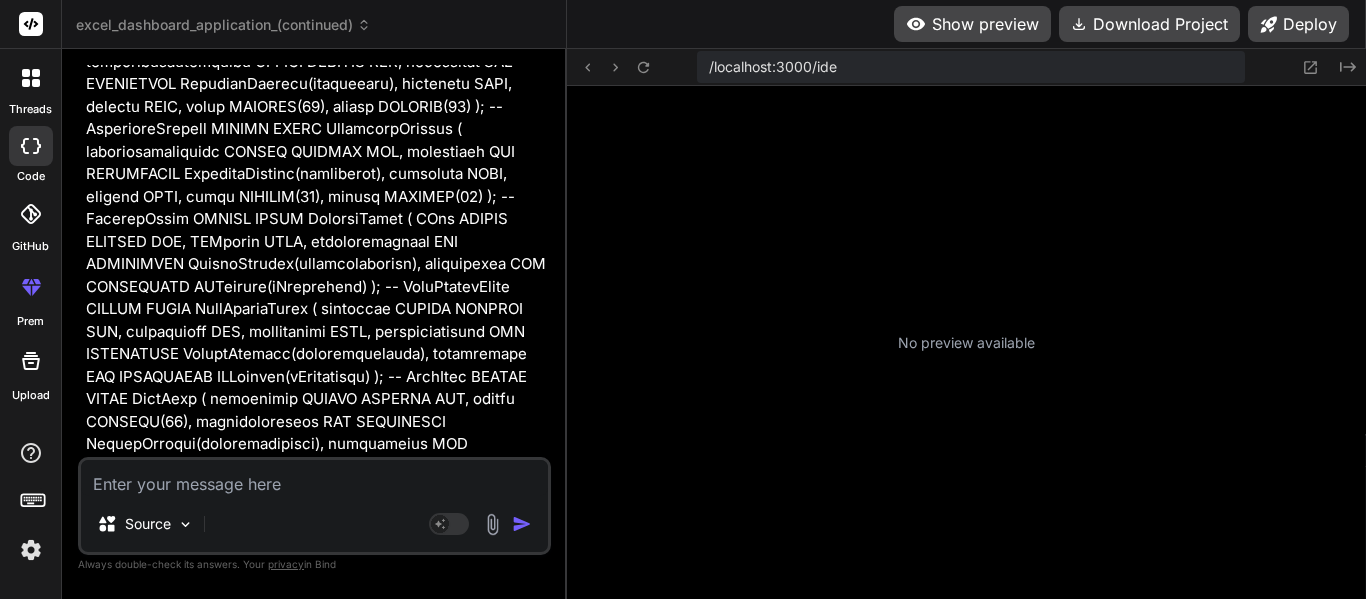 scroll, scrollTop: 33296, scrollLeft: 0, axis: vertical 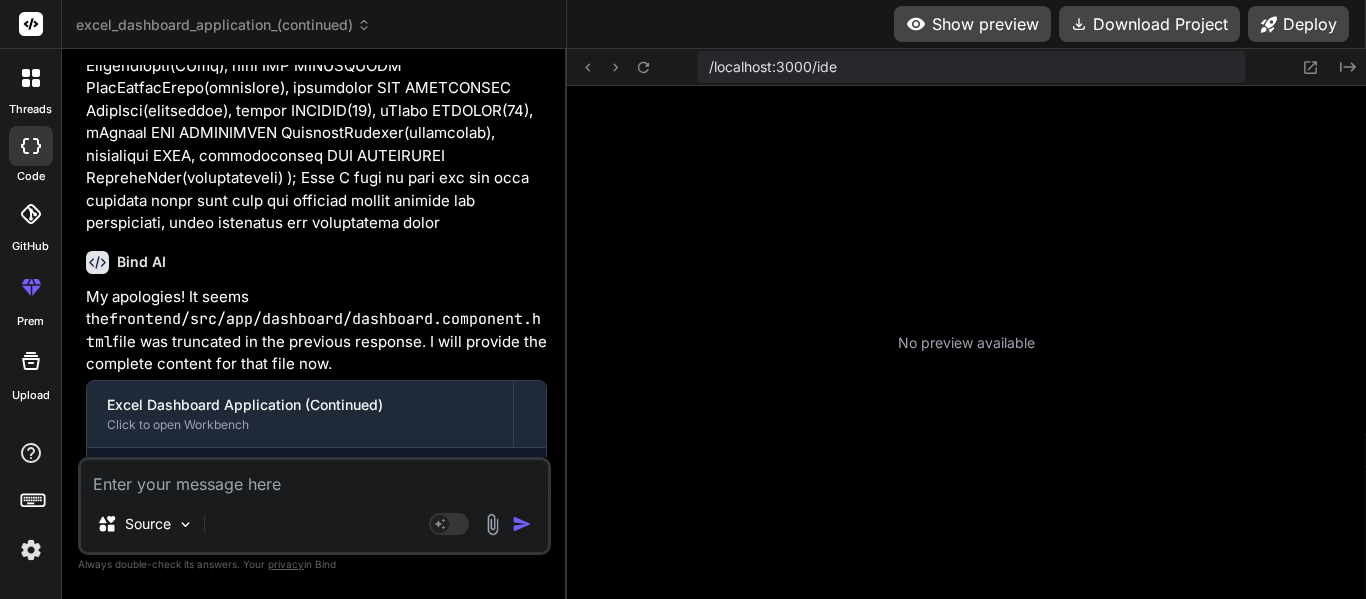 click at bounding box center [314, 478] 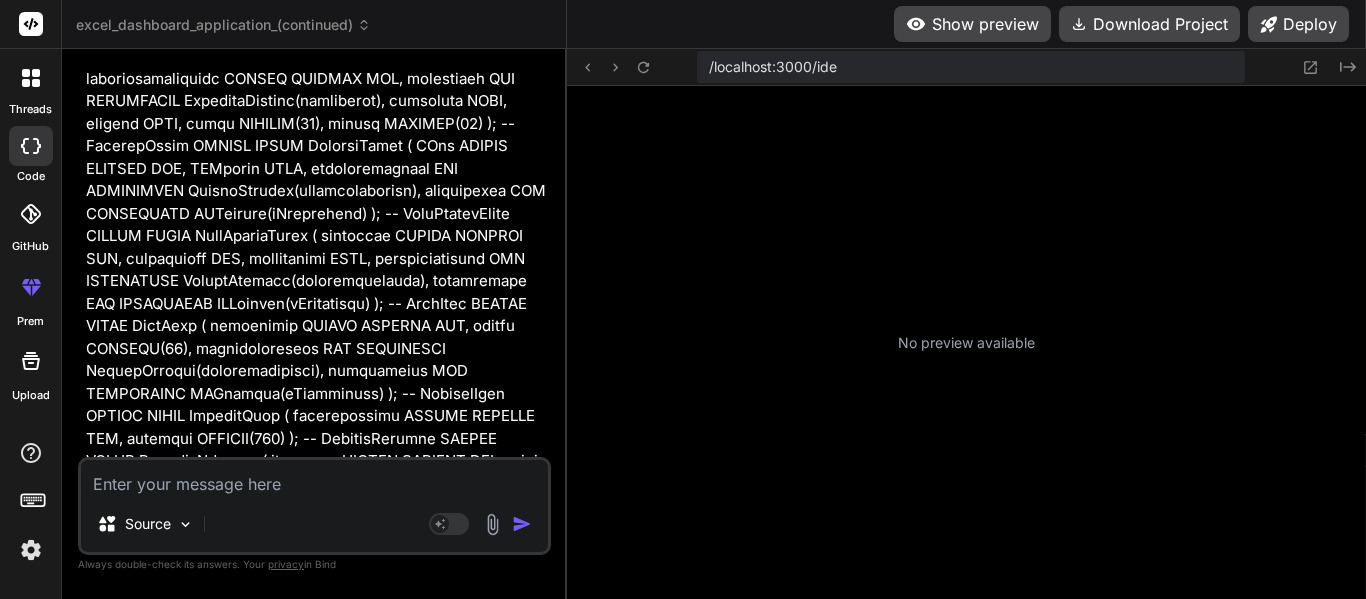 scroll, scrollTop: 32787, scrollLeft: 0, axis: vertical 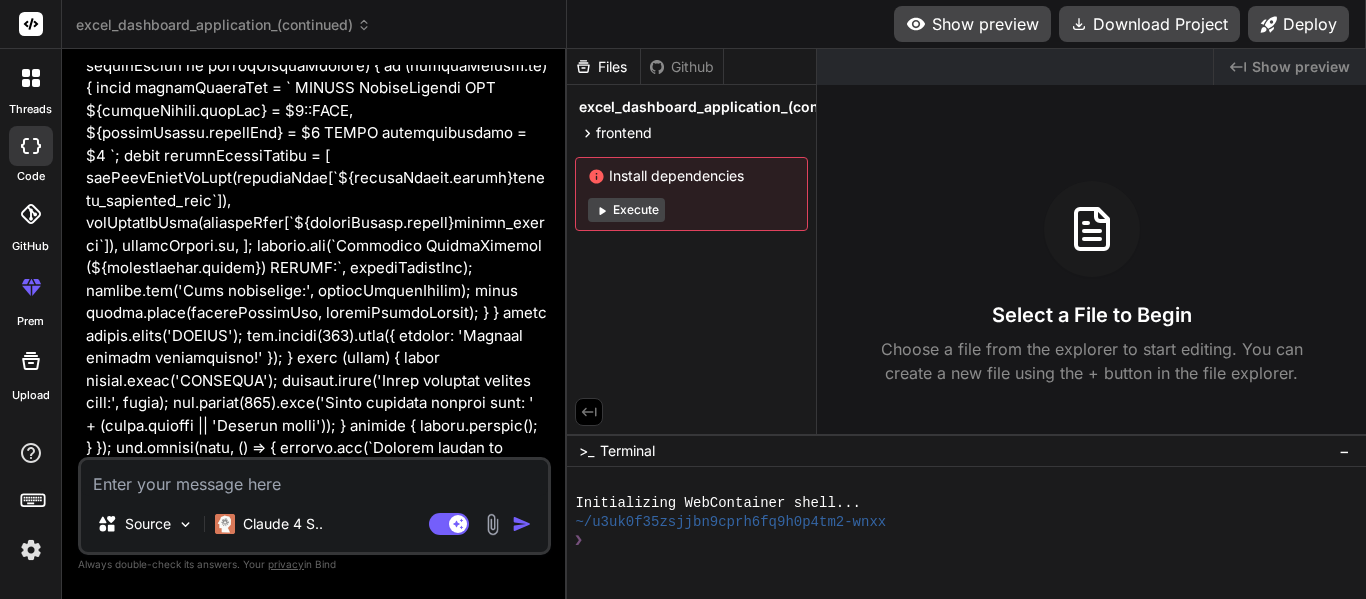 click at bounding box center [314, 478] 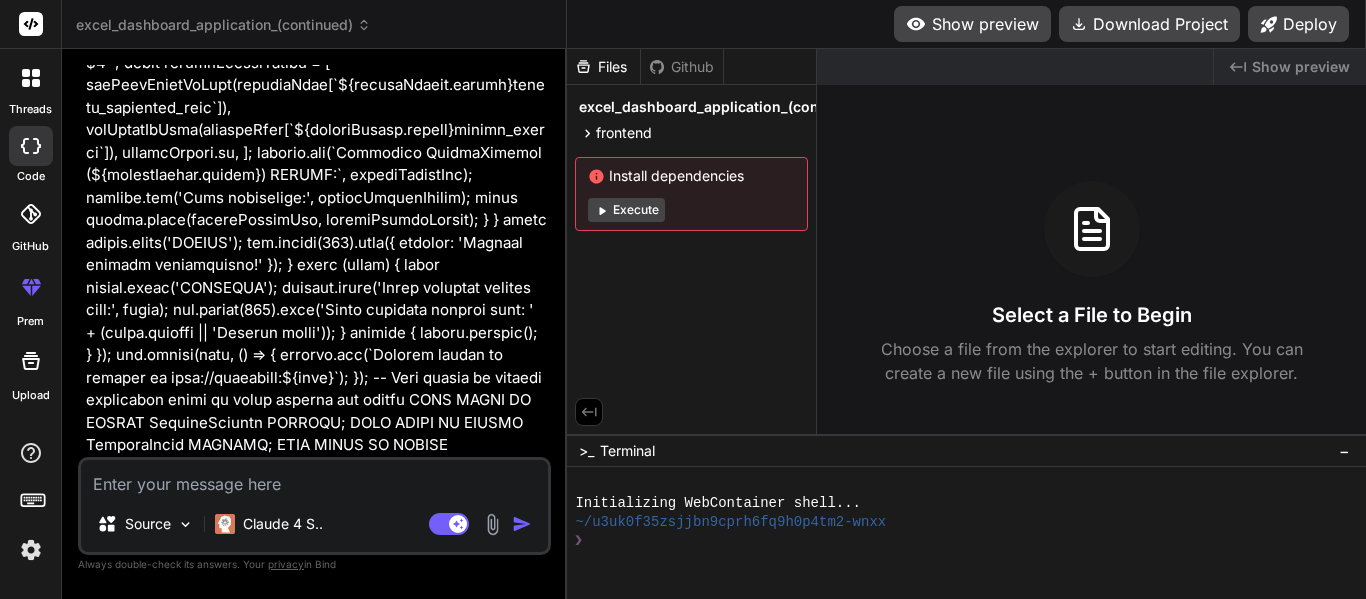 scroll, scrollTop: 0, scrollLeft: 0, axis: both 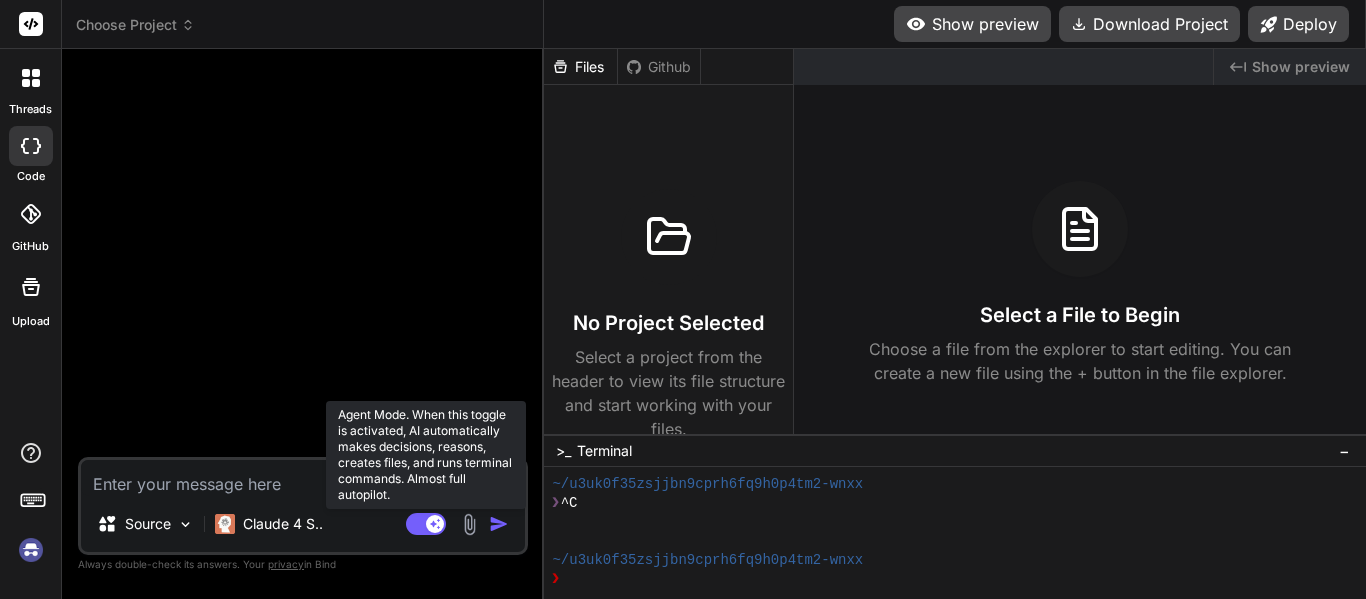 click 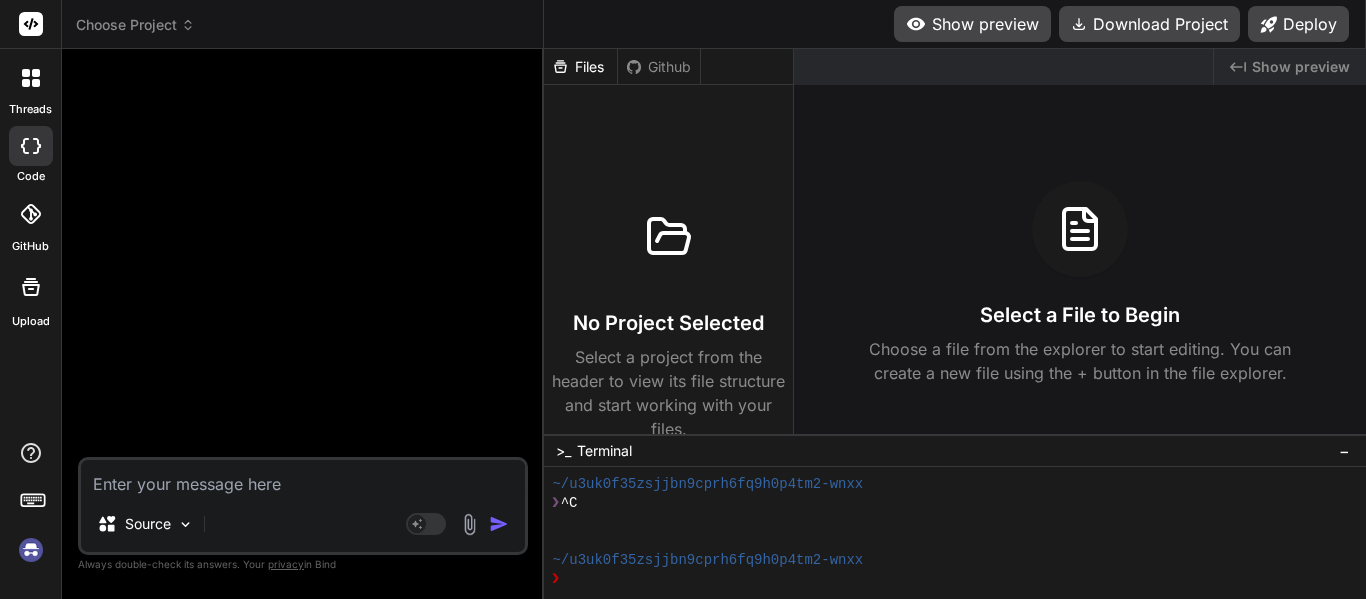 click at bounding box center [303, 478] 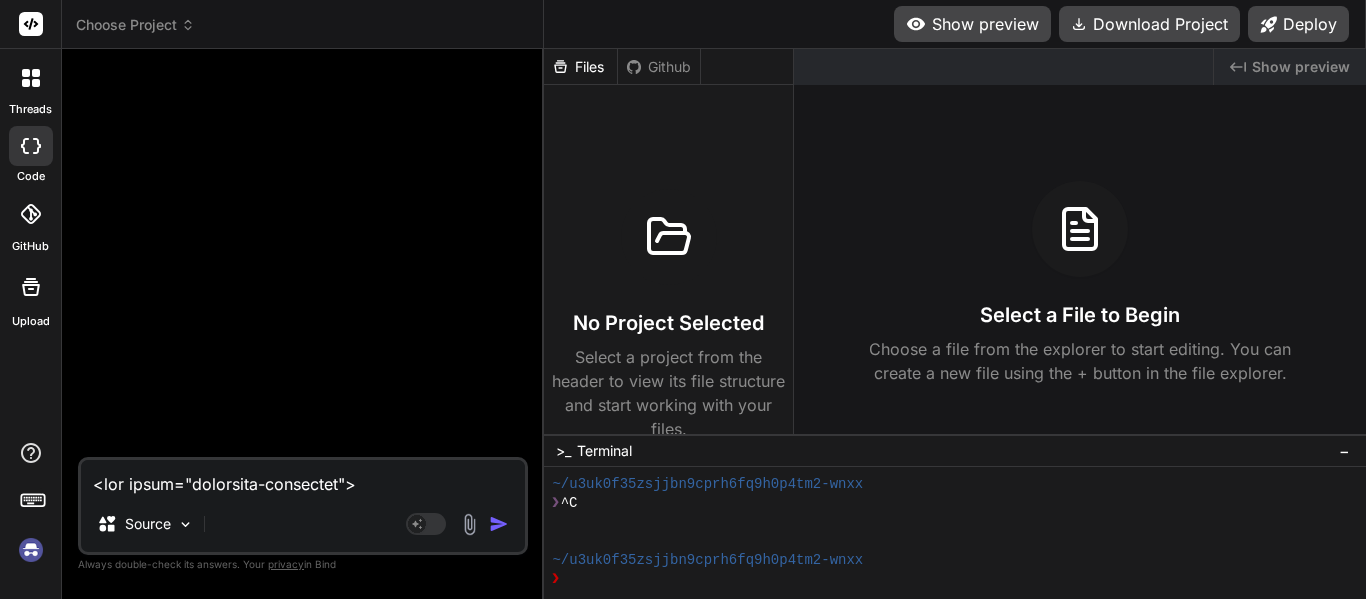 type on "x" 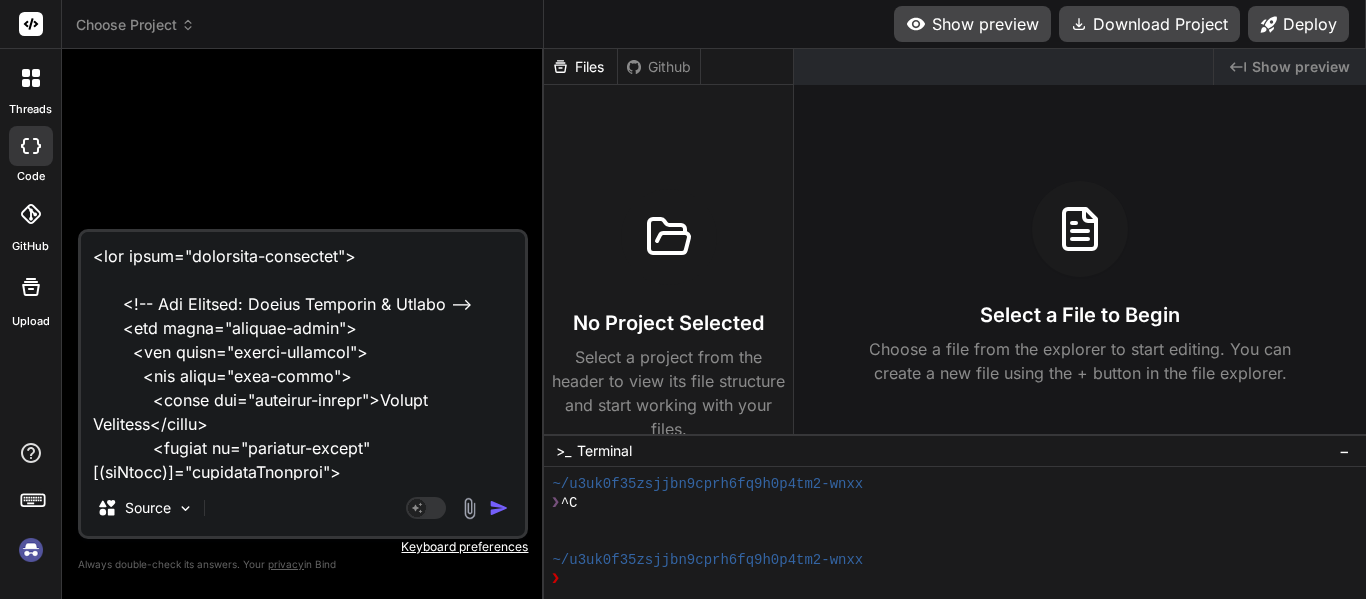 scroll, scrollTop: 5762, scrollLeft: 0, axis: vertical 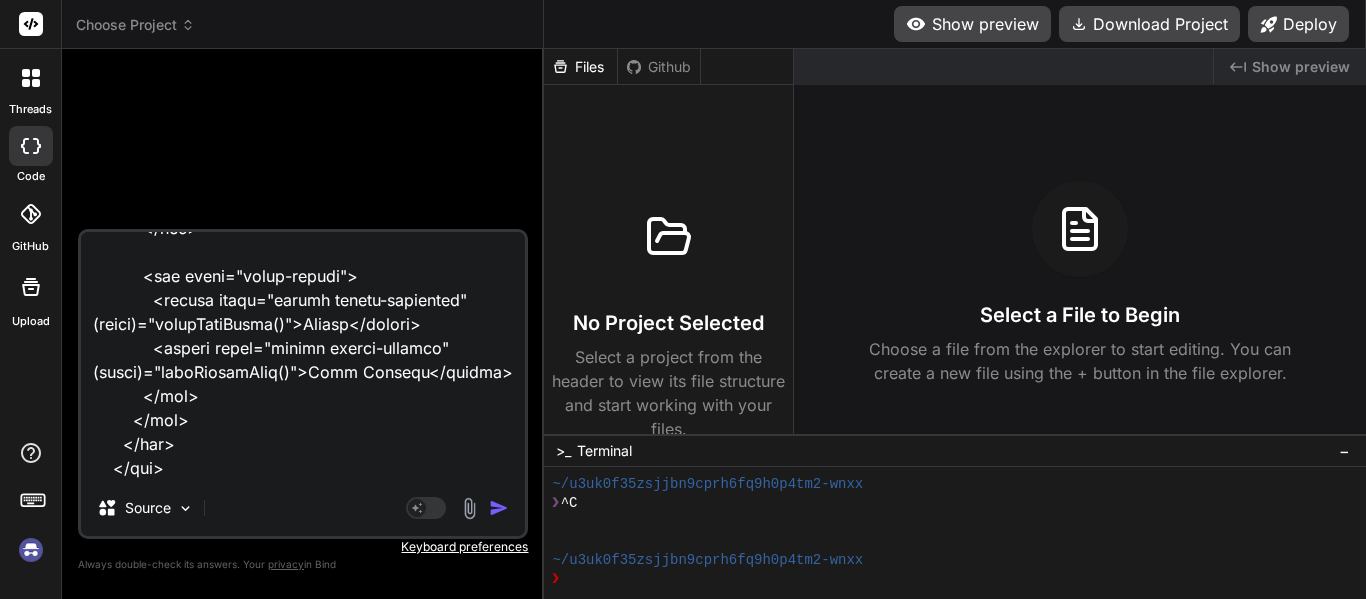 paste on "import { Component, OnInit, ViewChild, ElementRef, HostListener } from '@angular/core';
import { FormsModule } from '@angular/forms';
import { CommonModule } from '@angular/common';
import { ExcelService } from '../service/excel.service';
import { HttpErrorResponse } from '@angular/common/http';
import * as XLSX from 'xlsx'; // Import the XLSX library
interface ExcelFile {
name: string;
category: string;
uploadedAt: Date;
data?: any[];
}
interface EditableExcelData {
headers: { dbName: string; displayName: string; }[]; // Store both DB name and display name
rows: any[];
}
// New interface for loaded categories
interface LoadedCategory {
name: string;
projectIds: number[];
}
@Component({
selector: 'app-dashboard',
standalone: true,
imports: [ FormsModule, CommonModule, ],
templateUrl: './dashboard.component.html',
styleUrls: ['./dashboard.component.css']
})
export cla..." 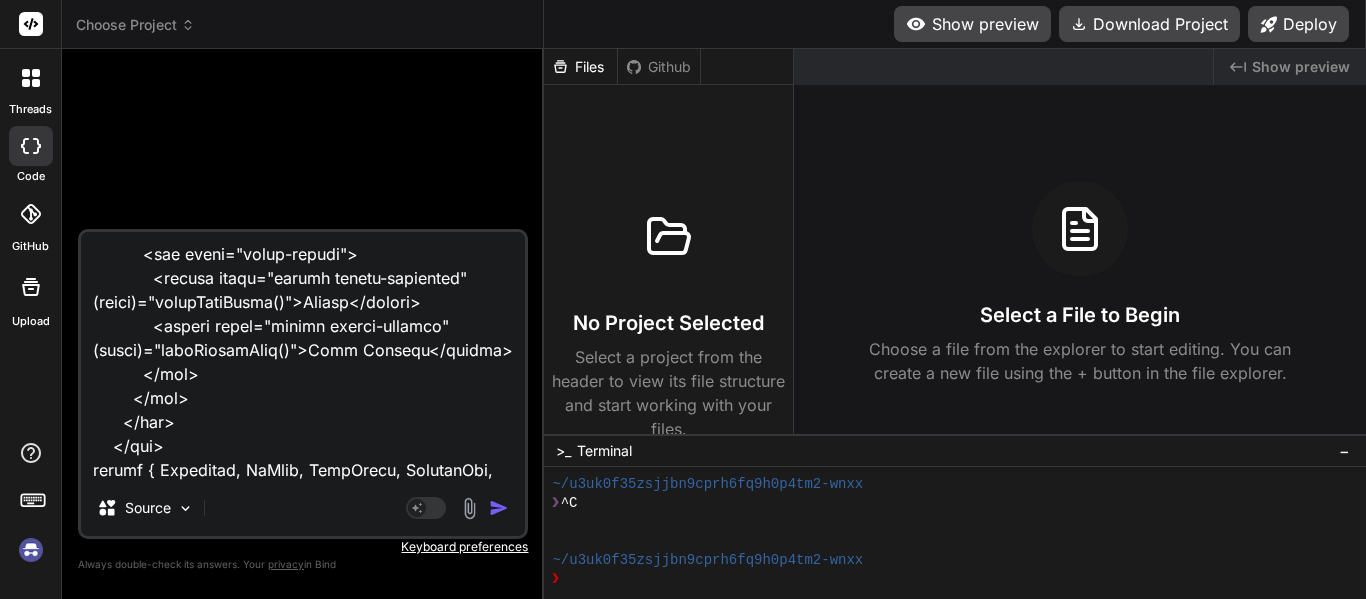 type on "x" 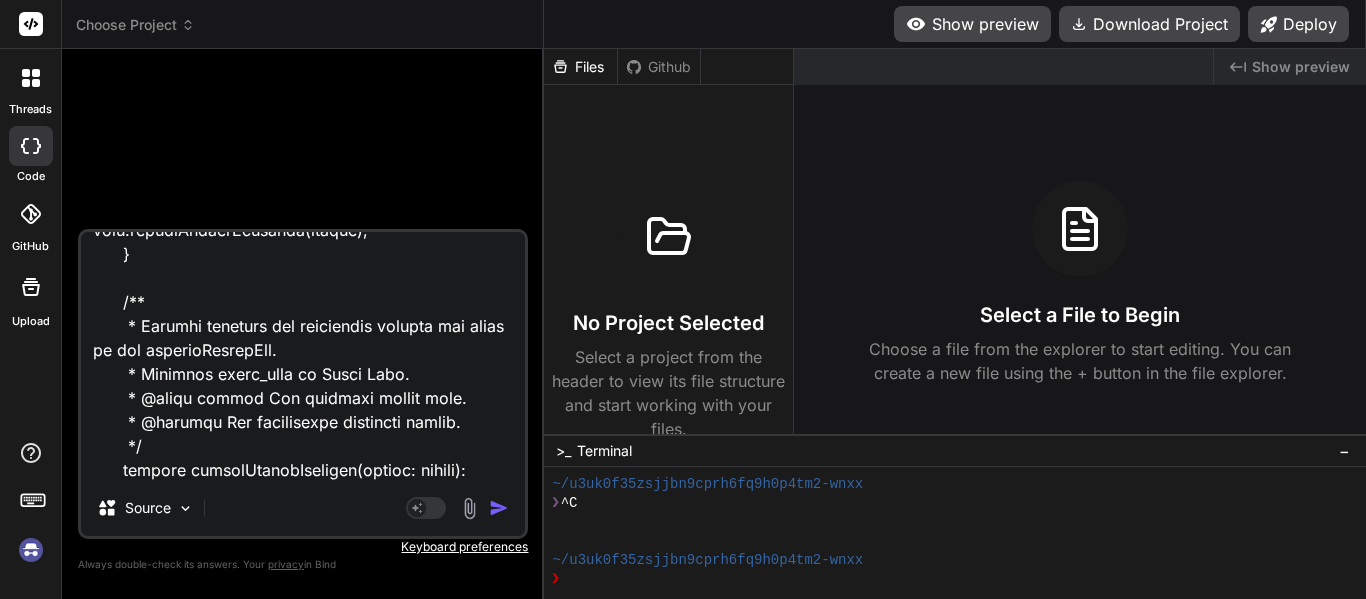paste on "import { Injectable } from '@angular/core';
import { HttpClient, HttpParams } from '@angular/common/http';
import { Observable } from 'rxjs';
// Define the interface for the data returned by the new backend endpoint
export interface ImportedCategory {
category_name: string;
project_ids: number[];
}
@Injectable({
providedIn: 'root'
})
export class ExcelService {
private baseUrl = 'http://localhost:5077/api';
constructor(private http: HttpClient) { }
uploadExcel(excelData: any[], category: string): Observable<any> {
return this.http.post(`${this.baseUrl}/upload-excel`, { excelData, category });
}
getProjects(projectIds?: number[]): Observable<any[]> {
let params = new HttpParams();
if (projectIds && projectIds.length > 0) {
params = params.set('projectIds', projectIds.join(','));
}
return this.http.get<any[]>(`${this.baseUrl}/projects`, { params });
}
updateProje..." 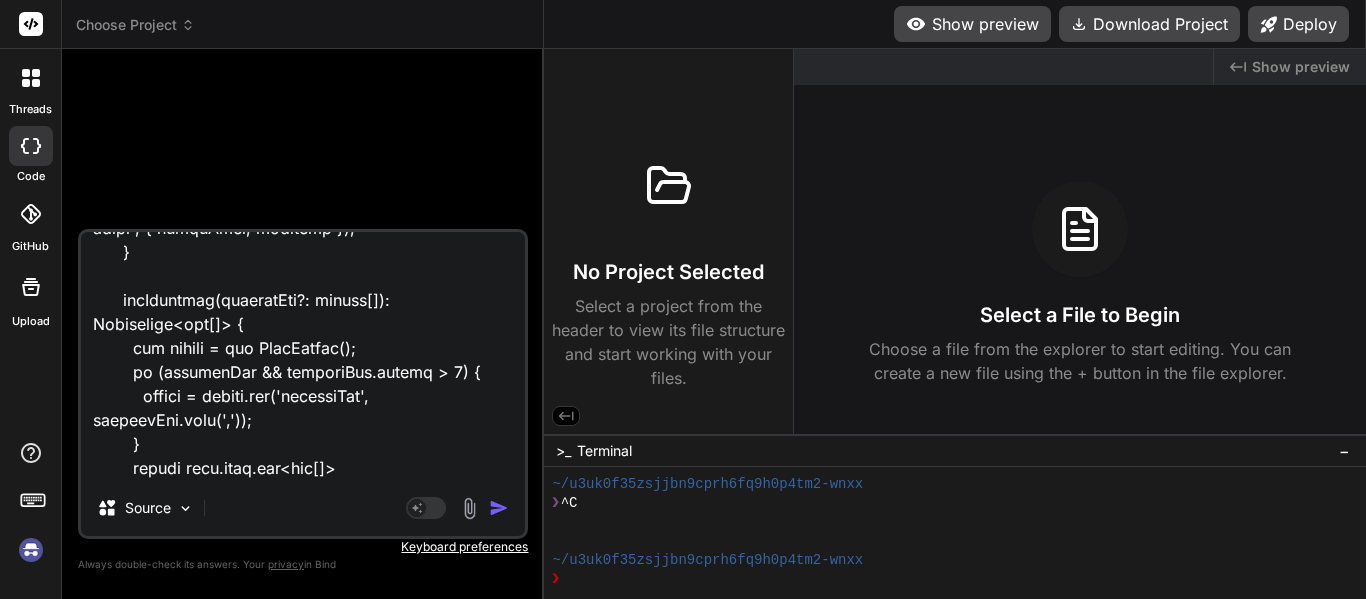 scroll, scrollTop: 39124, scrollLeft: 0, axis: vertical 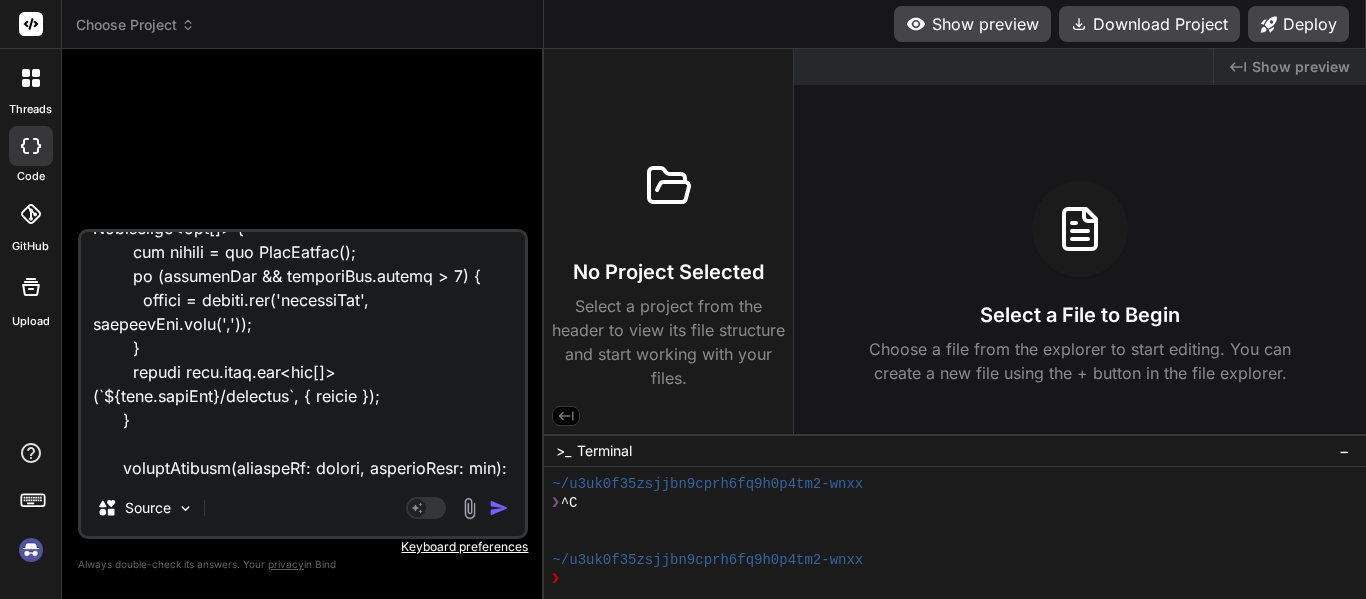 click at bounding box center (303, 356) 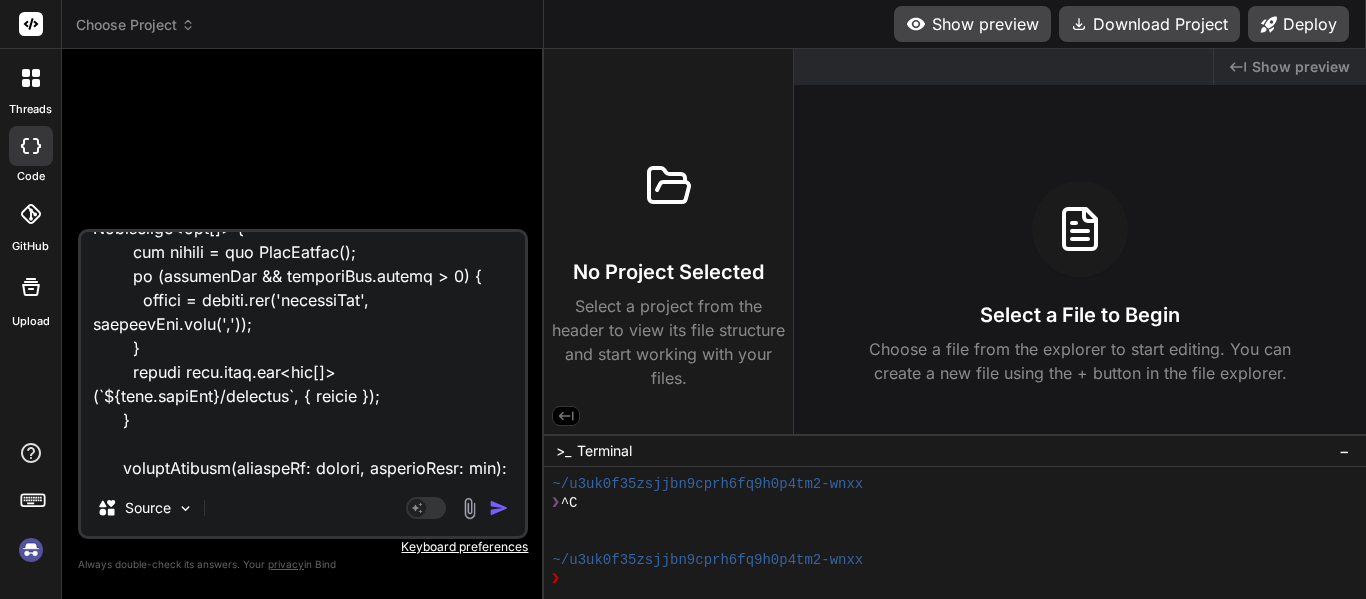 type on "x" 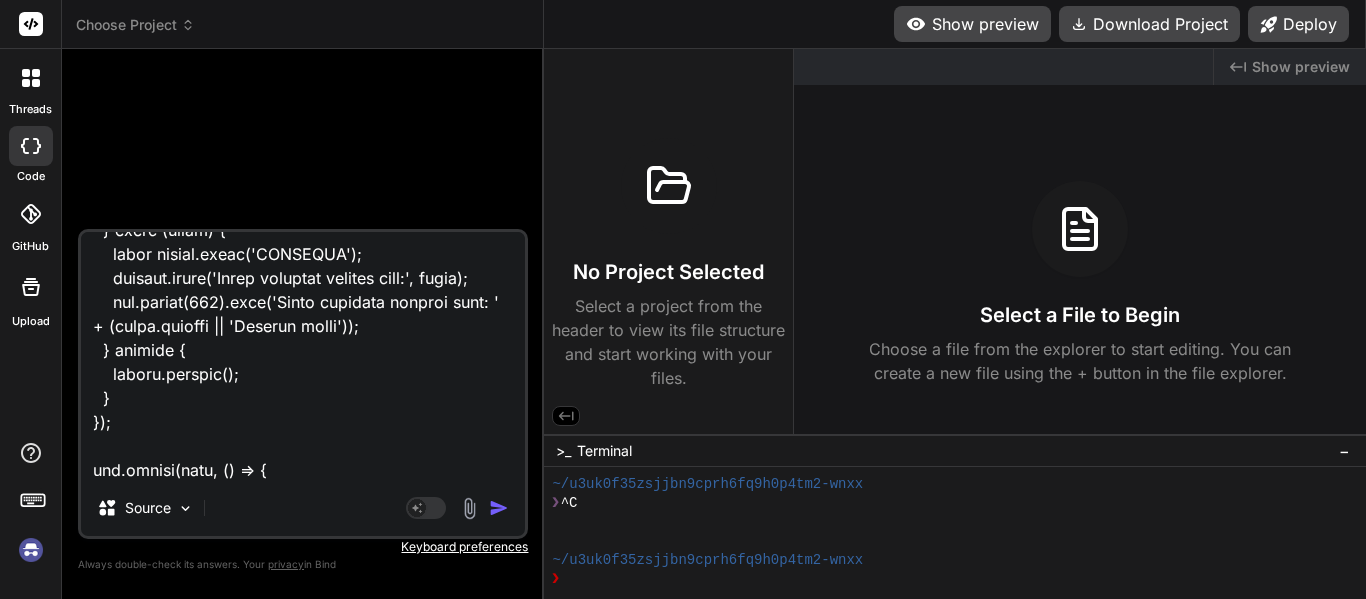 paste on "CREATE TABLE EmployeeDetails (
employeeid SERIAL PRIMARY KEY,
employeename [NAME]
);" 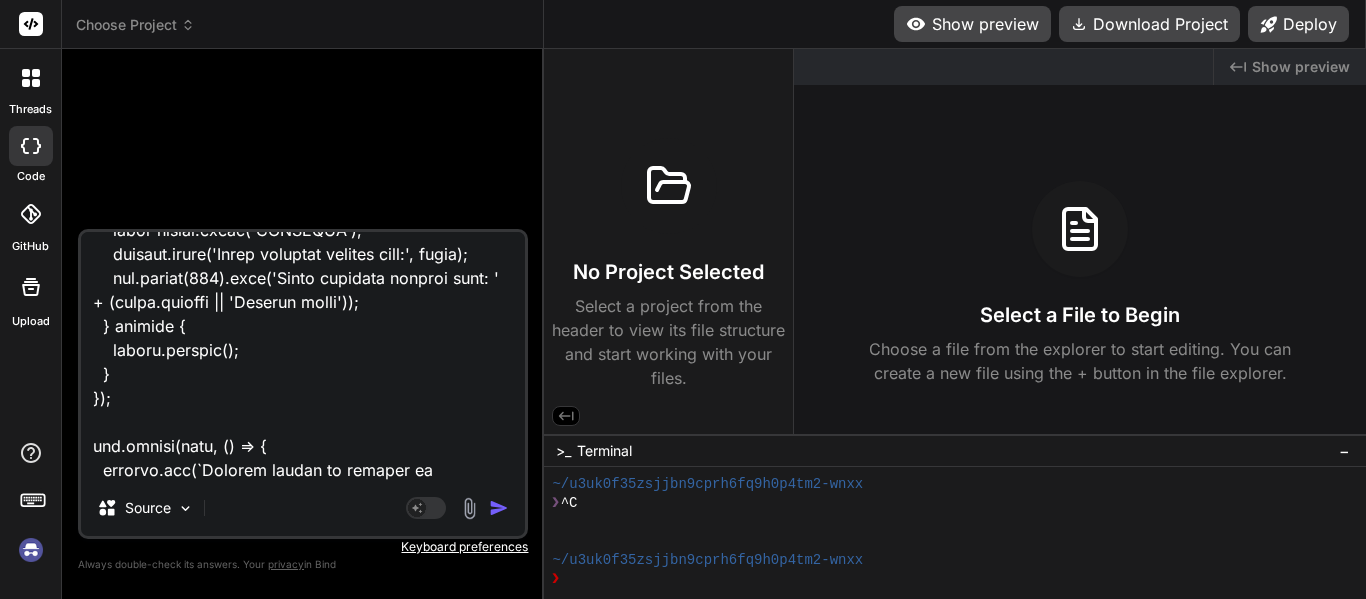 type on "x" 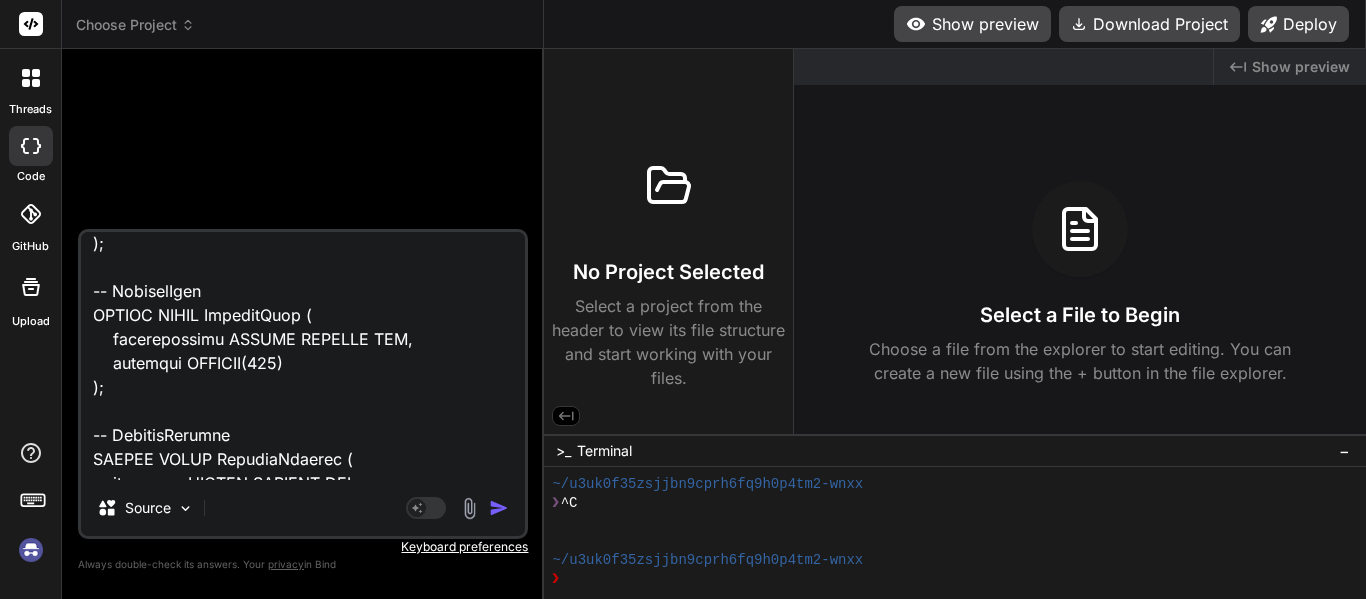 scroll, scrollTop: 73636, scrollLeft: 0, axis: vertical 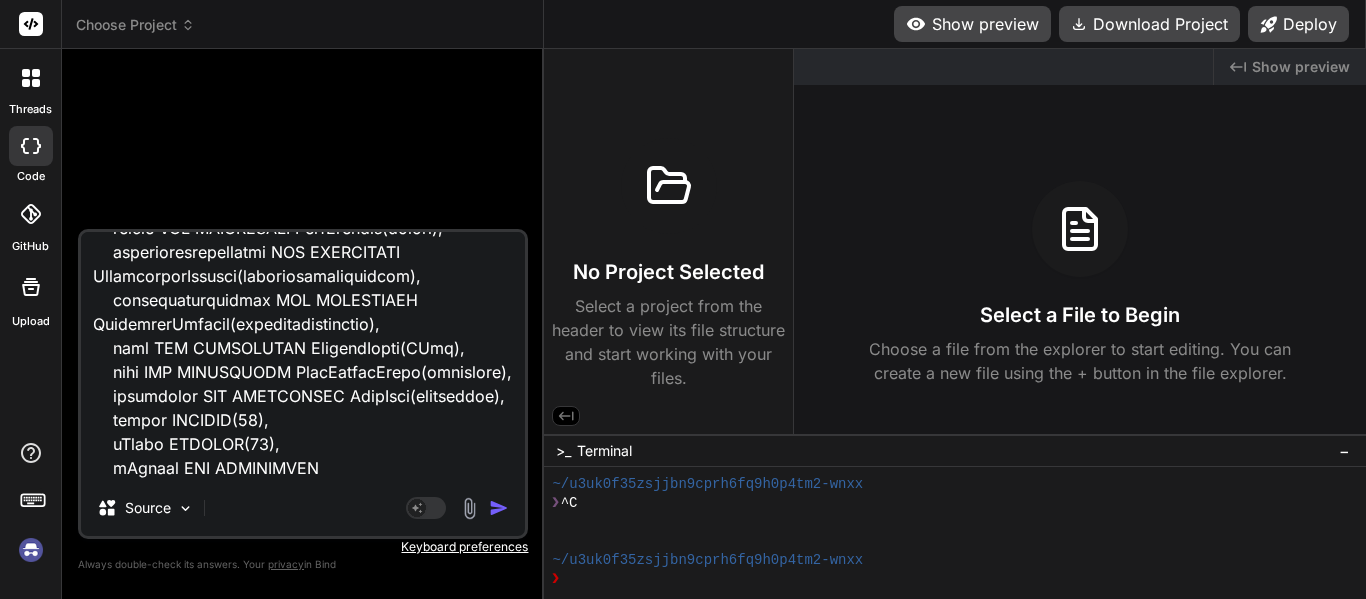 click at bounding box center [303, 356] 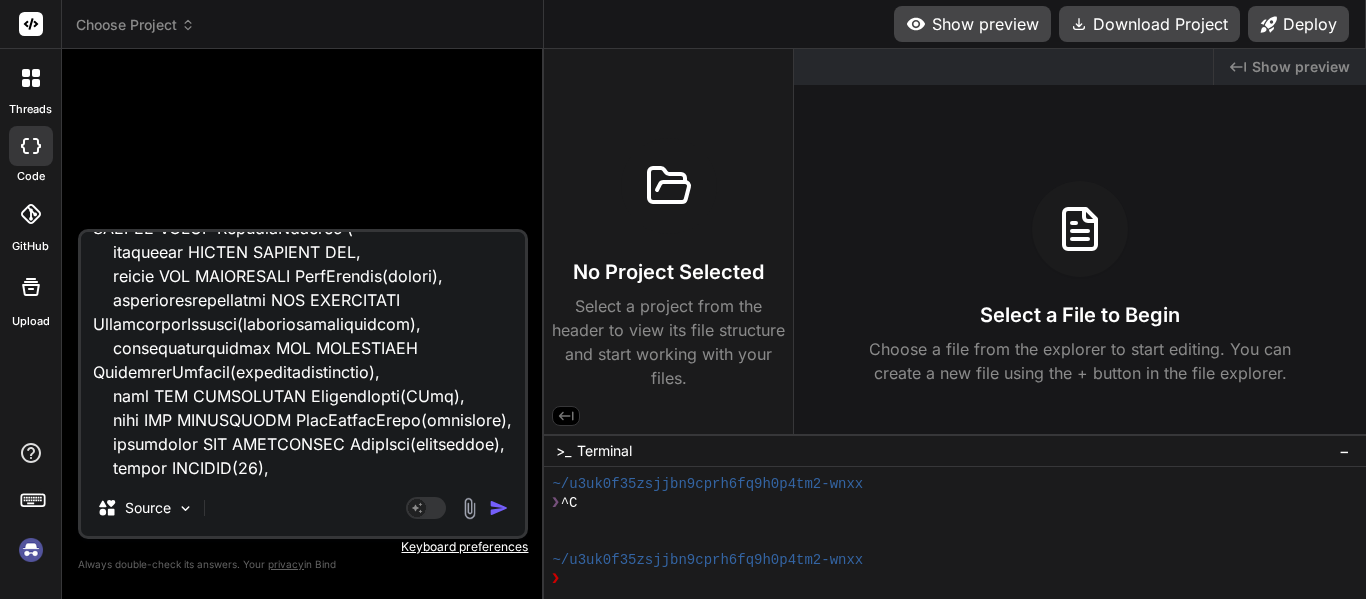 type on "<div class="dashboard-container">
<!-- Top Section: Import Controls & Search -->
<div class="control-panel">
<div class="import-controls">
<div class="form-group">
<label for="category-select">Select Category</label>
<select id="category-select" [(ngModel)]="selectedCategory">
<option value="">Select Category</option>
<option value="CO">CO</option>
<option value="Features">Features</option>
<option value="Bugs">Bugs</option>
</select>
</div>
<div class="form-group file-upload-group">
<input type="file" id="excelFile" (change)="onFileSelected($event)" accept=".xlsx, .xls" hidden #fileInput>
<button class="button button-accent" (click)="fileInput.click()">
Choose File
</button>
<span class="file-name-display">{{ selectedFile ? selectedFile.name : 'No file chosen' }}</span>
</div>
<div ..." 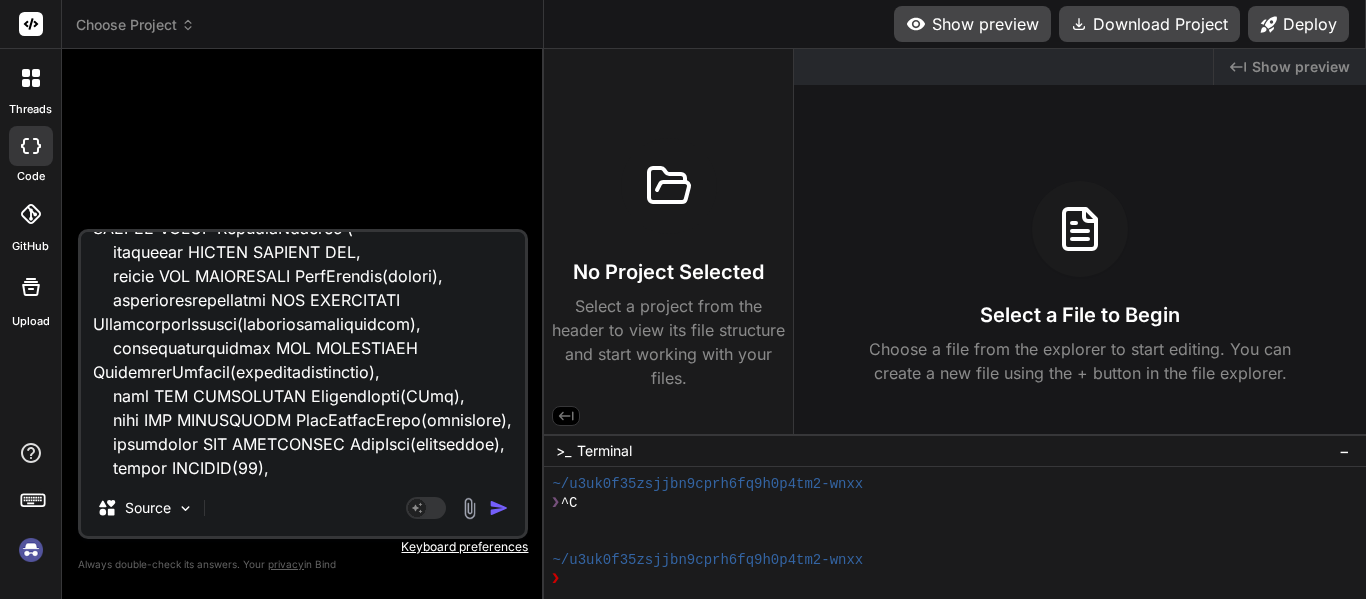 type on "<div class="dashboard-container">
<!-- Top Section: Import Controls & Search -->
<div class="control-panel">
<div class="import-controls">
<div class="form-group">
<label for="category-select">Select Category</label>
<select id="category-select" [(ngModel)]="selectedCategory">
<option value="">Select Category</option>
<option value="CO">CO</option>
<option value="Features">Features</option>
<option value="Bugs">Bugs</option>
</select>
</div>
<div class="form-group file-upload-group">
<input type="file" id="excelFile" (change)="onFileSelected($event)" accept=".xlsx, .xls" hidden #fileInput>
<button class="button button-accent" (click)="fileInput.click()">
Choose File
</button>
<span class="file-name-display">{{ selectedFile ? selectedFile.name : 'No file chosen' }}</span>
</div>
<div ..." 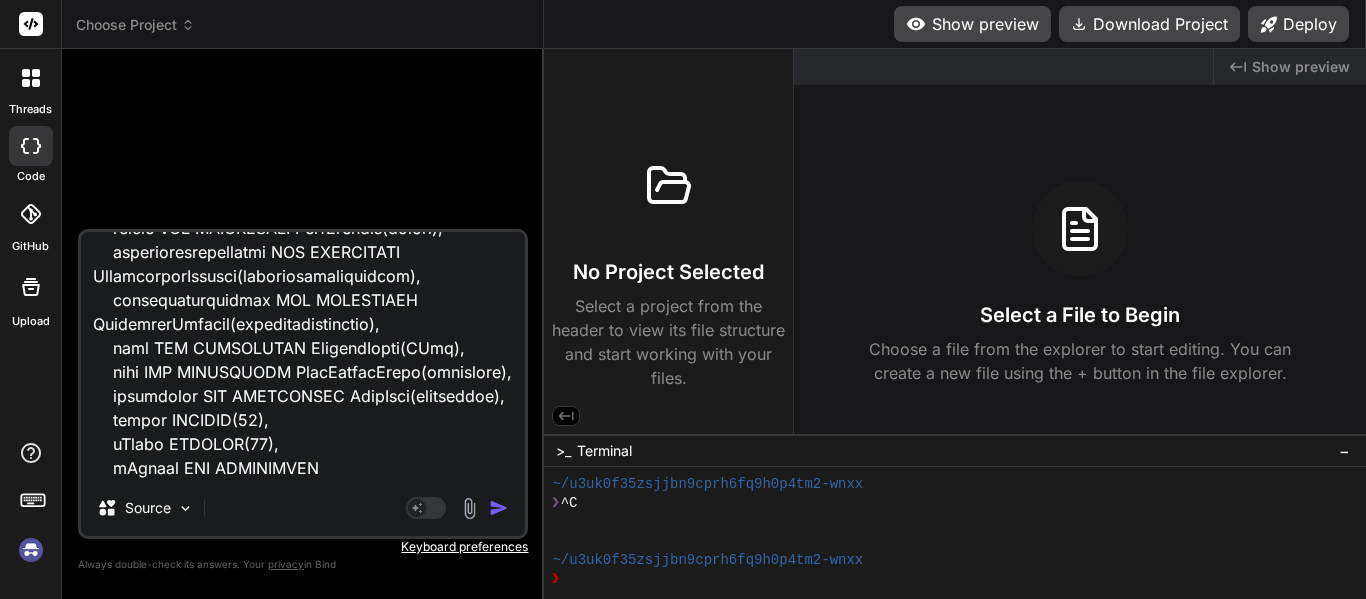 type on "x" 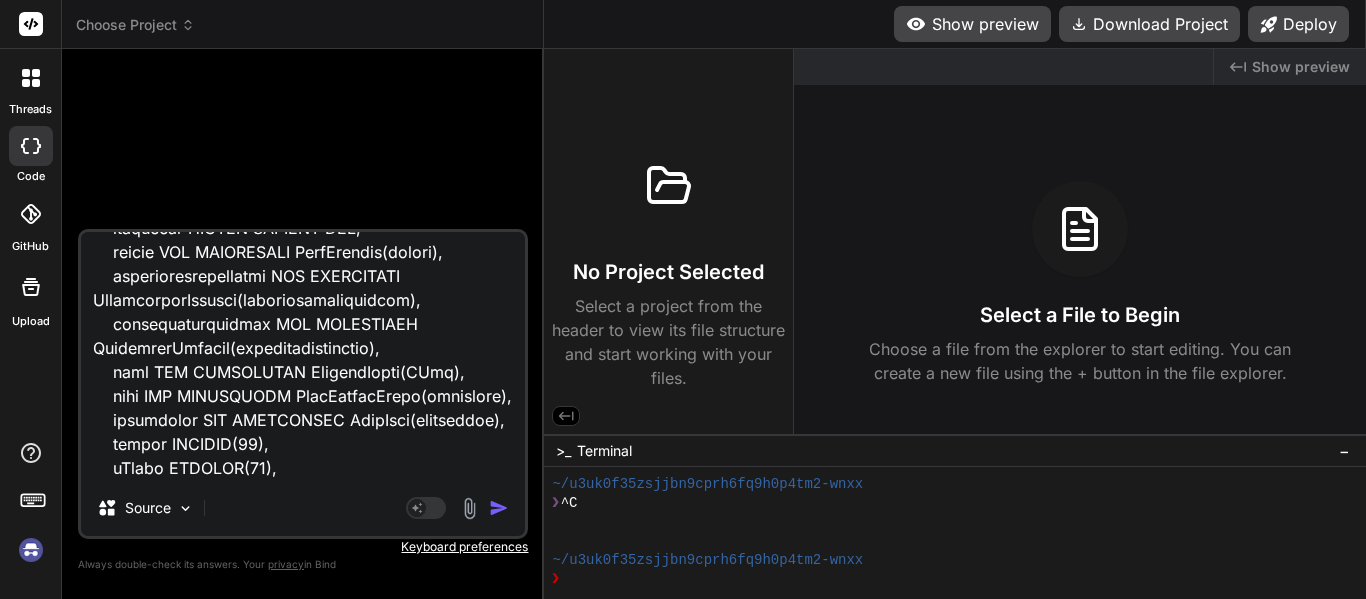 type on "<div class="dashboard-container">
<!-- Top Section: Import Controls & Search -->
<div class="control-panel">
<div class="import-controls">
<div class="form-group">
<label for="category-select">Select Category</label>
<select id="category-select" [(ngModel)]="selectedCategory">
<option value="">Select Category</option>
<option value="CO">CO</option>
<option value="Features">Features</option>
<option value="Bugs">Bugs</option>
</select>
</div>
<div class="form-group file-upload-group">
<input type="file" id="excelFile" (change)="onFileSelected($event)" accept=".xlsx, .xls" hidden #fileInput>
<button class="button button-accent" (click)="fileInput.click()">
Choose File
</button>
<span class="file-name-display">{{ selectedFile ? selectedFile.name : 'No file chosen' }}</span>
</div>
<div ..." 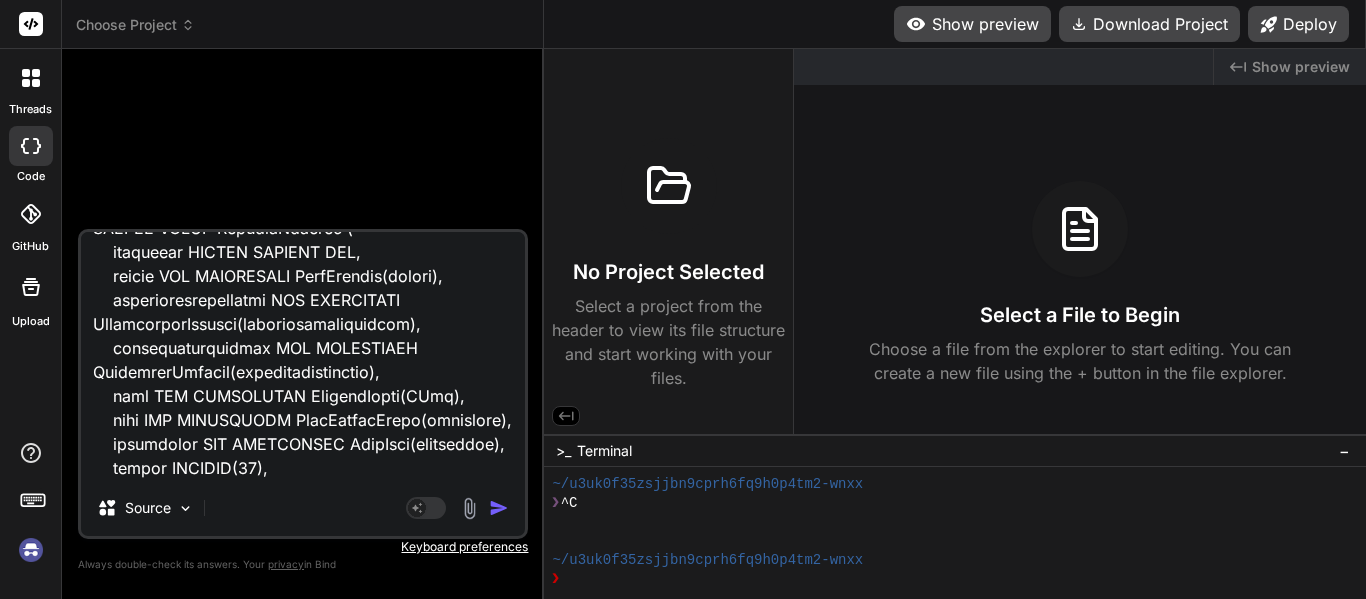 type on "<div class="dashboard-container">
<!-- Top Section: Import Controls & Search -->
<div class="control-panel">
<div class="import-controls">
<div class="form-group">
<label for="category-select">Select Category</label>
<select id="category-select" [(ngModel)]="selectedCategory">
<option value="">Select Category</option>
<option value="CO">CO</option>
<option value="Features">Features</option>
<option value="Bugs">Bugs</option>
</select>
</div>
<div class="form-group file-upload-group">
<input type="file" id="excelFile" (change)="onFileSelected($event)" accept=".xlsx, .xls" hidden #fileInput>
<button class="button button-accent" (click)="fileInput.click()">
Choose File
</button>
<span class="file-name-display">{{ selectedFile ? selectedFile.name : 'No file chosen' }}</span>
</div>
<div ..." 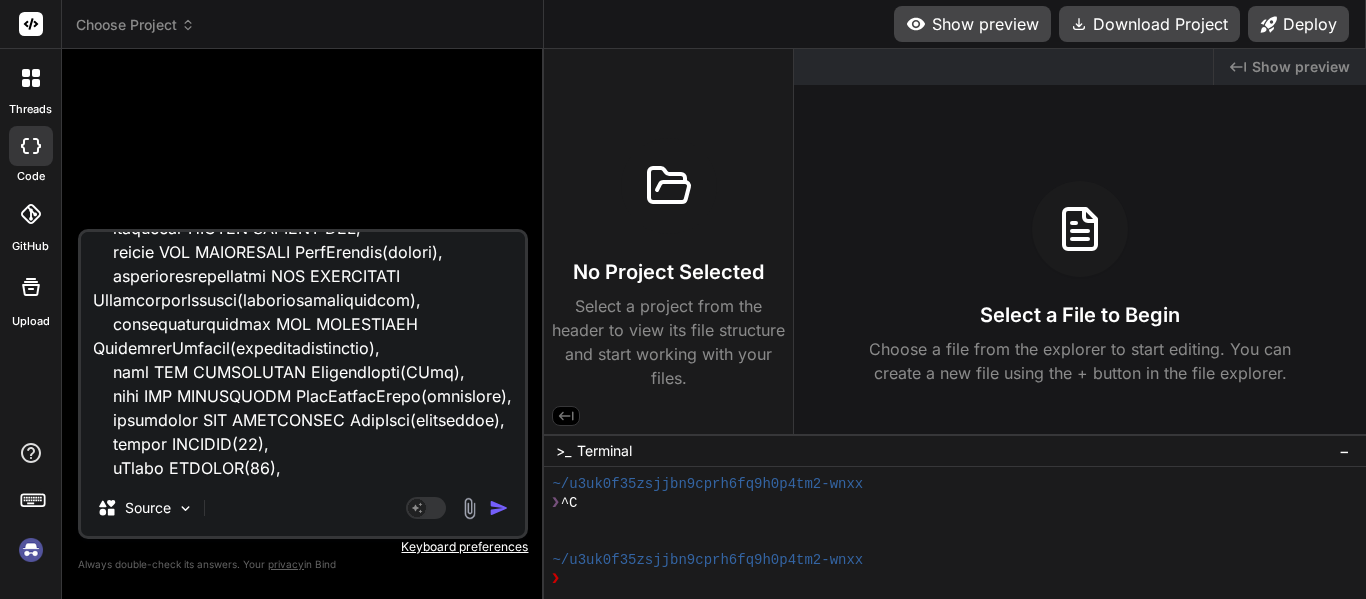 type on "<div class="dashboard-container">
<!-- Top Section: Import Controls & Search -->
<div class="control-panel">
<div class="import-controls">
<div class="form-group">
<label for="category-select">Select Category</label>
<select id="category-select" [(ngModel)]="selectedCategory">
<option value="">Select Category</option>
<option value="CO">CO</option>
<option value="Features">Features</option>
<option value="Bugs">Bugs</option>
</select>
</div>
<div class="form-group file-upload-group">
<input type="file" id="excelFile" (change)="onFileSelected($event)" accept=".xlsx, .xls" hidden #fileInput>
<button class="button button-accent" (click)="fileInput.click()">
Choose File
</button>
<span class="file-name-display">{{ selectedFile ? selectedFile.name : 'No file chosen' }}</span>
</div>
<div ..." 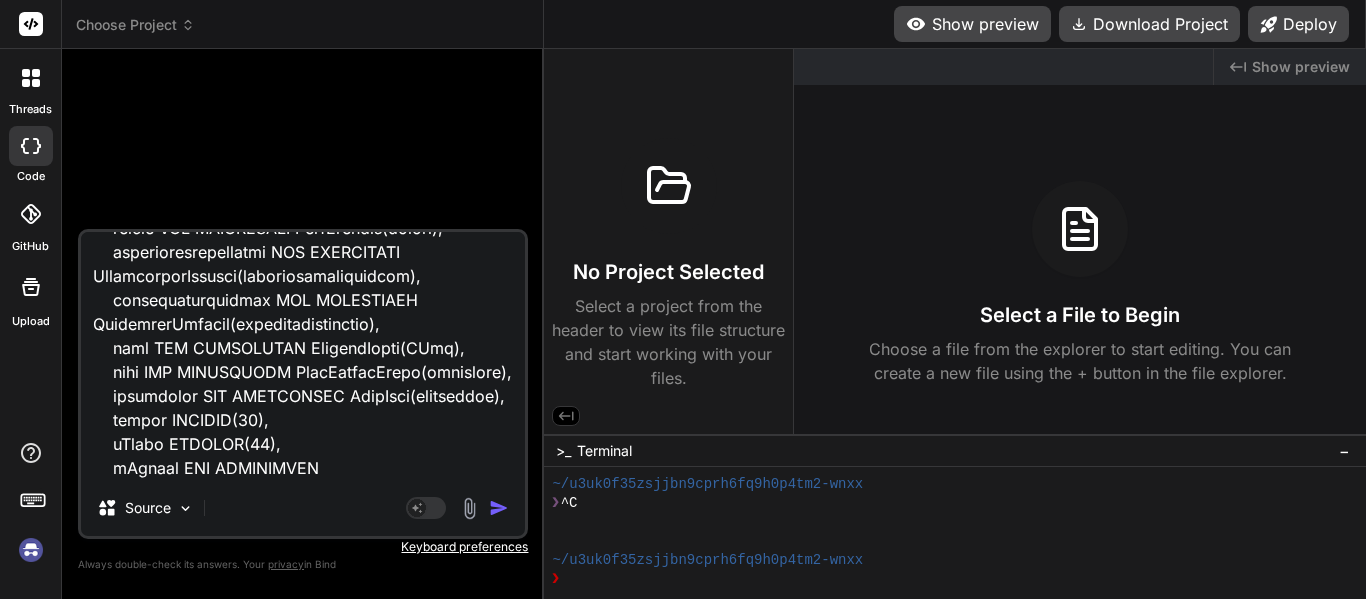 type on "x" 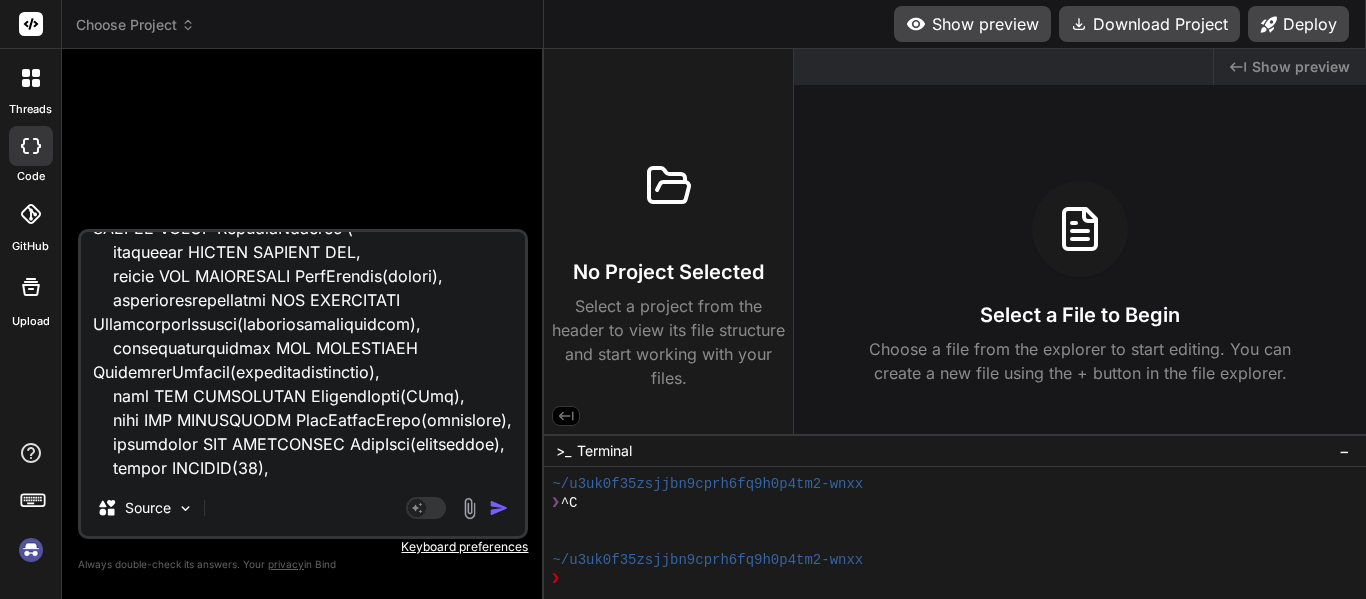 type on "<div class="dashboard-container">
<!-- Top Section: Import Controls & Search -->
<div class="control-panel">
<div class="import-controls">
<div class="form-group">
<label for="category-select">Select Category</label>
<select id="category-select" [(ngModel)]="selectedCategory">
<option value="">Select Category</option>
<option value="CO">CO</option>
<option value="Features">Features</option>
<option value="Bugs">Bugs</option>
</select>
</div>
<div class="form-group file-upload-group">
<input type="file" id="excelFile" (change)="onFileSelected($event)" accept=".xlsx, .xls" hidden #fileInput>
<button class="button button-accent" (click)="fileInput.click()">
Choose File
</button>
<span class="file-name-display">{{ selectedFile ? selectedFile.name : 'No file chosen' }}</span>
</div>
<div ..." 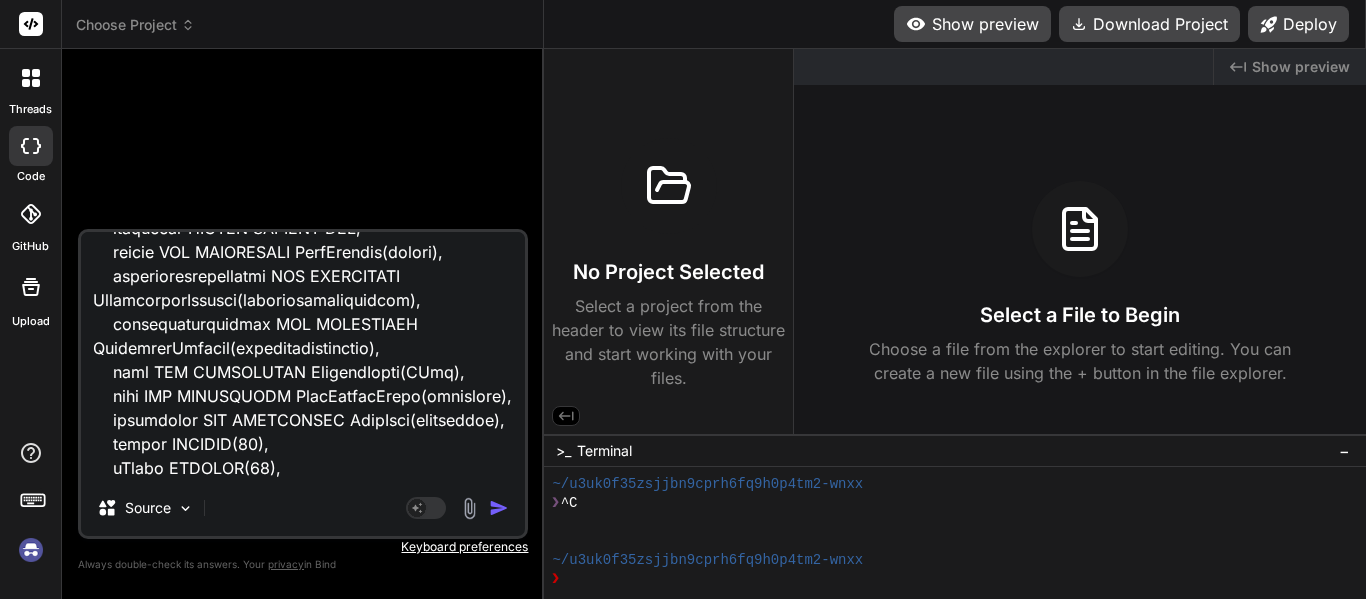 type on "<div class="dashboard-container">
<!-- Top Section: Import Controls & Search -->
<div class="control-panel">
<div class="import-controls">
<div class="form-group">
<label for="category-select">Select Category</label>
<select id="category-select" [(ngModel)]="selectedCategory">
<option value="">Select Category</option>
<option value="CO">CO</option>
<option value="Features">Features</option>
<option value="Bugs">Bugs</option>
</select>
</div>
<div class="form-group file-upload-group">
<input type="file" id="excelFile" (change)="onFileSelected($event)" accept=".xlsx, .xls" hidden #fileInput>
<button class="button button-accent" (click)="fileInput.click()">
Choose File
</button>
<span class="file-name-display">{{ selectedFile ? selectedFile.name : 'No file chosen' }}</span>
</div>
<div ..." 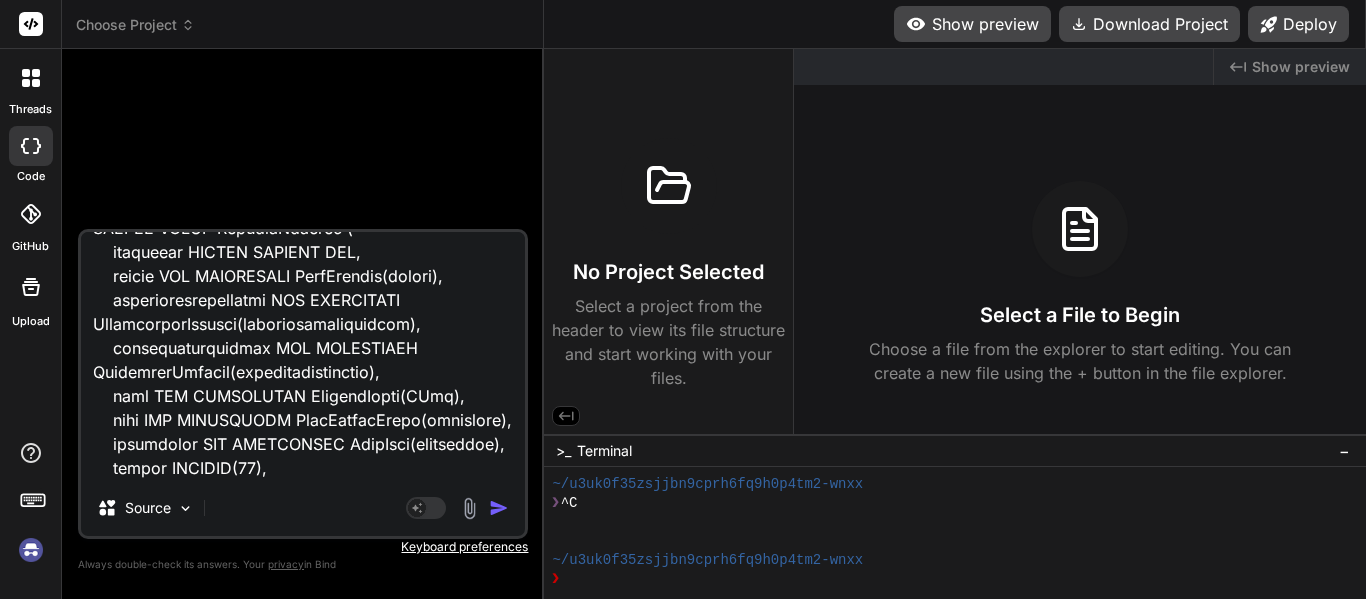 type on "<div class="dashboard-container">
<!-- Top Section: Import Controls & Search -->
<div class="control-panel">
<div class="import-controls">
<div class="form-group">
<label for="category-select">Select Category</label>
<select id="category-select" [(ngModel)]="selectedCategory">
<option value="">Select Category</option>
<option value="CO">CO</option>
<option value="Features">Features</option>
<option value="Bugs">Bugs</option>
</select>
</div>
<div class="form-group file-upload-group">
<input type="file" id="excelFile" (change)="onFileSelected($event)" accept=".xlsx, .xls" hidden #fileInput>
<button class="button button-accent" (click)="fileInput.click()">
Choose File
</button>
<span class="file-name-display">{{ selectedFile ? selectedFile.name : 'No file chosen' }}</span>
</div>
<div ..." 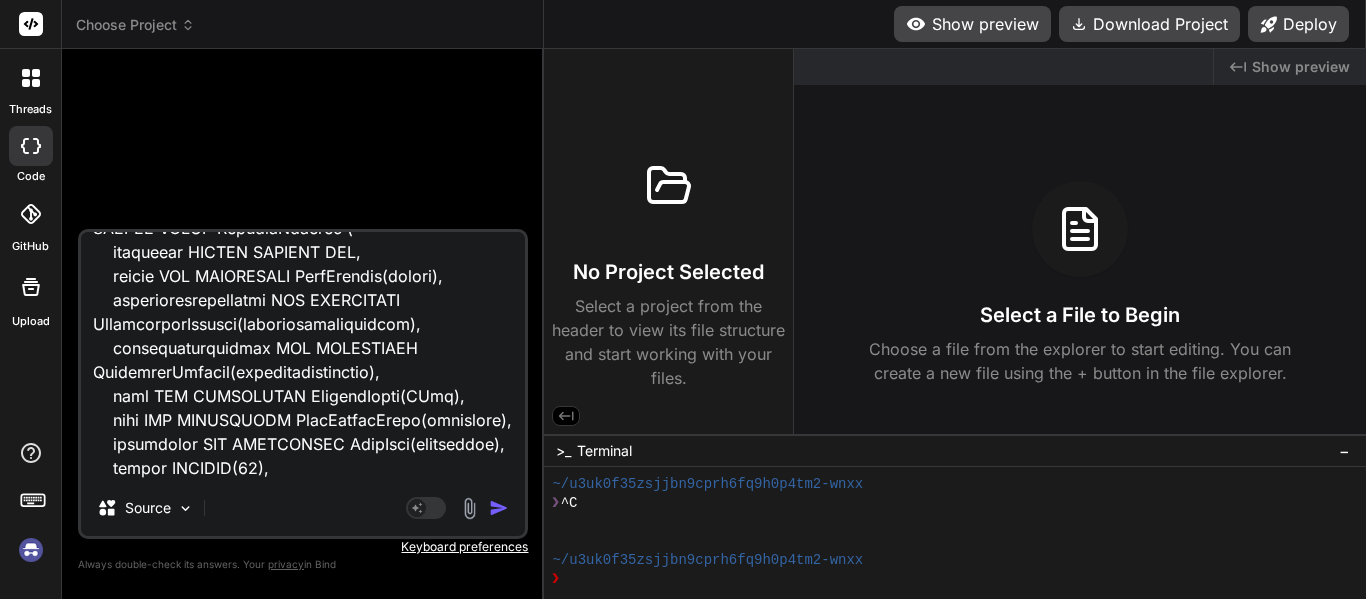 type on "<div class="dashboard-container">
<!-- Top Section: Import Controls & Search -->
<div class="control-panel">
<div class="import-controls">
<div class="form-group">
<label for="category-select">Select Category</label>
<select id="category-select" [(ngModel)]="selectedCategory">
<option value="">Select Category</option>
<option value="CO">CO</option>
<option value="Features">Features</option>
<option value="Bugs">Bugs</option>
</select>
</div>
<div class="form-group file-upload-group">
<input type="file" id="excelFile" (change)="onFileSelected($event)" accept=".xlsx, .xls" hidden #fileInput>
<button class="button button-accent" (click)="fileInput.click()">
Choose File
</button>
<span class="file-name-display">{{ selectedFile ? selectedFile.name : 'No file chosen' }}</span>
</div>
<div ..." 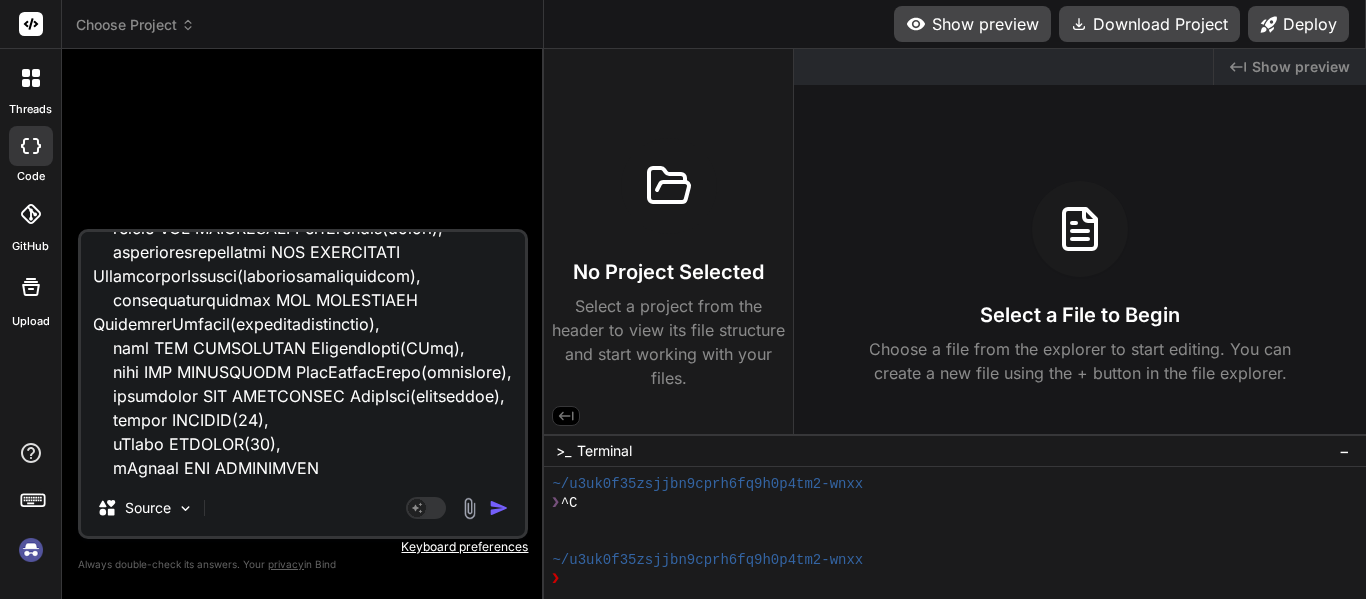 type on "<div class="dashboard-container">
<!-- Top Section: Import Controls & Search -->
<div class="control-panel">
<div class="import-controls">
<div class="form-group">
<label for="category-select">Select Category</label>
<select id="category-select" [(ngModel)]="selectedCategory">
<option value="">Select Category</option>
<option value="CO">CO</option>
<option value="Features">Features</option>
<option value="Bugs">Bugs</option>
</select>
</div>
<div class="form-group file-upload-group">
<input type="file" id="excelFile" (change)="onFileSelected($event)" accept=".xlsx, .xls" hidden #fileInput>
<button class="button button-accent" (click)="fileInput.click()">
Choose File
</button>
<span class="file-name-display">{{ selectedFile ? selectedFile.name : 'No file chosen' }}</span>
</div>
<div ..." 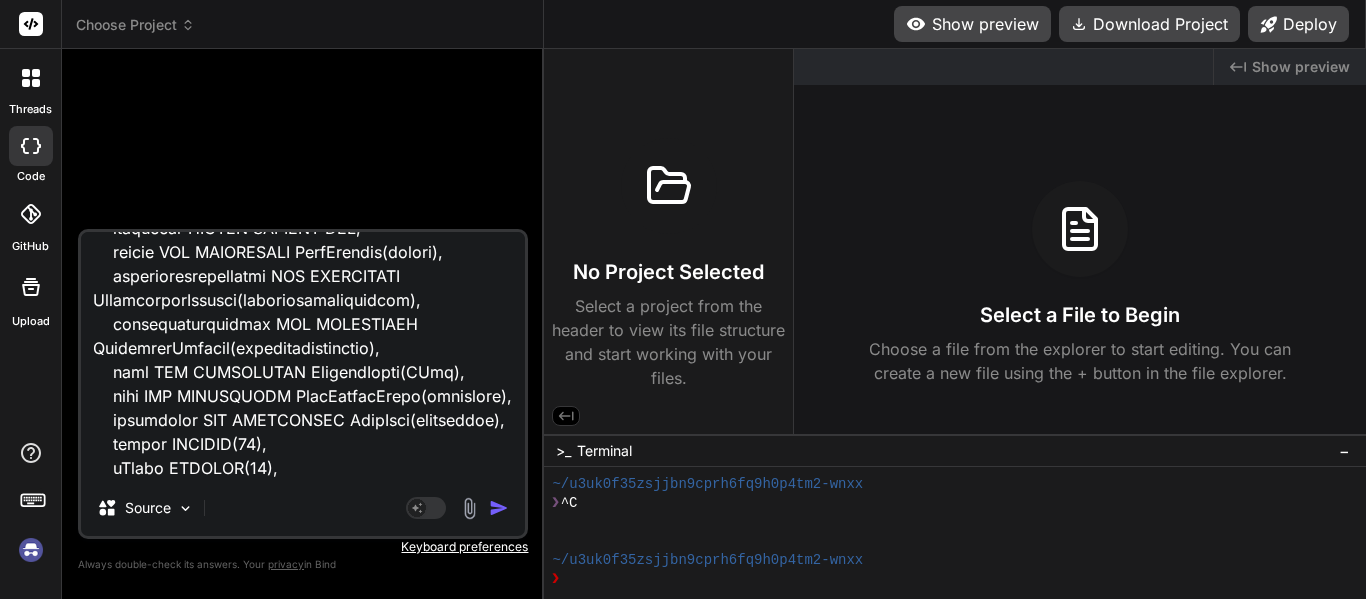 type on "<div class="dashboard-container">
<!-- Top Section: Import Controls & Search -->
<div class="control-panel">
<div class="import-controls">
<div class="form-group">
<label for="category-select">Select Category</label>
<select id="category-select" [(ngModel)]="selectedCategory">
<option value="">Select Category</option>
<option value="CO">CO</option>
<option value="Features">Features</option>
<option value="Bugs">Bugs</option>
</select>
</div>
<div class="form-group file-upload-group">
<input type="file" id="excelFile" (change)="onFileSelected($event)" accept=".xlsx, .xls" hidden #fileInput>
<button class="button button-accent" (click)="fileInput.click()">
Choose File
</button>
<span class="file-name-display">{{ selectedFile ? selectedFile.name : 'No file chosen' }}</span>
</div>
<div ..." 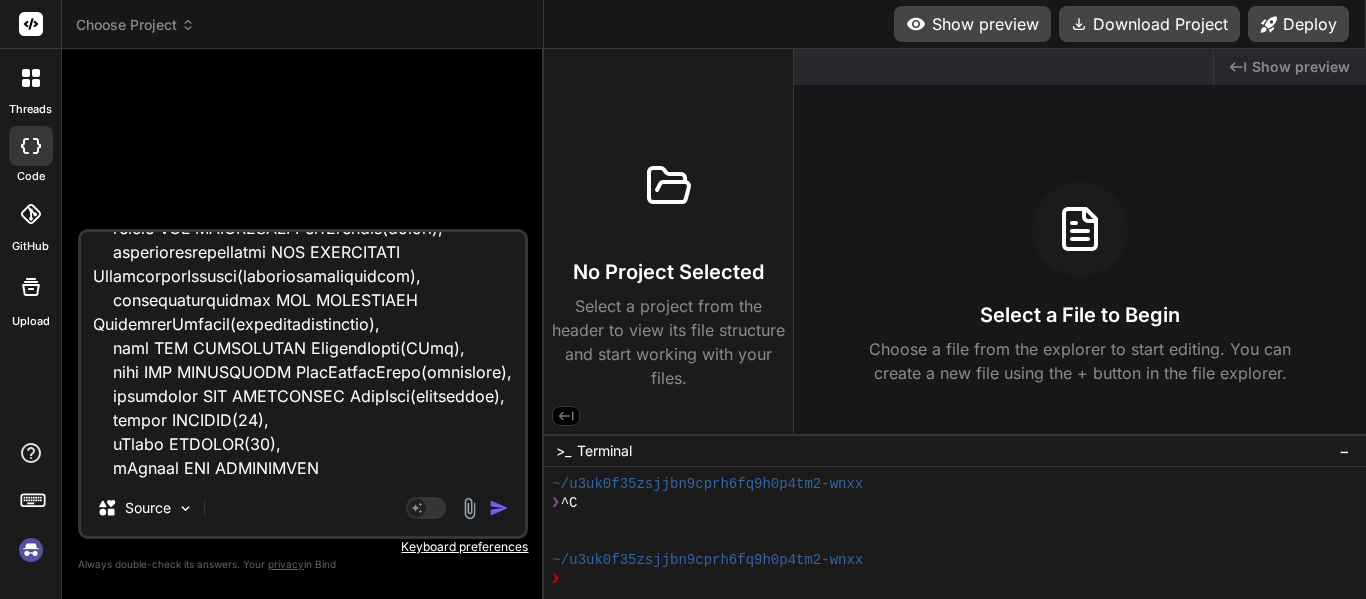type on "<div class="dashboard-container">
<!-- Top Section: Import Controls & Search -->
<div class="control-panel">
<div class="import-controls">
<div class="form-group">
<label for="category-select">Select Category</label>
<select id="category-select" [(ngModel)]="selectedCategory">
<option value="">Select Category</option>
<option value="CO">CO</option>
<option value="Features">Features</option>
<option value="Bugs">Bugs</option>
</select>
</div>
<div class="form-group file-upload-group">
<input type="file" id="excelFile" (change)="onFileSelected($event)" accept=".xlsx, .xls" hidden #fileInput>
<button class="button button-accent" (click)="fileInput.click()">
Choose File
</button>
<span class="file-name-display">{{ selectedFile ? selectedFile.name : 'No file chosen' }}</span>
</div>
<div ..." 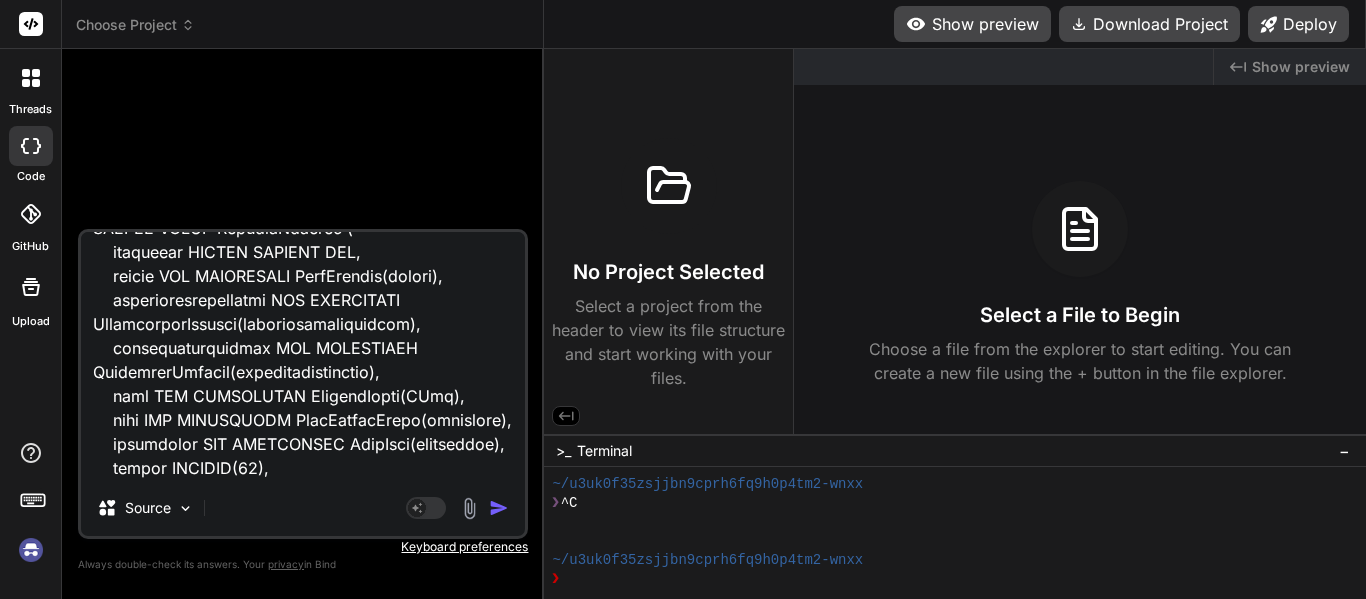 type on "<div class="dashboard-container">
<!-- Top Section: Import Controls & Search -->
<div class="control-panel">
<div class="import-controls">
<div class="form-group">
<label for="category-select">Select Category</label>
<select id="category-select" [(ngModel)]="selectedCategory">
<option value="">Select Category</option>
<option value="CO">CO</option>
<option value="Features">Features</option>
<option value="Bugs">Bugs</option>
</select>
</div>
<div class="form-group file-upload-group">
<input type="file" id="excelFile" (change)="onFileSelected($event)" accept=".xlsx, .xls" hidden #fileInput>
<button class="button button-accent" (click)="fileInput.click()">
Choose File
</button>
<span class="file-name-display">{{ selectedFile ? selectedFile.name : 'No file chosen' }}</span>
</div>
<div ..." 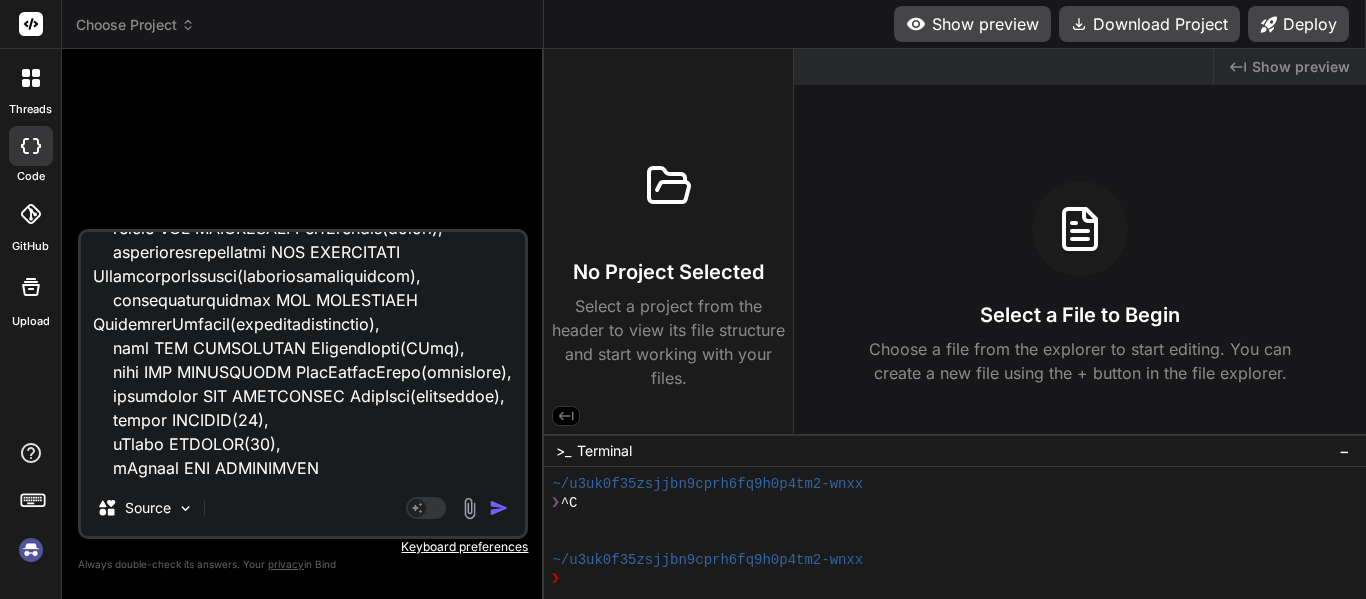 type on "<div class="dashboard-container">
<!-- Top Section: Import Controls & Search -->
<div class="control-panel">
<div class="import-controls">
<div class="form-group">
<label for="category-select">Select Category</label>
<select id="category-select" [(ngModel)]="selectedCategory">
<option value="">Select Category</option>
<option value="CO">CO</option>
<option value="Features">Features</option>
<option value="Bugs">Bugs</option>
</select>
</div>
<div class="form-group file-upload-group">
<input type="file" id="excelFile" (change)="onFileSelected($event)" accept=".xlsx, .xls" hidden #fileInput>
<button class="button button-accent" (click)="fileInput.click()">
Choose File
</button>
<span class="file-name-display">{{ selectedFile ? selectedFile.name : 'No file chosen' }}</span>
</div>
<div ..." 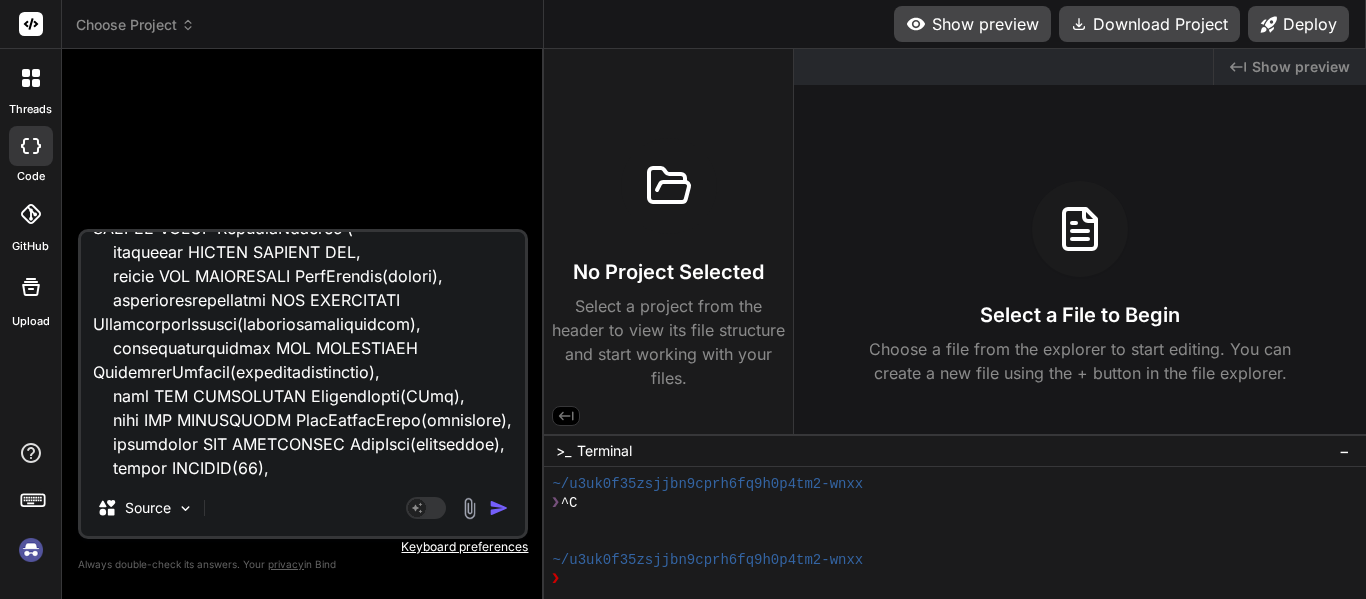 type on "x" 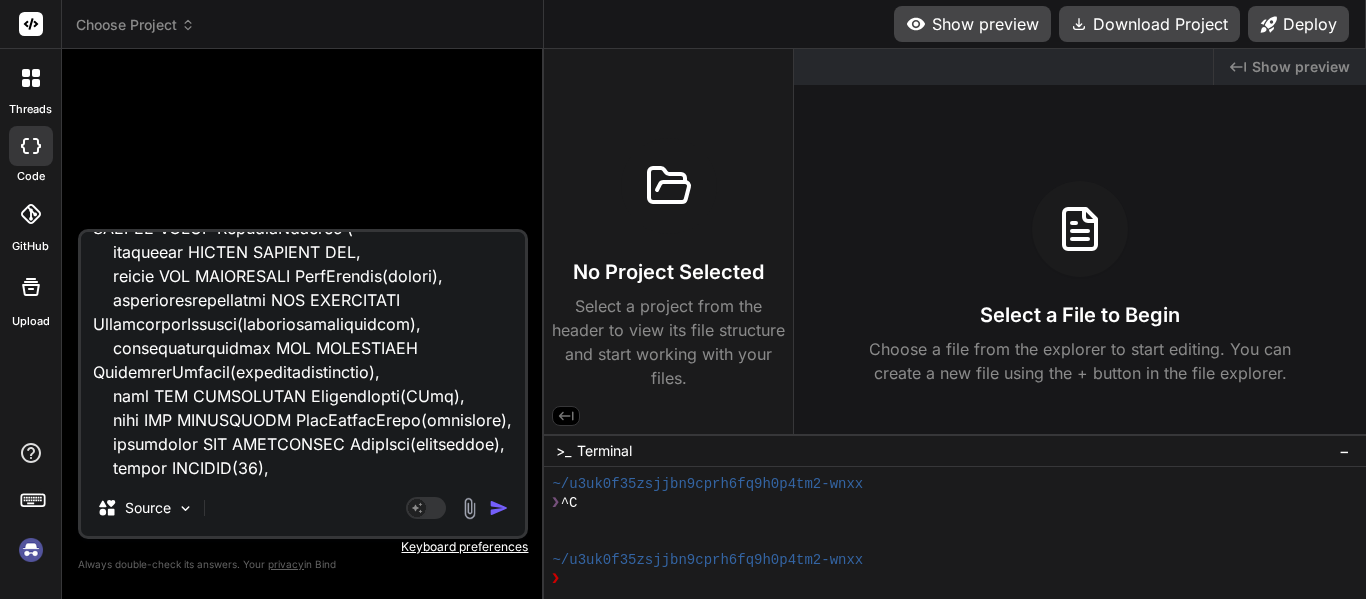 type on "x" 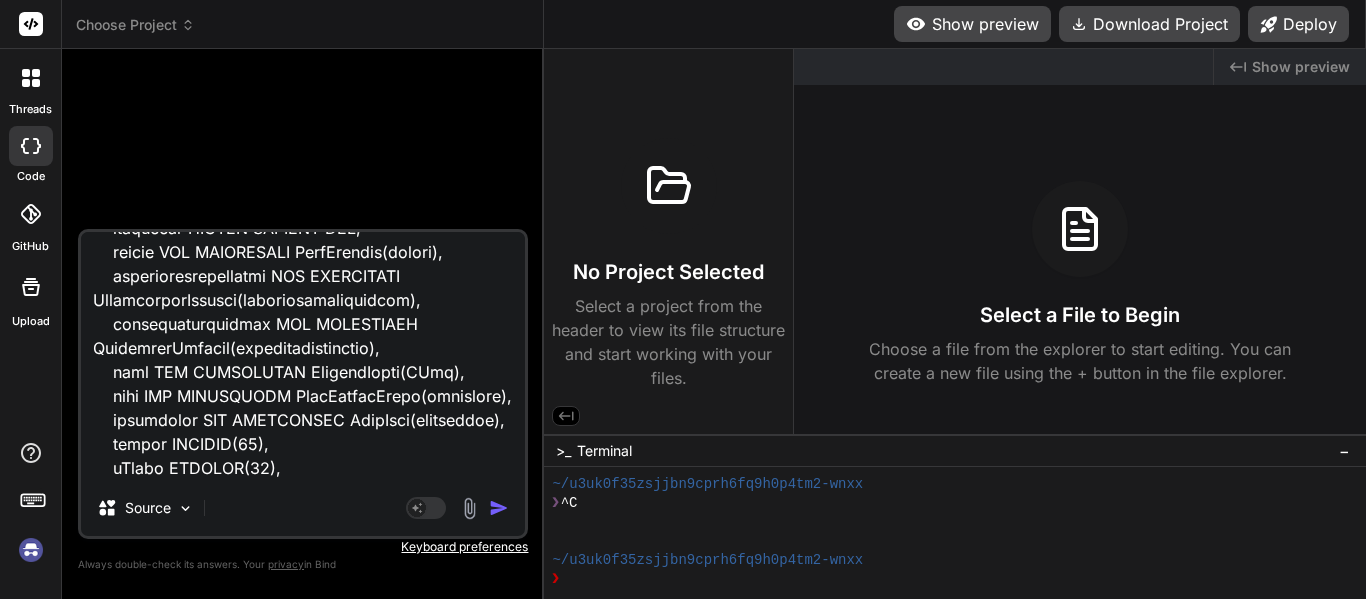 type on "x" 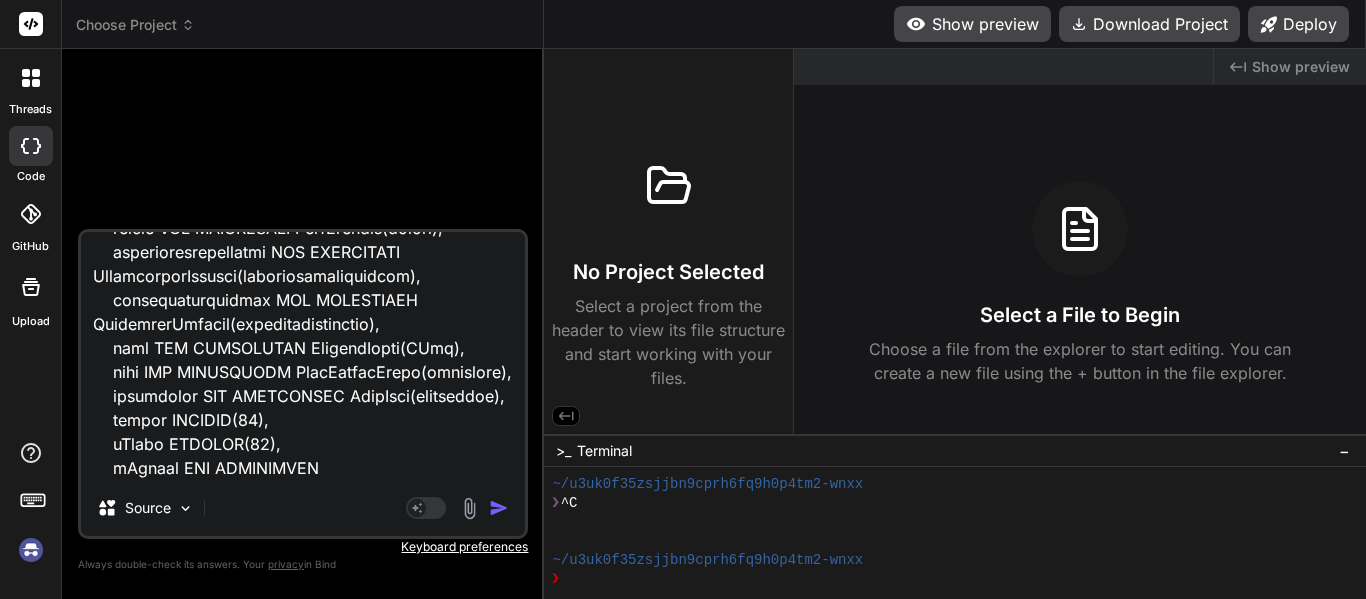 type on "<div class="dashboard-container">
<!-- Top Section: Import Controls & Search -->
<div class="control-panel">
<div class="import-controls">
<div class="form-group">
<label for="category-select">Select Category</label>
<select id="category-select" [(ngModel)]="selectedCategory">
<option value="">Select Category</option>
<option value="CO">CO</option>
<option value="Features">Features</option>
<option value="Bugs">Bugs</option>
</select>
</div>
<div class="form-group file-upload-group">
<input type="file" id="excelFile" (change)="onFileSelected($event)" accept=".xlsx, .xls" hidden #fileInput>
<button class="button button-accent" (click)="fileInput.click()">
Choose File
</button>
<span class="file-name-display">{{ selectedFile ? selectedFile.name : 'No file chosen' }}</span>
</div>
<div ..." 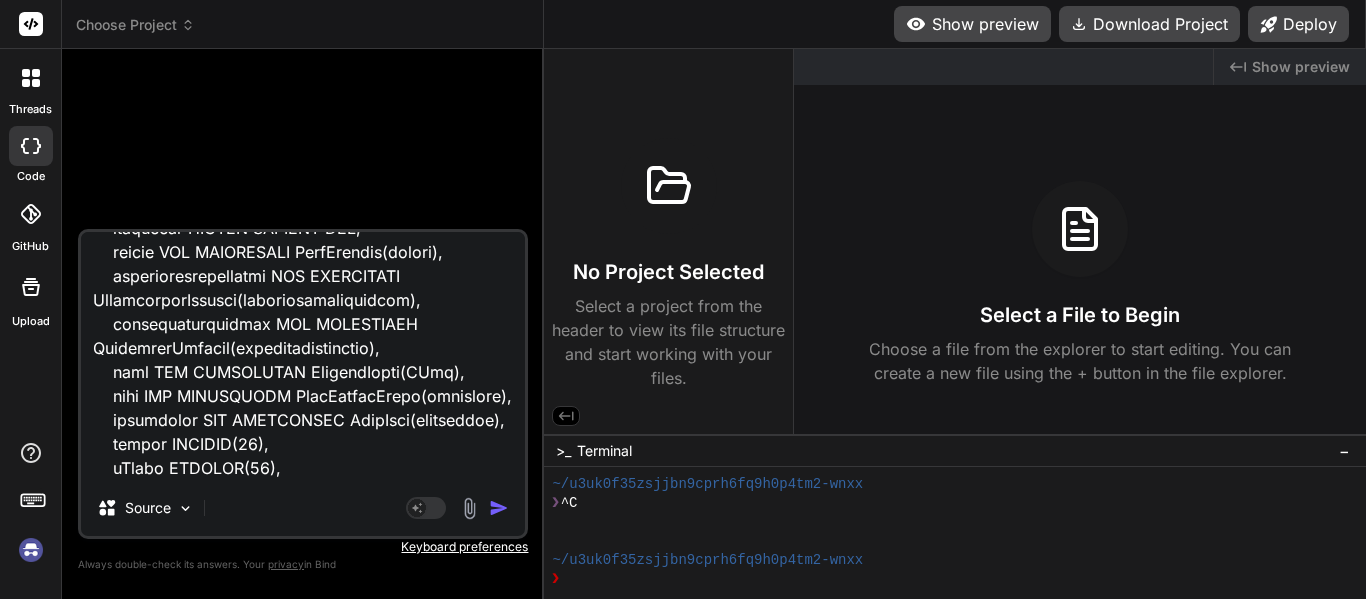 type on "x" 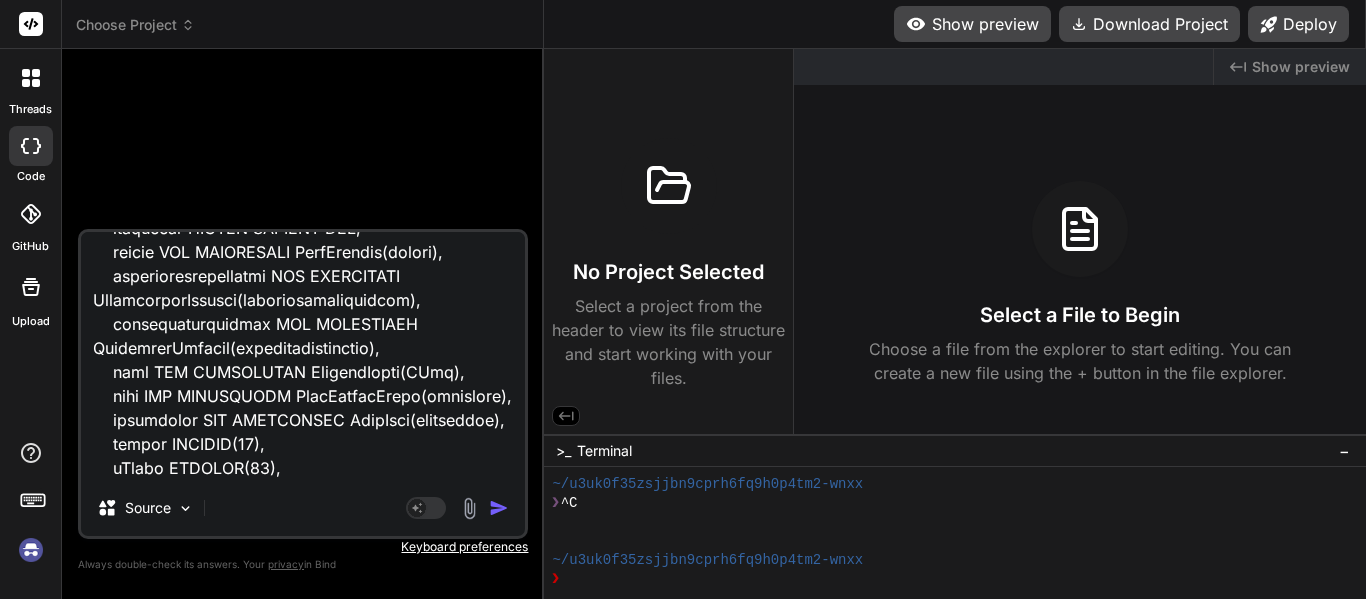 type on "<div class="dashboard-container">
<!-- Top Section: Import Controls & Search -->
<div class="control-panel">
<div class="import-controls">
<div class="form-group">
<label for="category-select">Select Category</label>
<select id="category-select" [(ngModel)]="selectedCategory">
<option value="">Select Category</option>
<option value="CO">CO</option>
<option value="Features">Features</option>
<option value="Bugs">Bugs</option>
</select>
</div>
<div class="form-group file-upload-group">
<input type="file" id="excelFile" (change)="onFileSelected($event)" accept=".xlsx, .xls" hidden #fileInput>
<button class="button button-accent" (click)="fileInput.click()">
Choose File
</button>
<span class="file-name-display">{{ selectedFile ? selectedFile.name : 'No file chosen' }}</span>
</div>
<div ..." 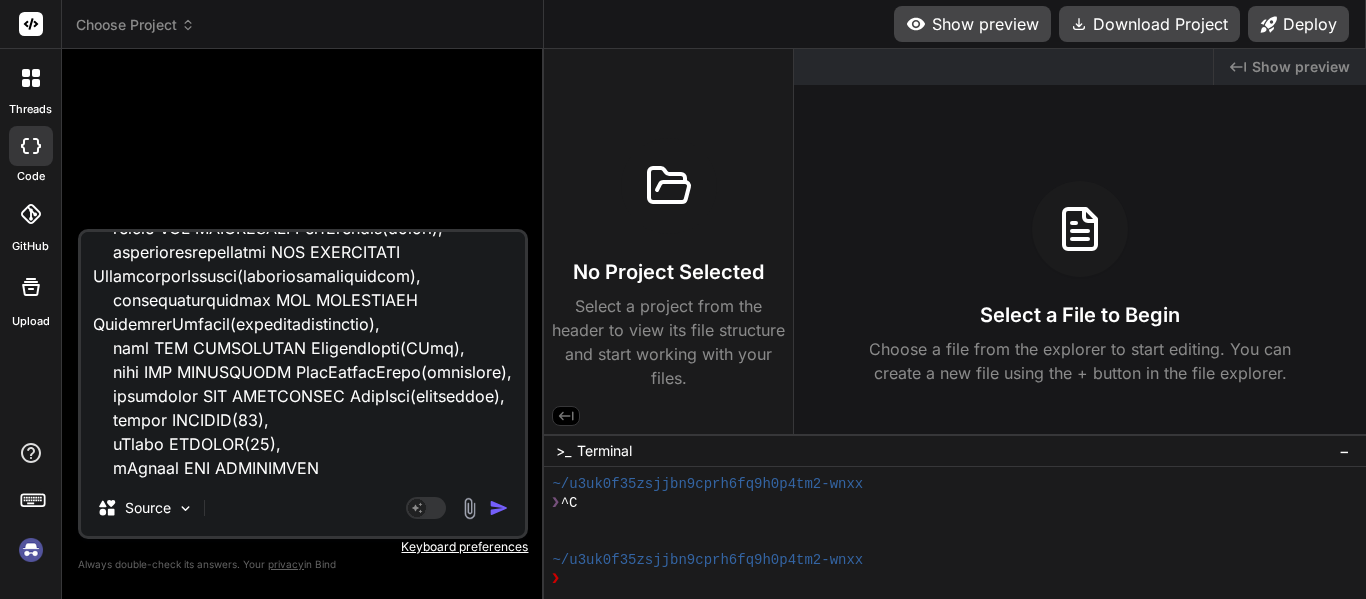 type on "<div class="dashboard-container">
<!-- Top Section: Import Controls & Search -->
<div class="control-panel">
<div class="import-controls">
<div class="form-group">
<label for="category-select">Select Category</label>
<select id="category-select" [(ngModel)]="selectedCategory">
<option value="">Select Category</option>
<option value="CO">CO</option>
<option value="Features">Features</option>
<option value="Bugs">Bugs</option>
</select>
</div>
<div class="form-group file-upload-group">
<input type="file" id="excelFile" (change)="onFileSelected($event)" accept=".xlsx, .xls" hidden #fileInput>
<button class="button button-accent" (click)="fileInput.click()">
Choose File
</button>
<span class="file-name-display">{{ selectedFile ? selectedFile.name : 'No file chosen' }}</span>
</div>
<div ..." 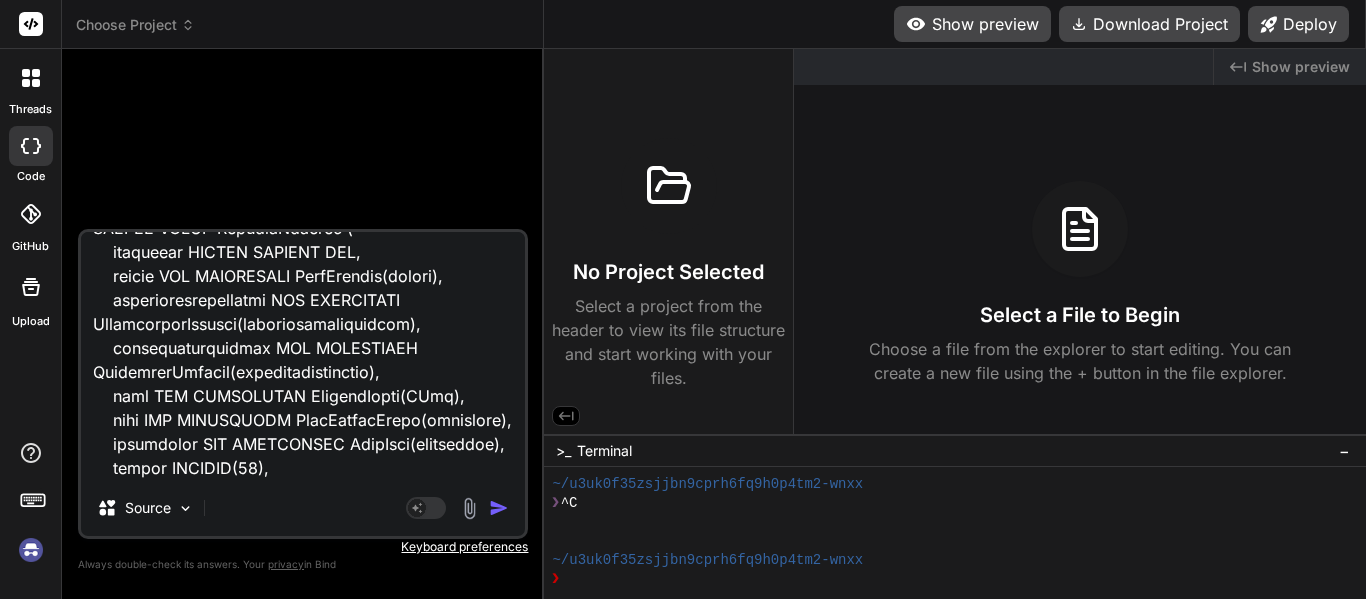 type on "<div class="dashboard-container">
<!-- Top Section: Import Controls & Search -->
<div class="control-panel">
<div class="import-controls">
<div class="form-group">
<label for="category-select">Select Category</label>
<select id="category-select" [(ngModel)]="selectedCategory">
<option value="">Select Category</option>
<option value="CO">CO</option>
<option value="Features">Features</option>
<option value="Bugs">Bugs</option>
</select>
</div>
<div class="form-group file-upload-group">
<input type="file" id="excelFile" (change)="onFileSelected($event)" accept=".xlsx, .xls" hidden #fileInput>
<button class="button button-accent" (click)="fileInput.click()">
Choose File
</button>
<span class="file-name-display">{{ selectedFile ? selectedFile.name : 'No file chosen' }}</span>
</div>
<div ..." 